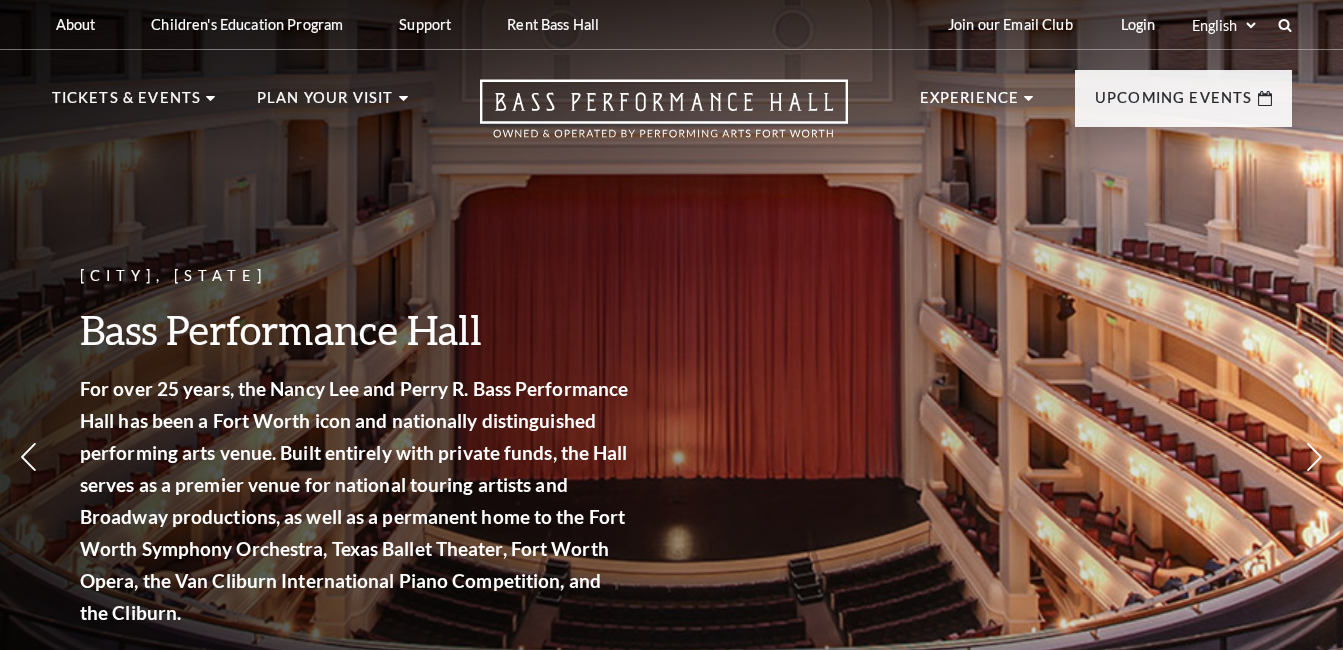 scroll, scrollTop: 0, scrollLeft: 0, axis: both 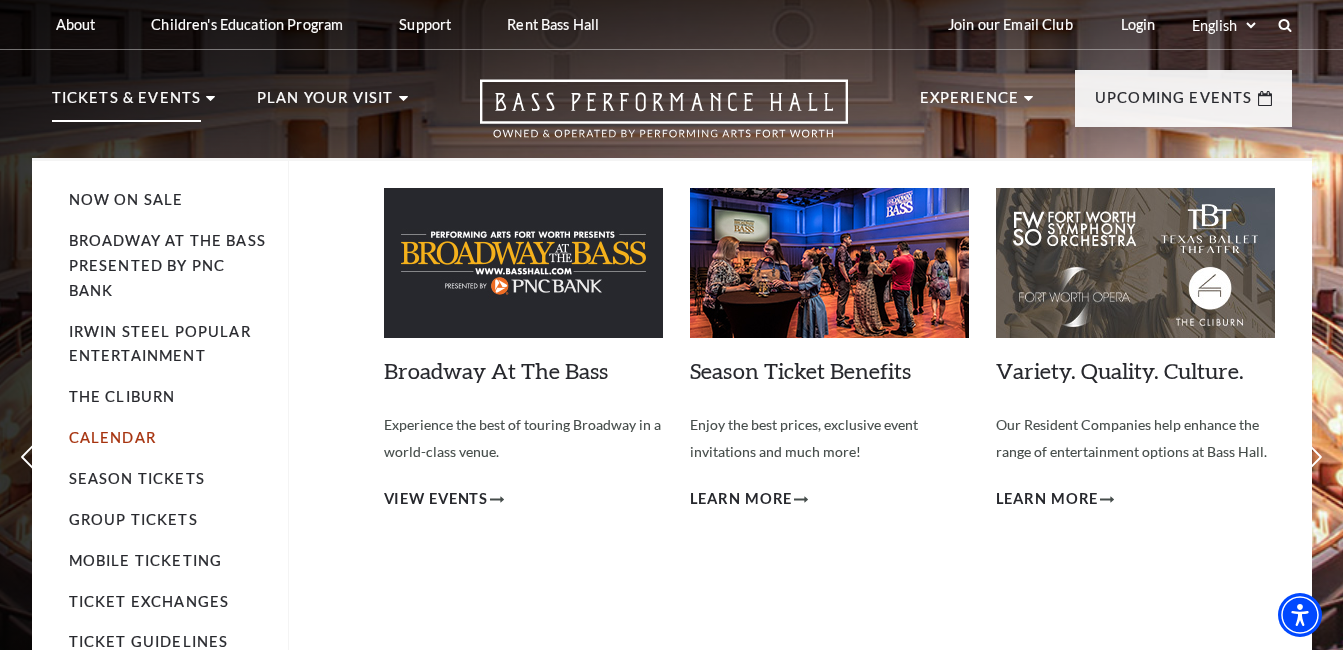 click on "Calendar" at bounding box center [112, 437] 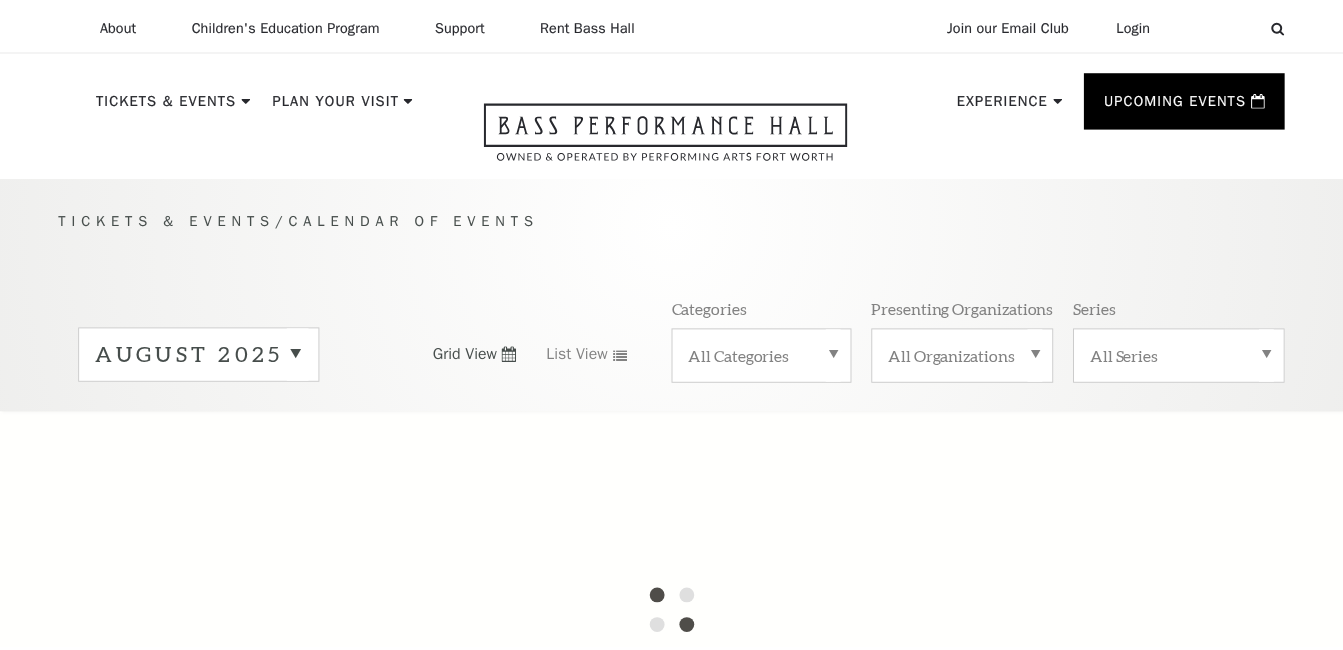 scroll, scrollTop: 0, scrollLeft: 0, axis: both 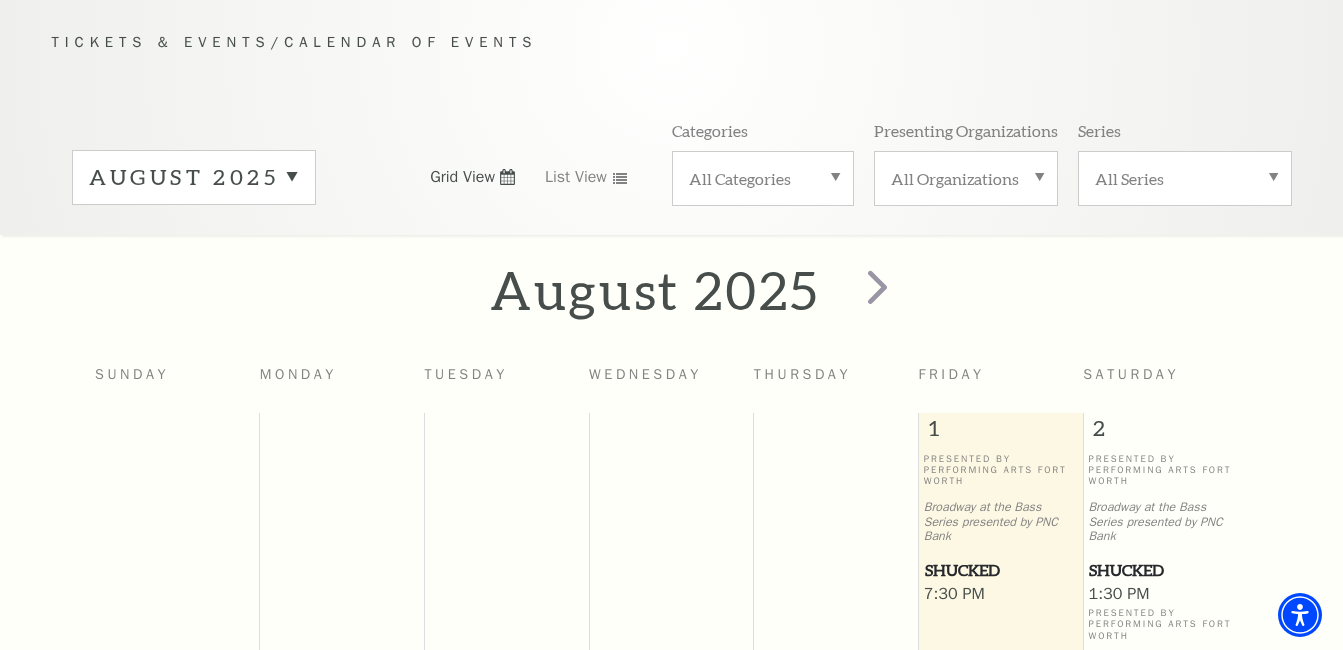 click on "August 2025" at bounding box center [194, 177] 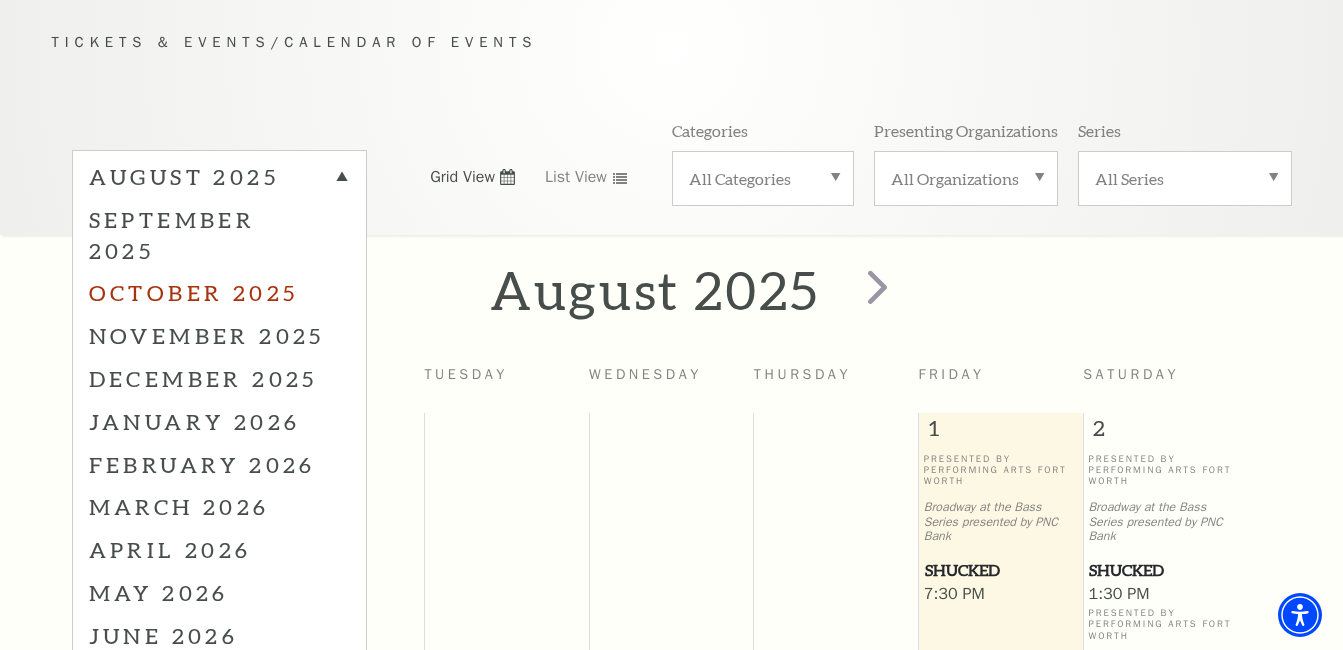 click on "October 2025" at bounding box center (219, 292) 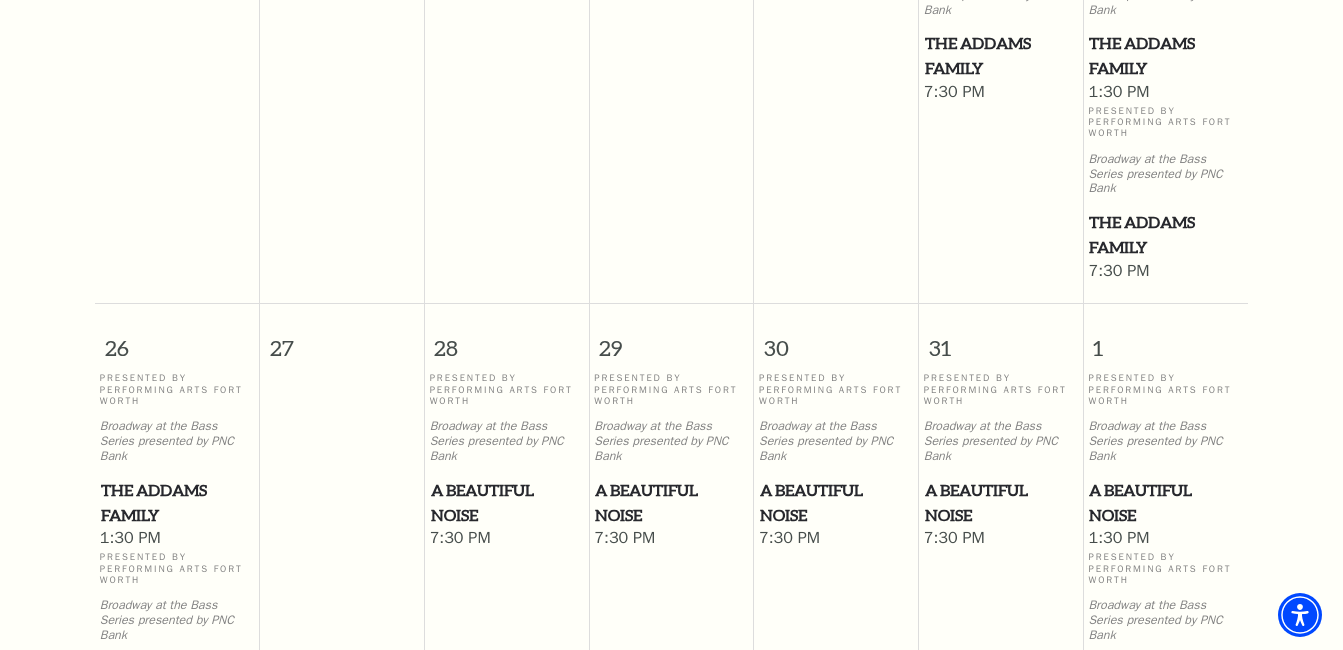 scroll, scrollTop: 1577, scrollLeft: 0, axis: vertical 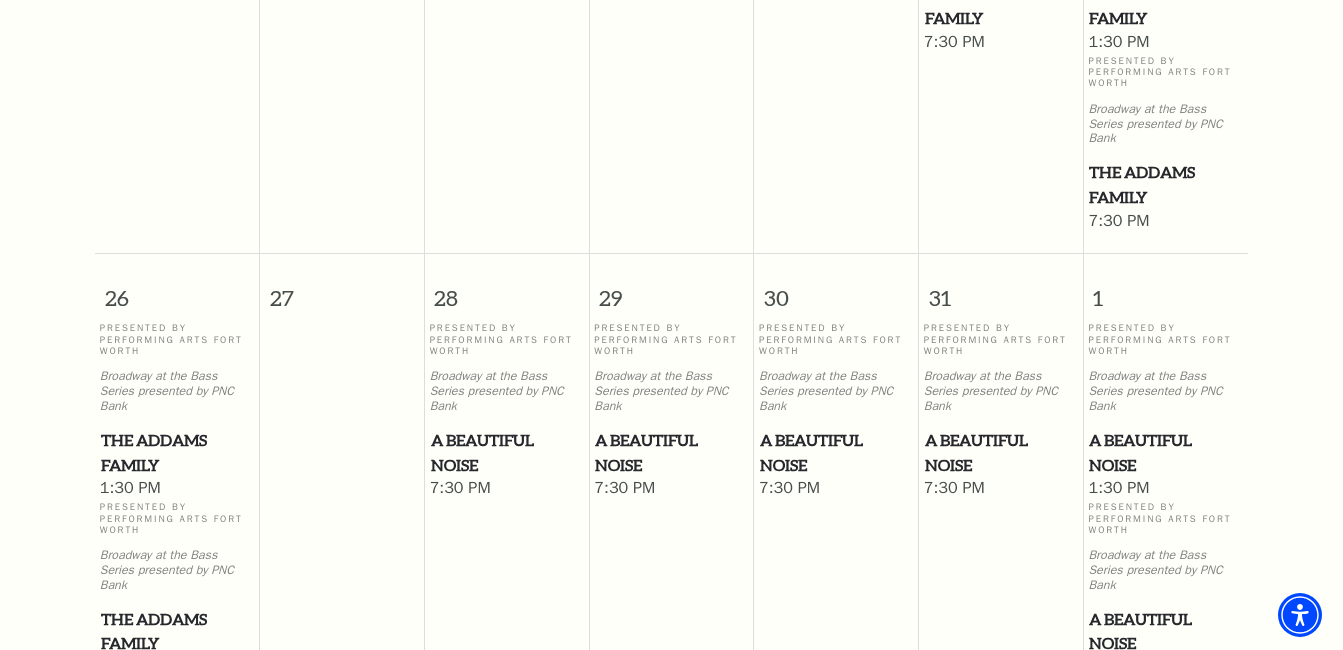 click on "A Beautiful Noise" at bounding box center (671, 452) 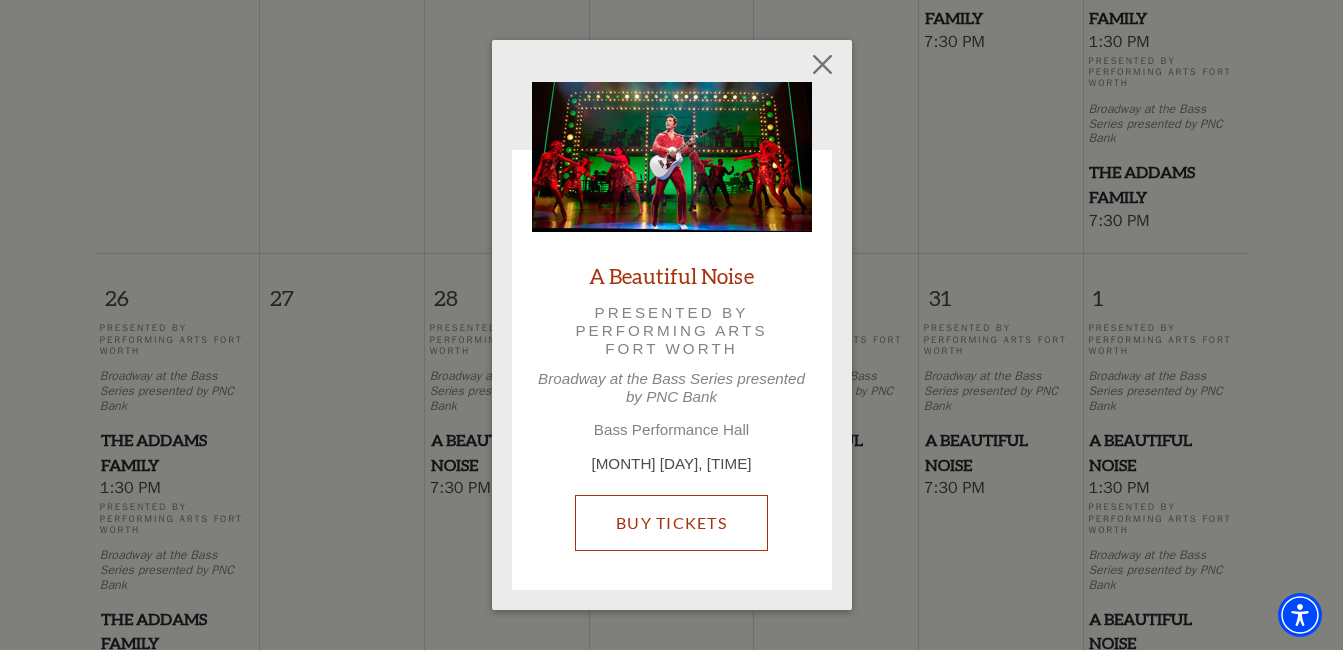 click on "Buy Tickets" at bounding box center [671, 523] 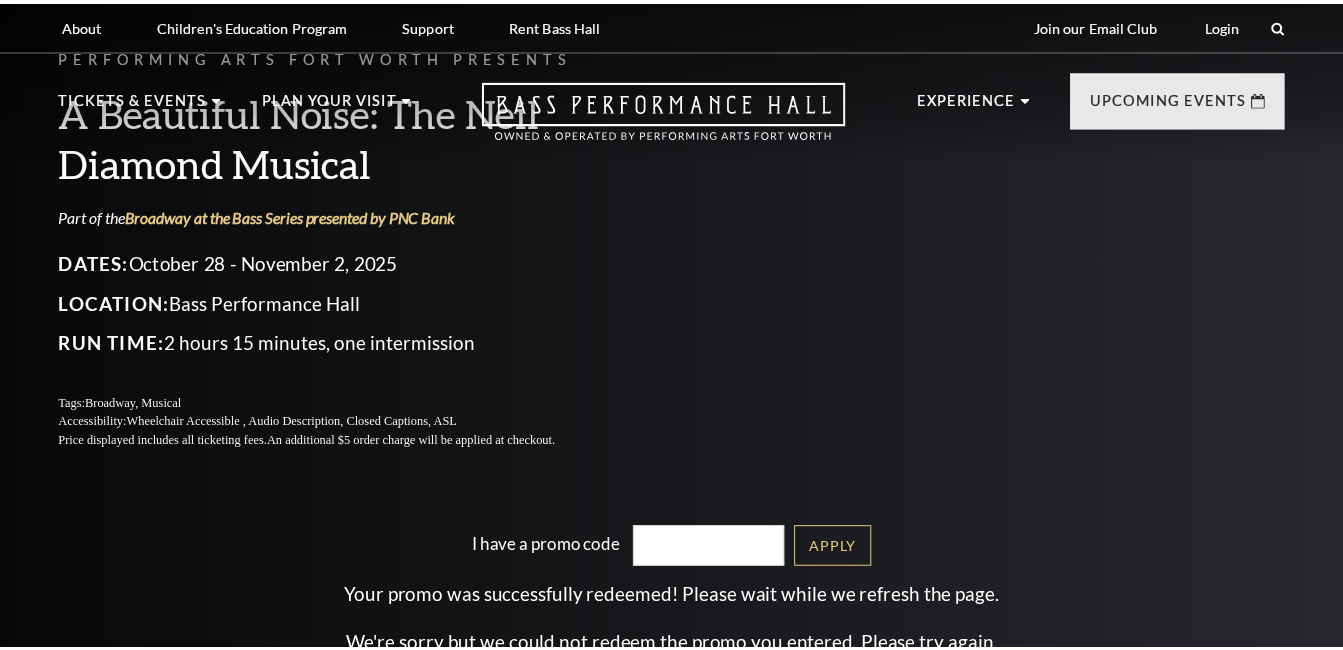 scroll, scrollTop: 0, scrollLeft: 0, axis: both 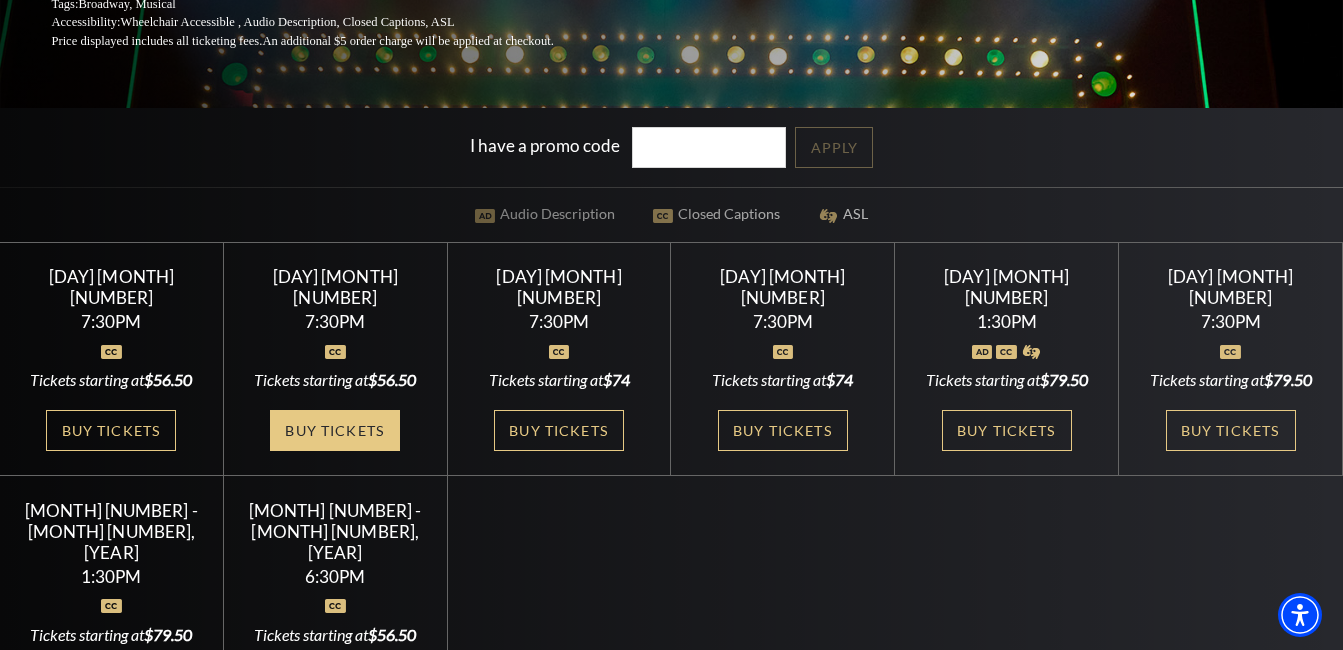 click on "Buy Tickets" at bounding box center [335, 430] 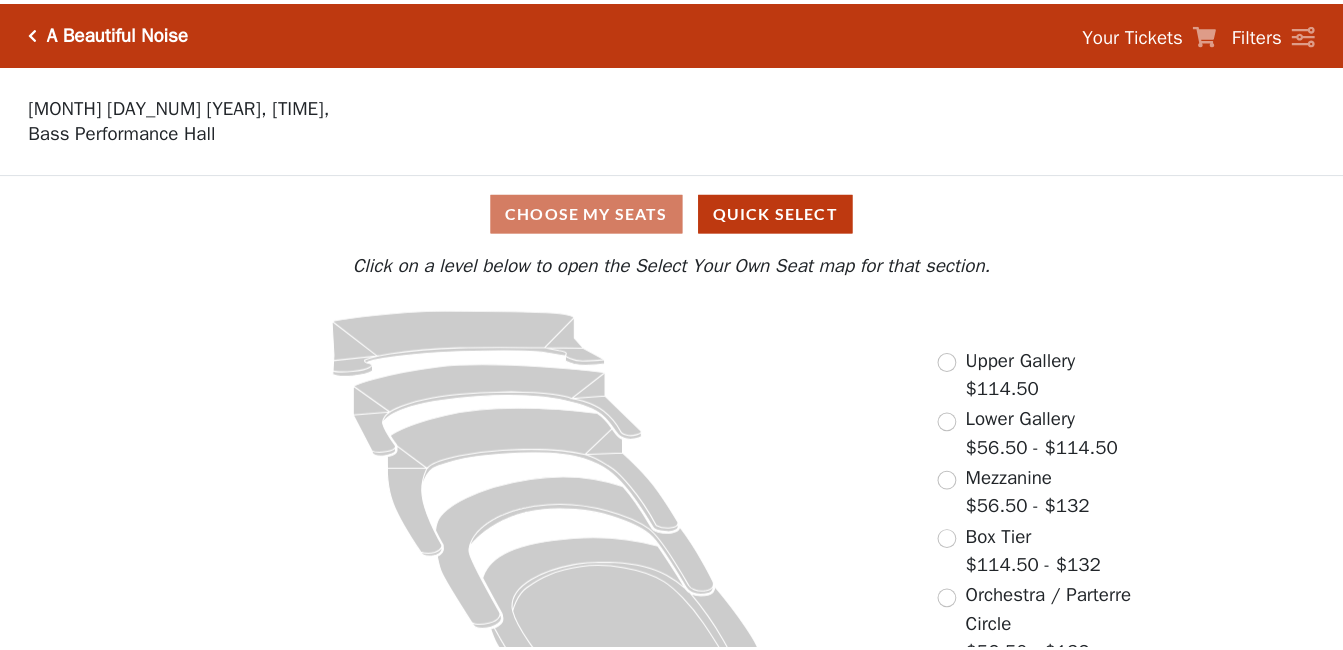 scroll, scrollTop: 0, scrollLeft: 0, axis: both 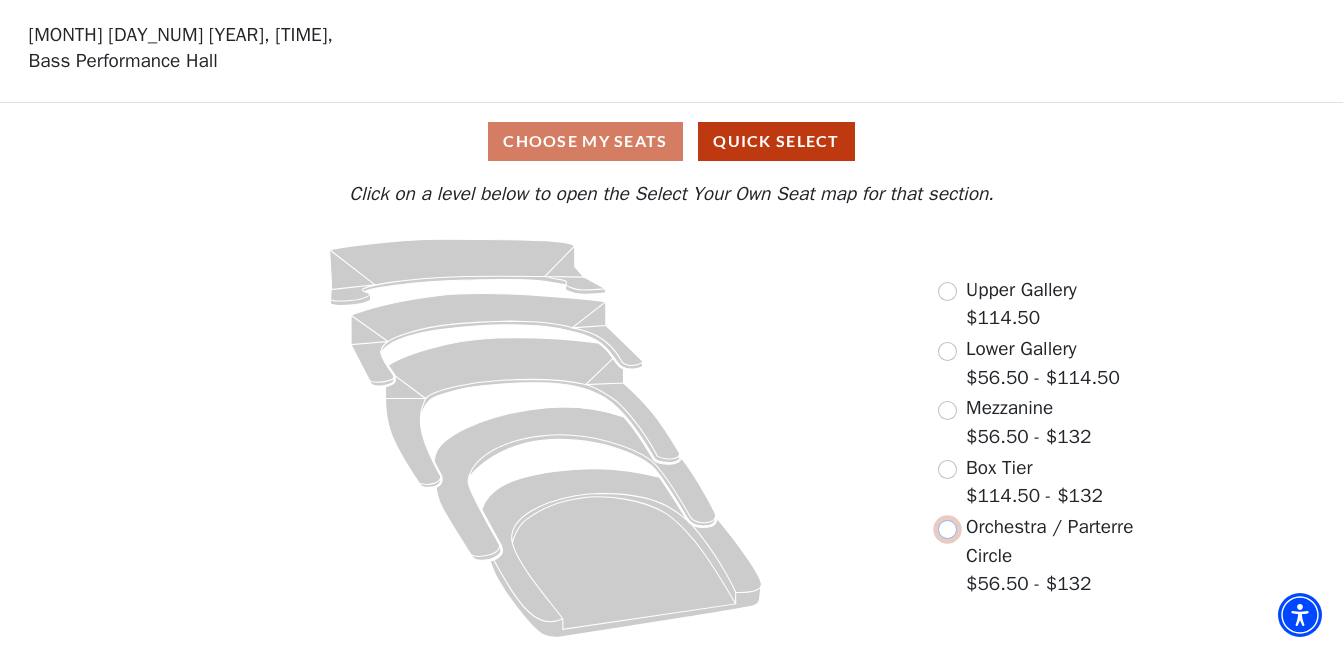 click at bounding box center [947, 529] 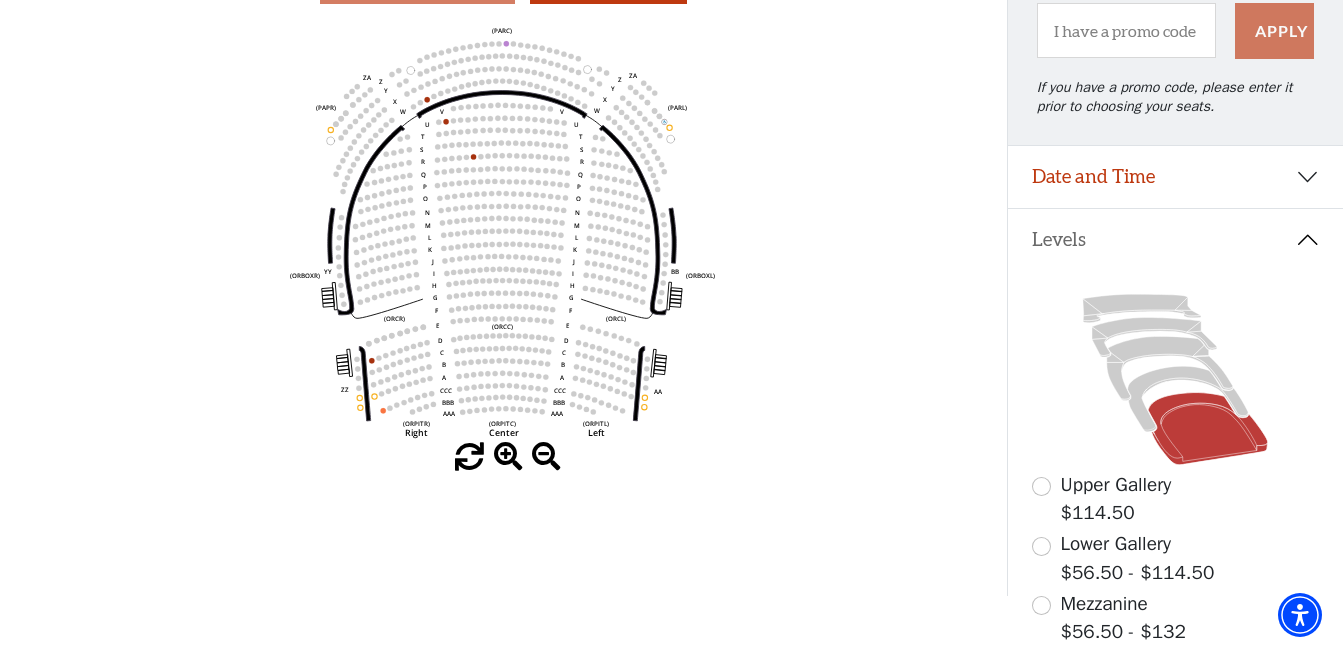scroll, scrollTop: 193, scrollLeft: 0, axis: vertical 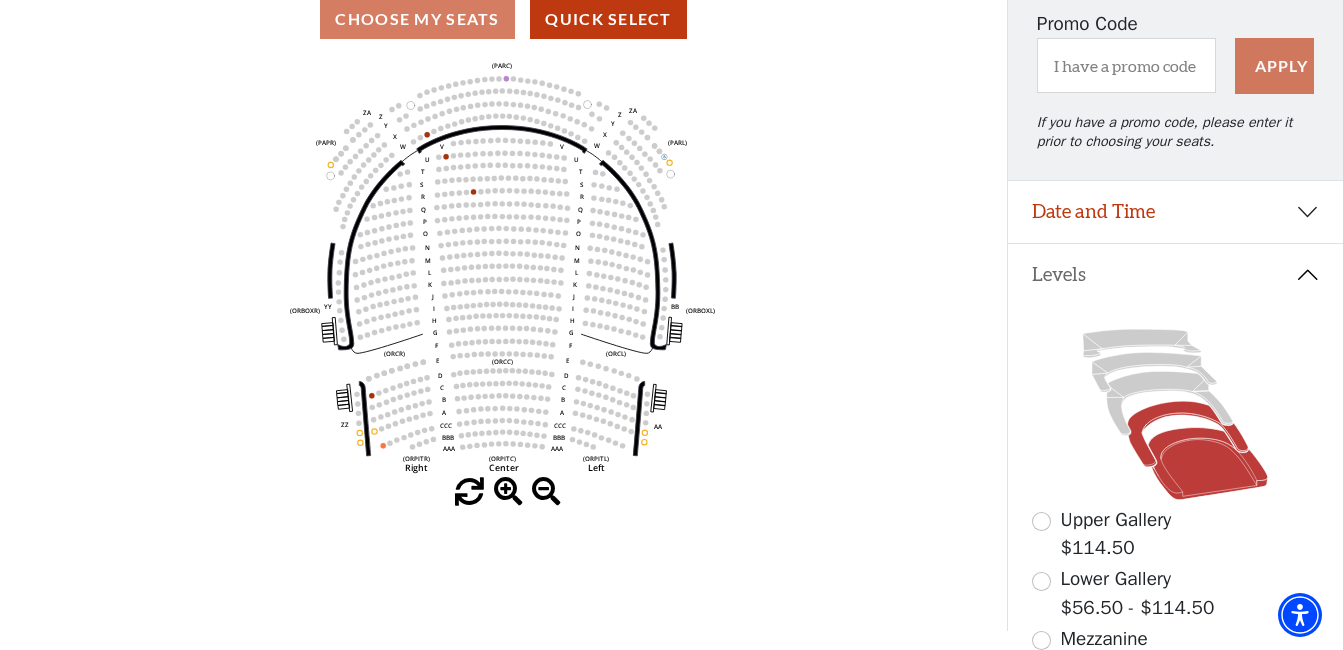click 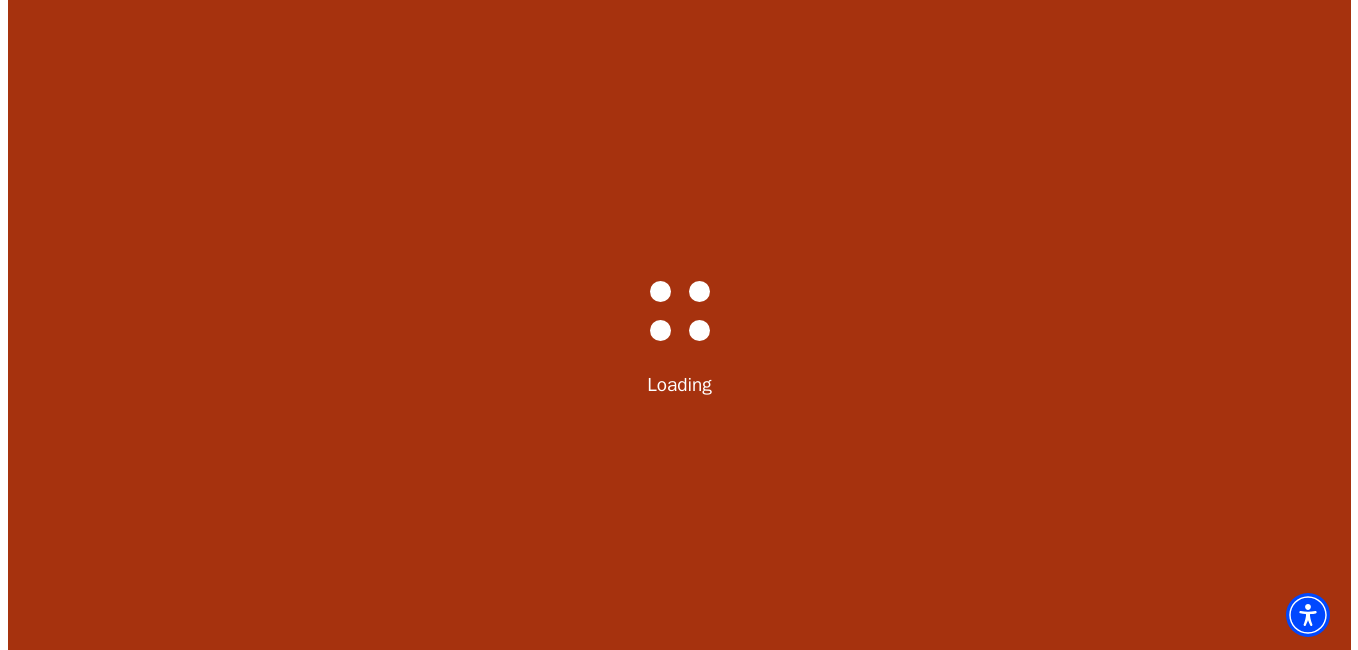 scroll, scrollTop: 0, scrollLeft: 0, axis: both 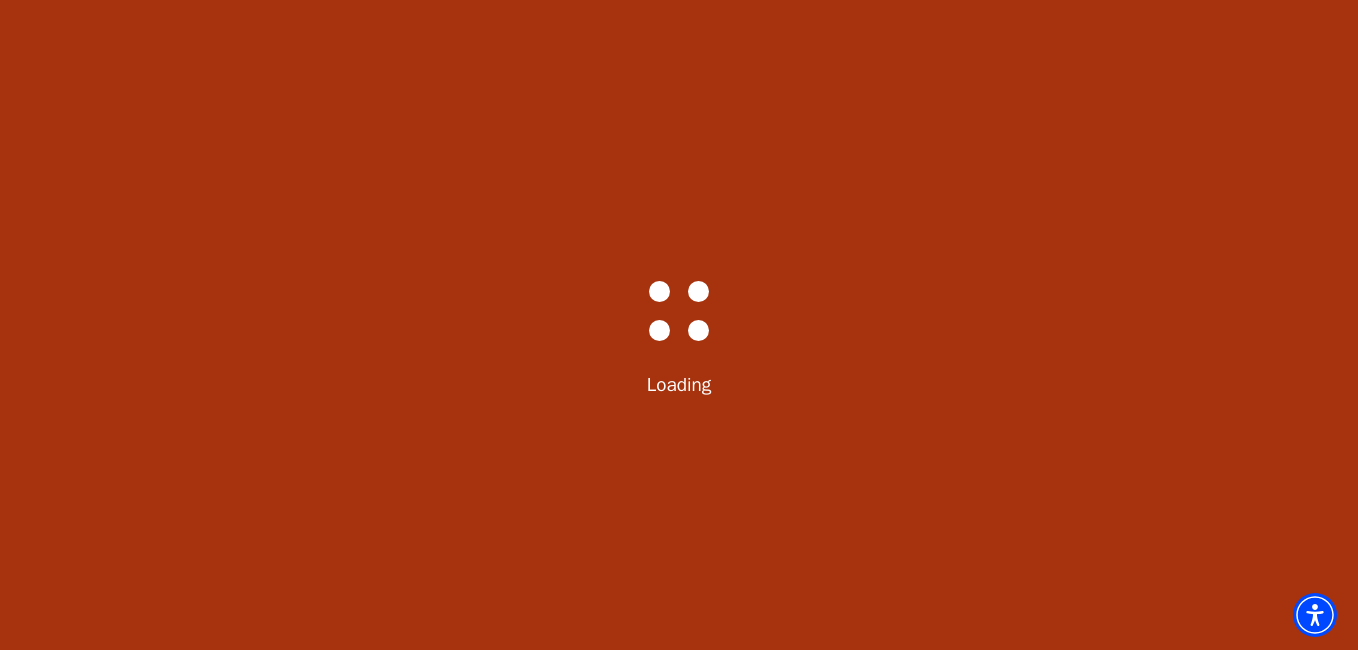 click on "Bass-Hall_Loader-Med-Gray   Loading" at bounding box center (679, 325) 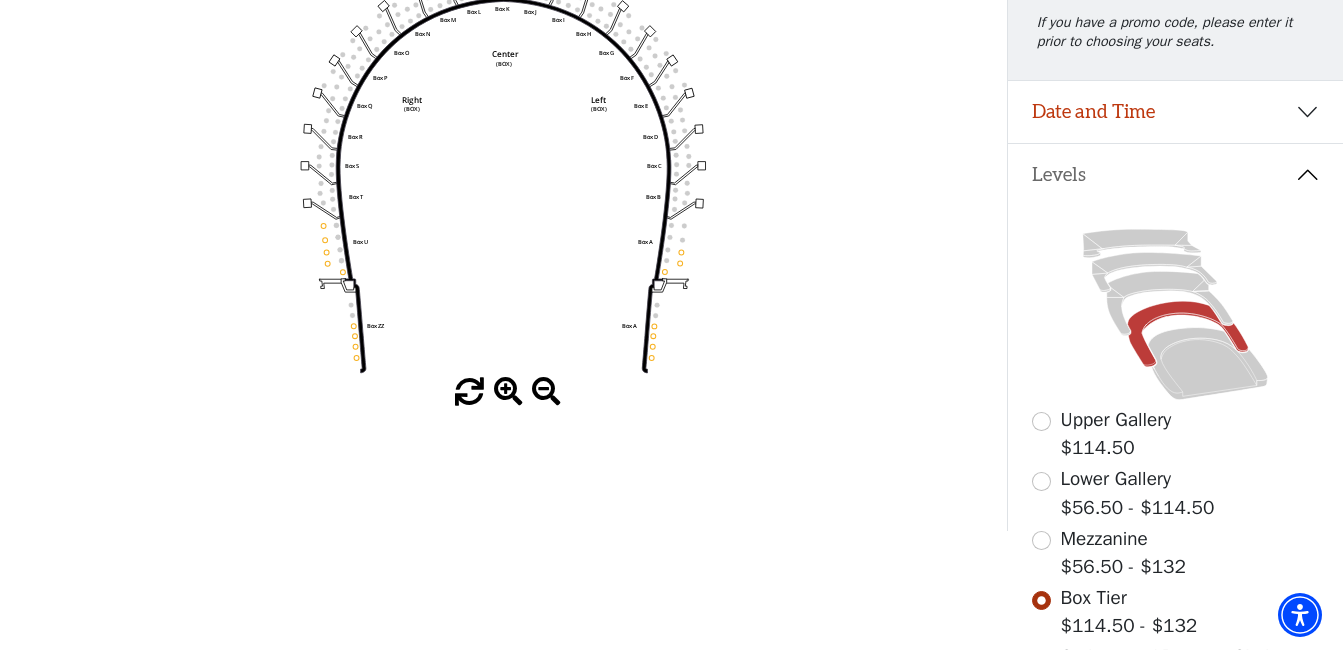 scroll, scrollTop: 393, scrollLeft: 0, axis: vertical 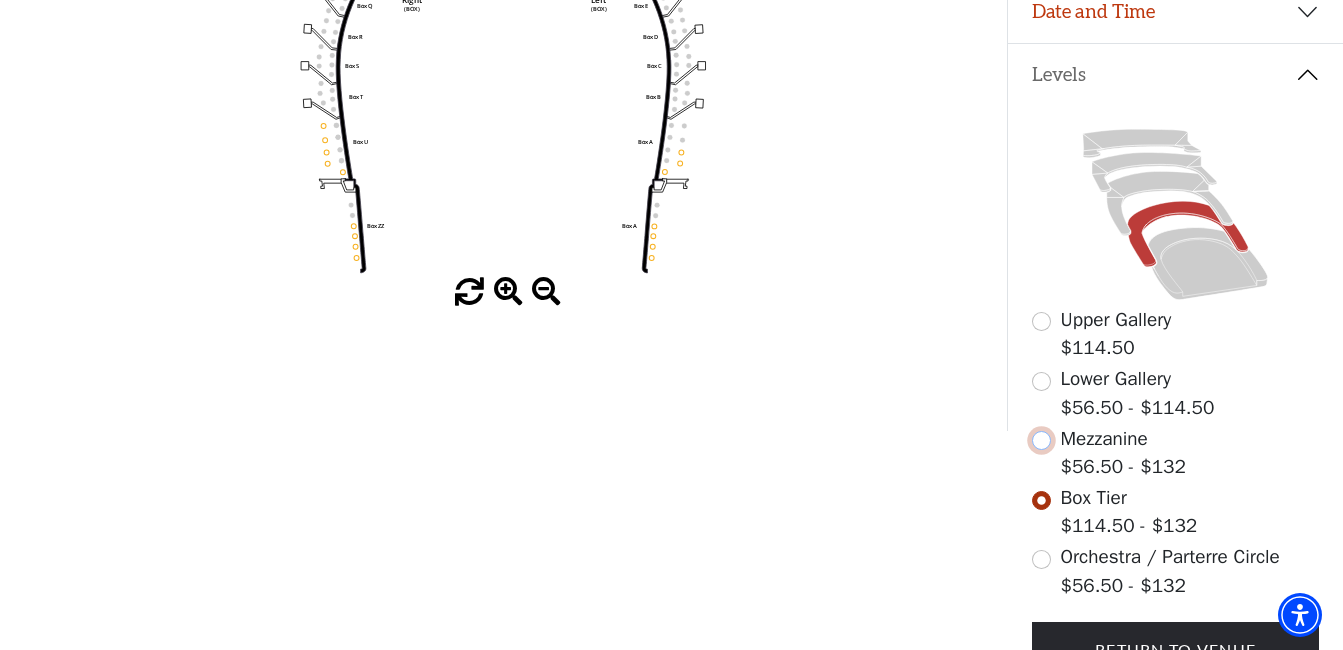 click at bounding box center [1041, 440] 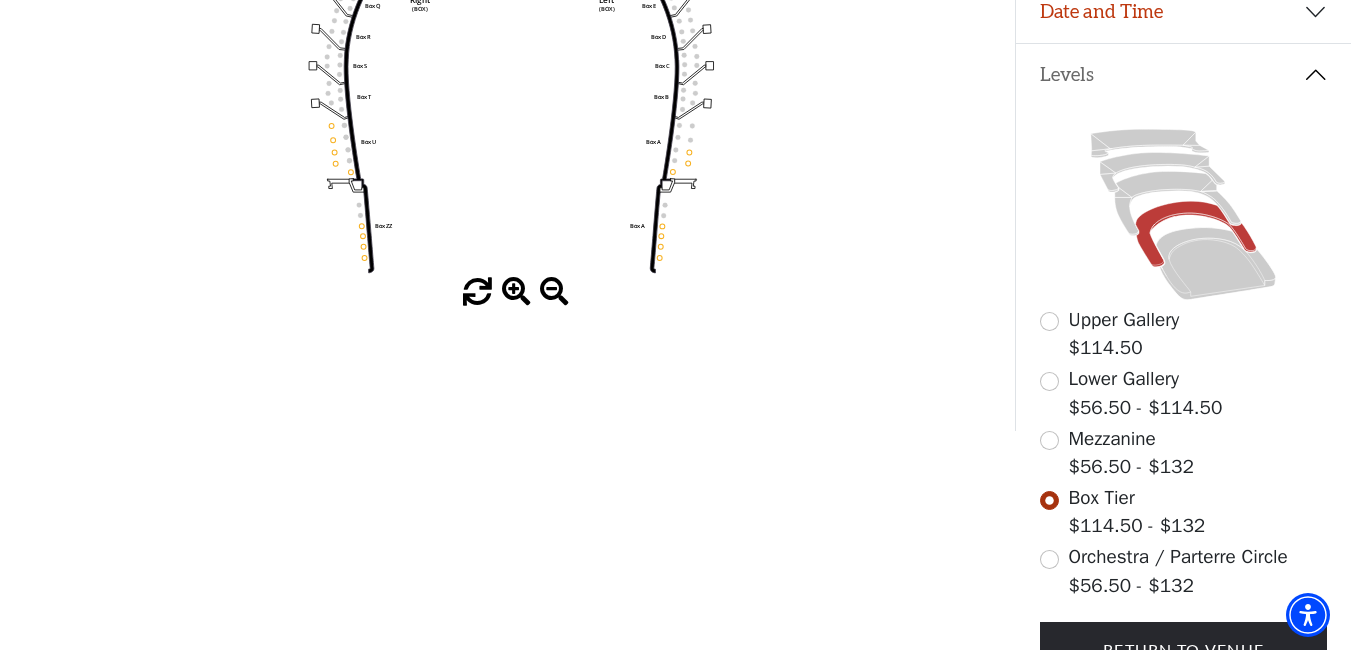 scroll, scrollTop: 0, scrollLeft: 0, axis: both 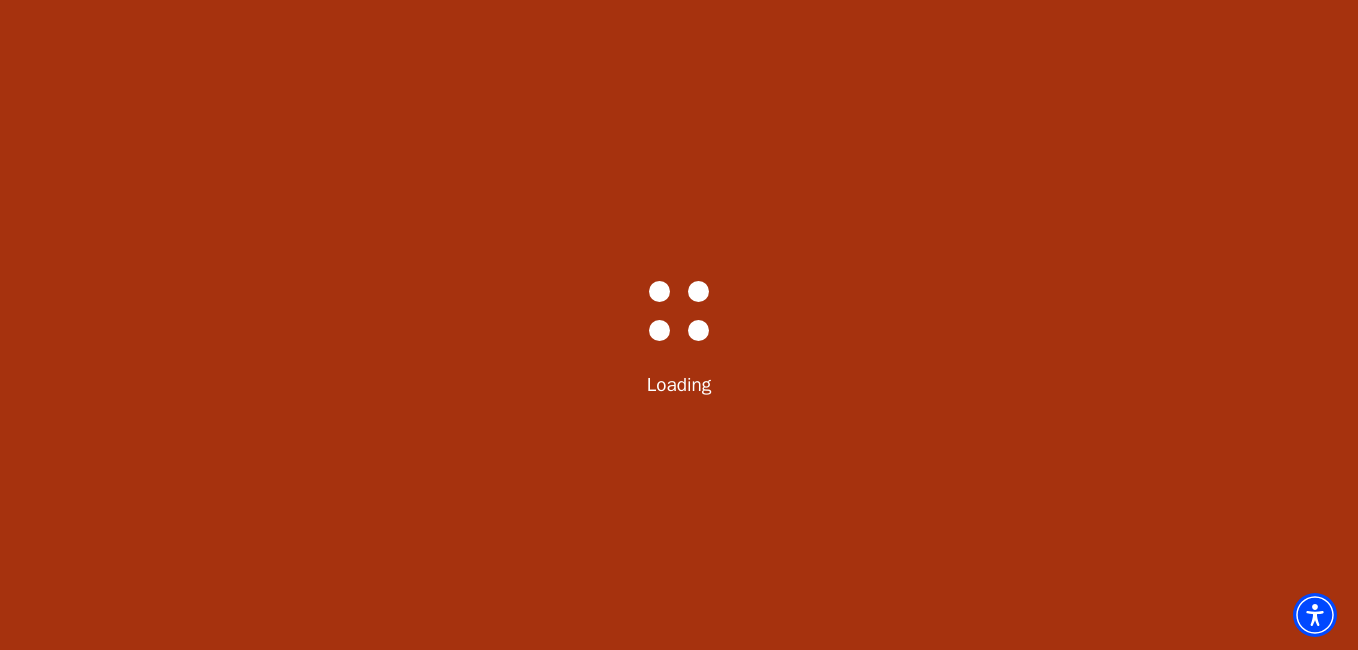 select on "6221" 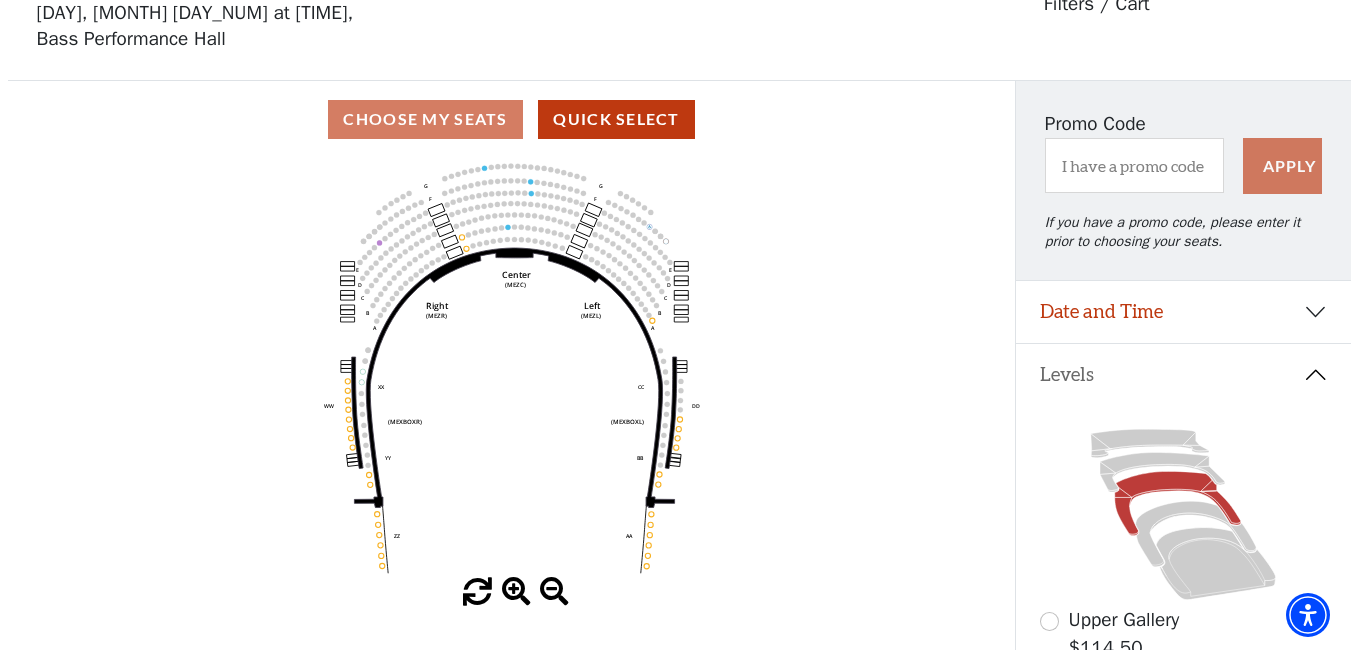 scroll, scrollTop: 0, scrollLeft: 0, axis: both 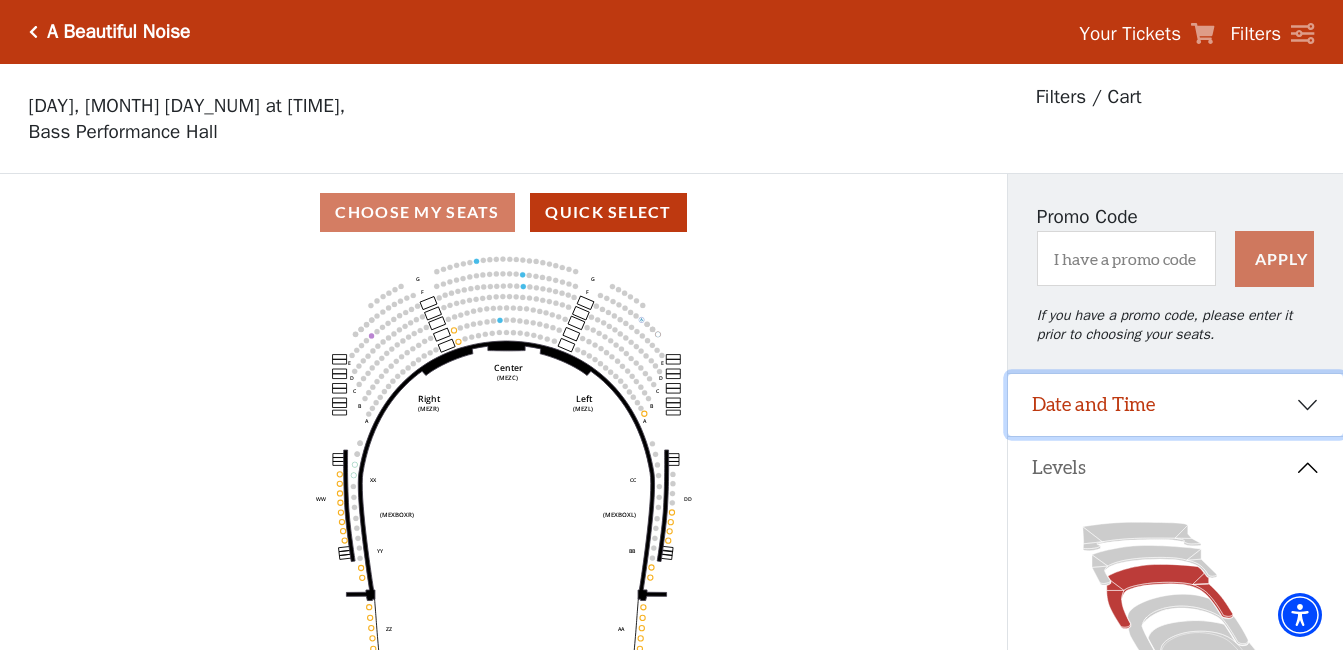 click on "Date and Time" at bounding box center (1175, 405) 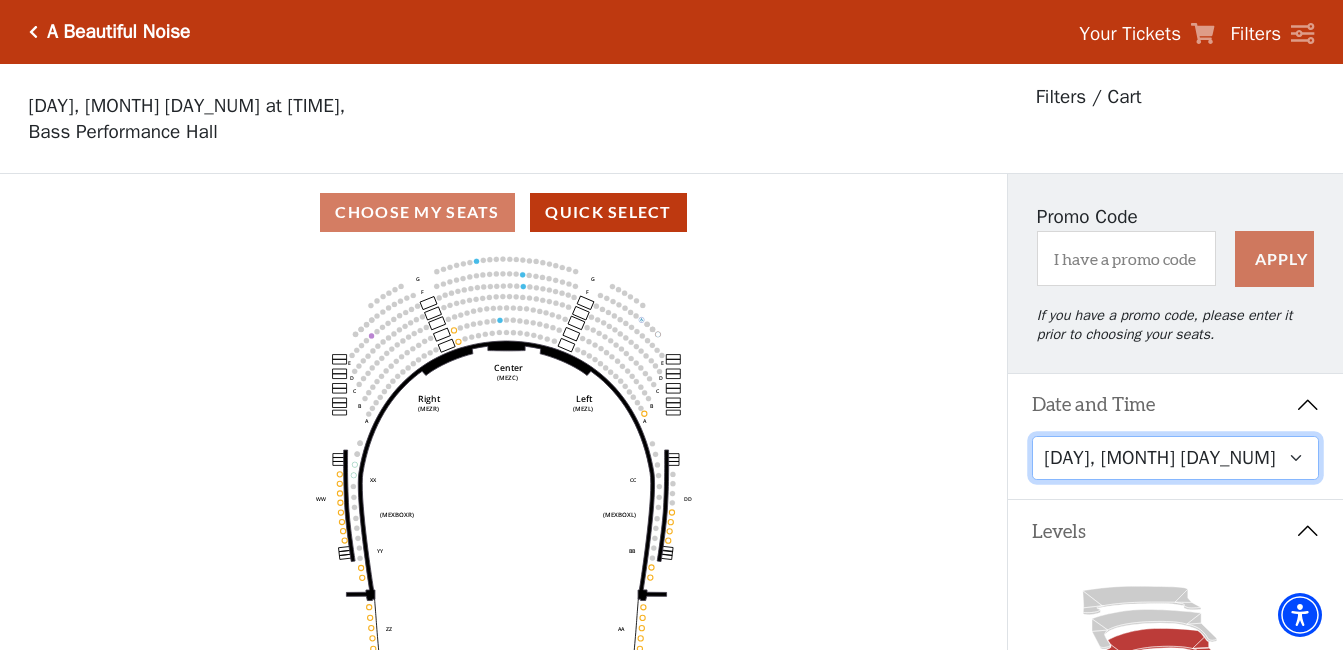 click on "Tuesday, October 28 at 7:30 PM Wednesday, October 29 at 7:30 PM Thursday, October 30 at 7:30 PM Friday, October 31 at 7:30 PM Saturday, November 1 at 1:30 PM Saturday, November 1 at 7:30 PM Sunday, November 2 at 1:30 PM Sunday, November 2 at 6:30 PM" at bounding box center (1175, 458) 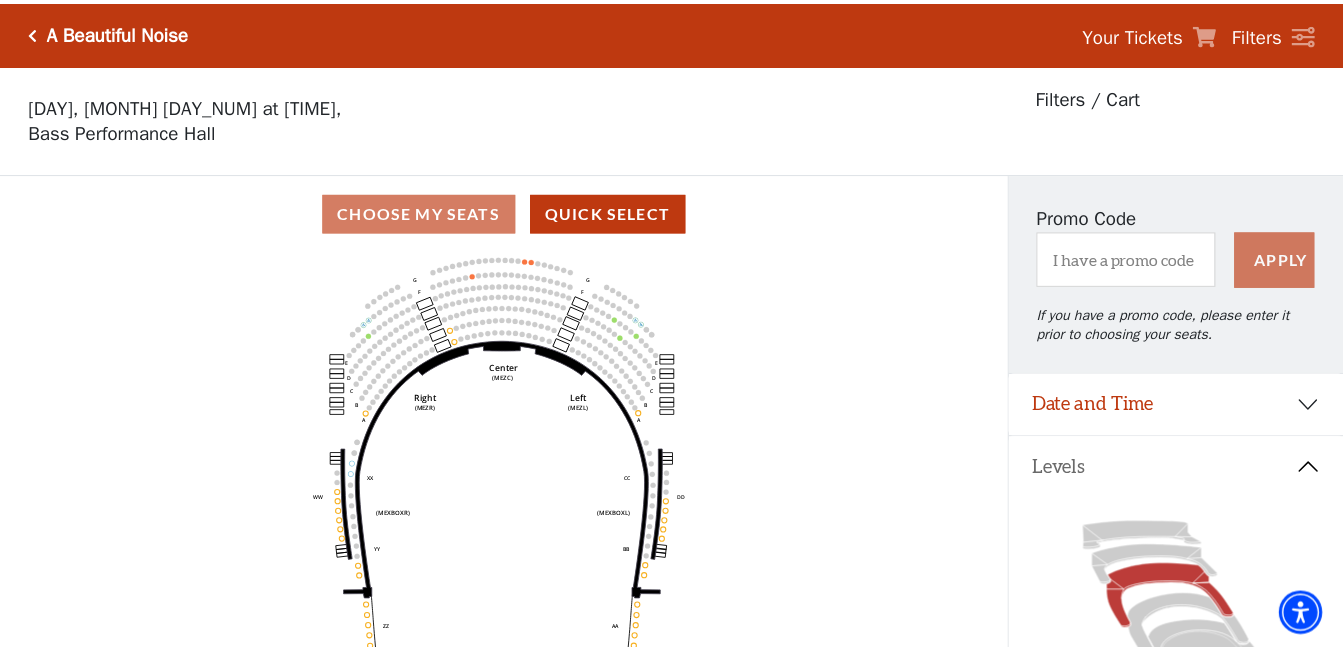 scroll, scrollTop: 93, scrollLeft: 0, axis: vertical 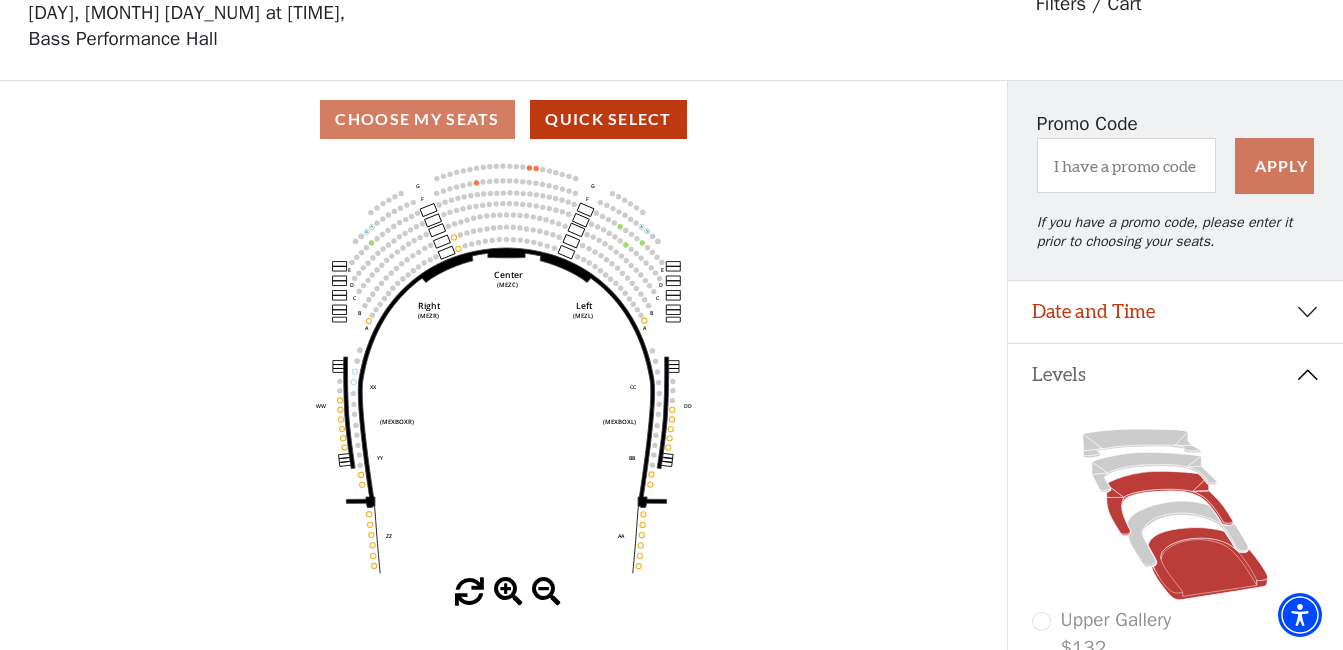 click 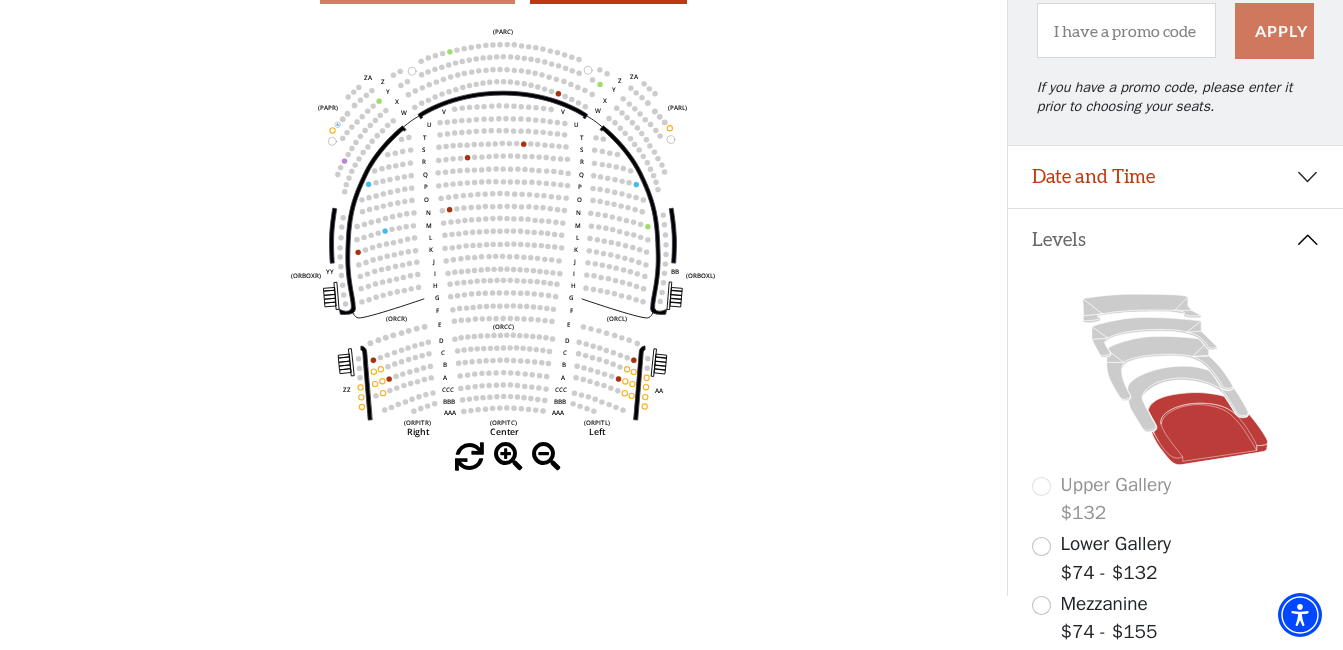 scroll, scrollTop: 193, scrollLeft: 0, axis: vertical 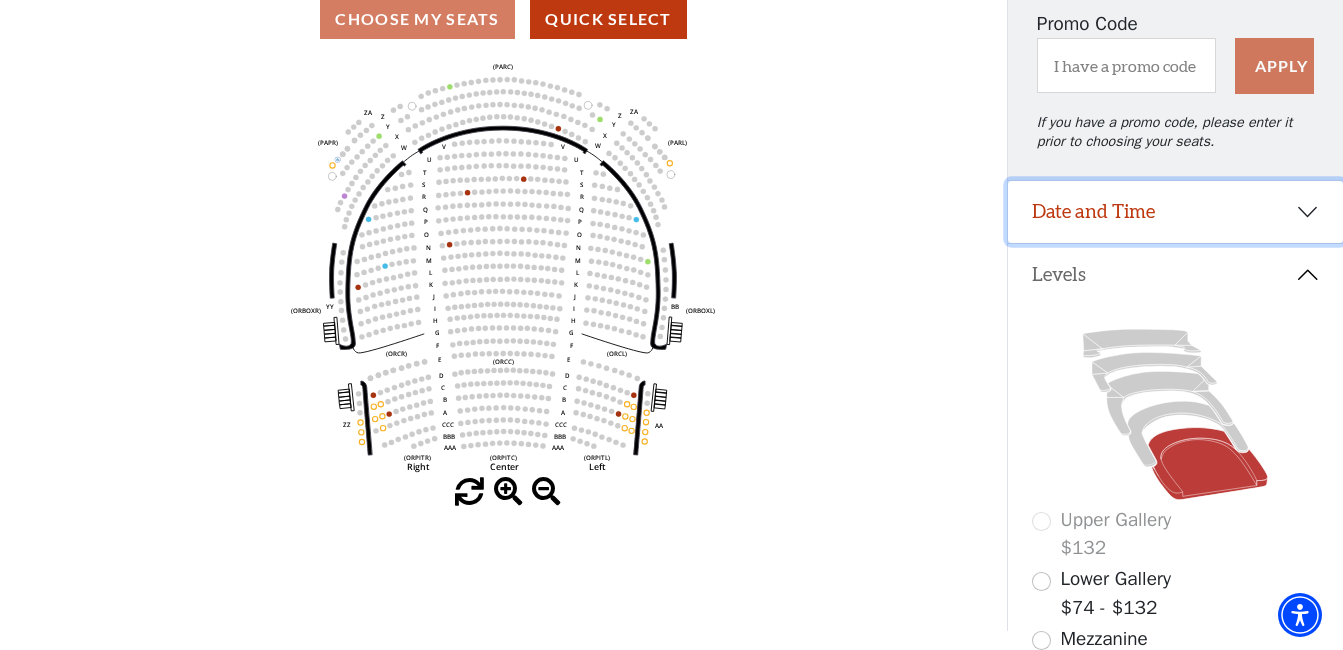 click on "Date and Time" at bounding box center (1175, 212) 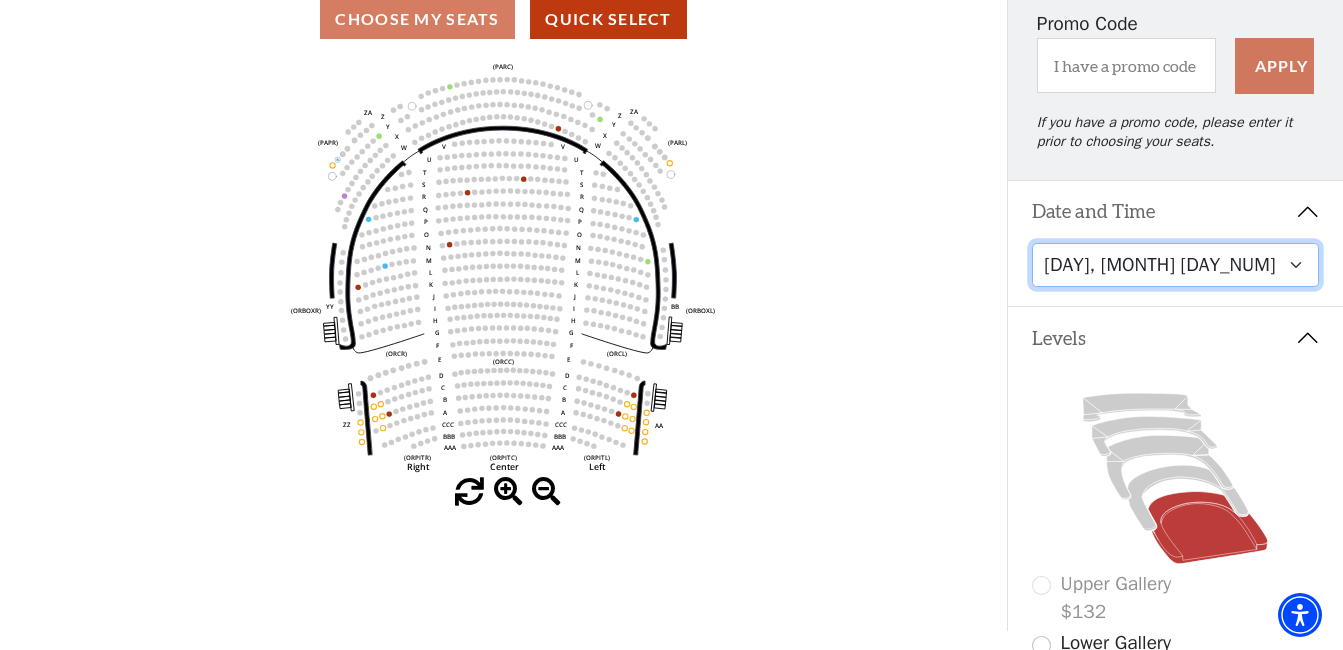 click on "Tuesday, October 28 at 7:30 PM Wednesday, October 29 at 7:30 PM Thursday, October 30 at 7:30 PM Friday, October 31 at 7:30 PM Saturday, November 1 at 1:30 PM Saturday, November 1 at 7:30 PM Sunday, November 2 at 1:30 PM Sunday, November 2 at 6:30 PM" at bounding box center (1175, 265) 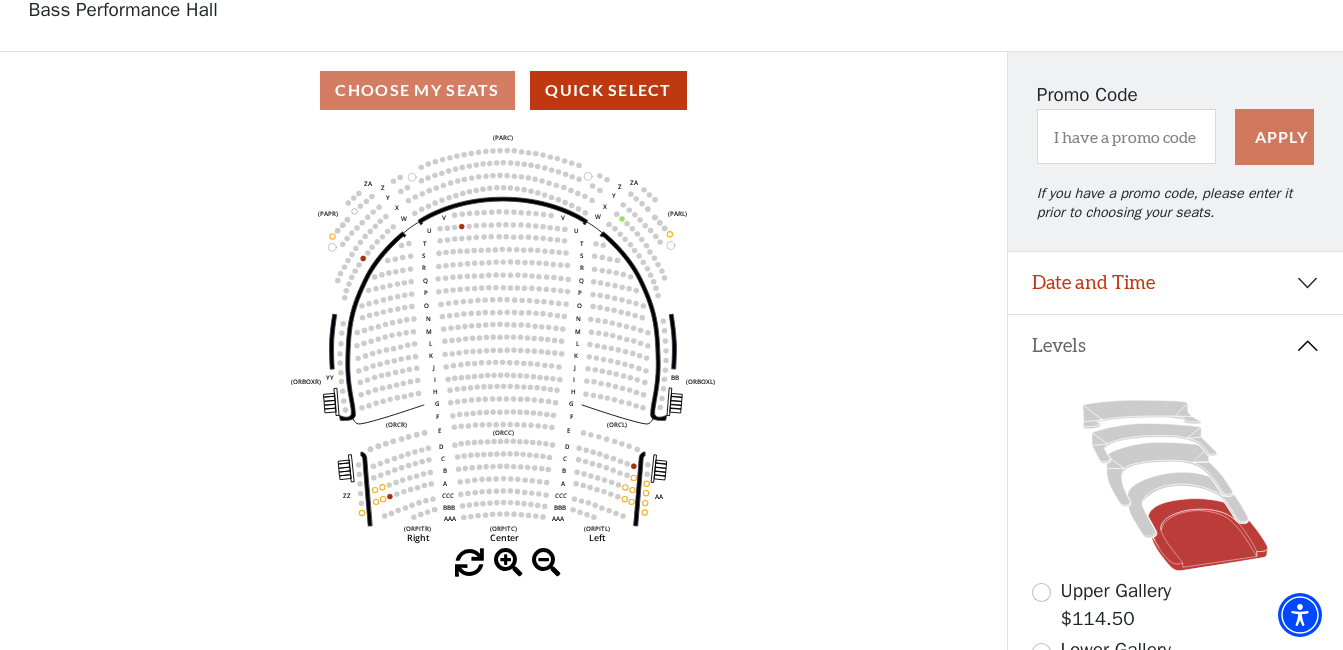 scroll, scrollTop: 93, scrollLeft: 0, axis: vertical 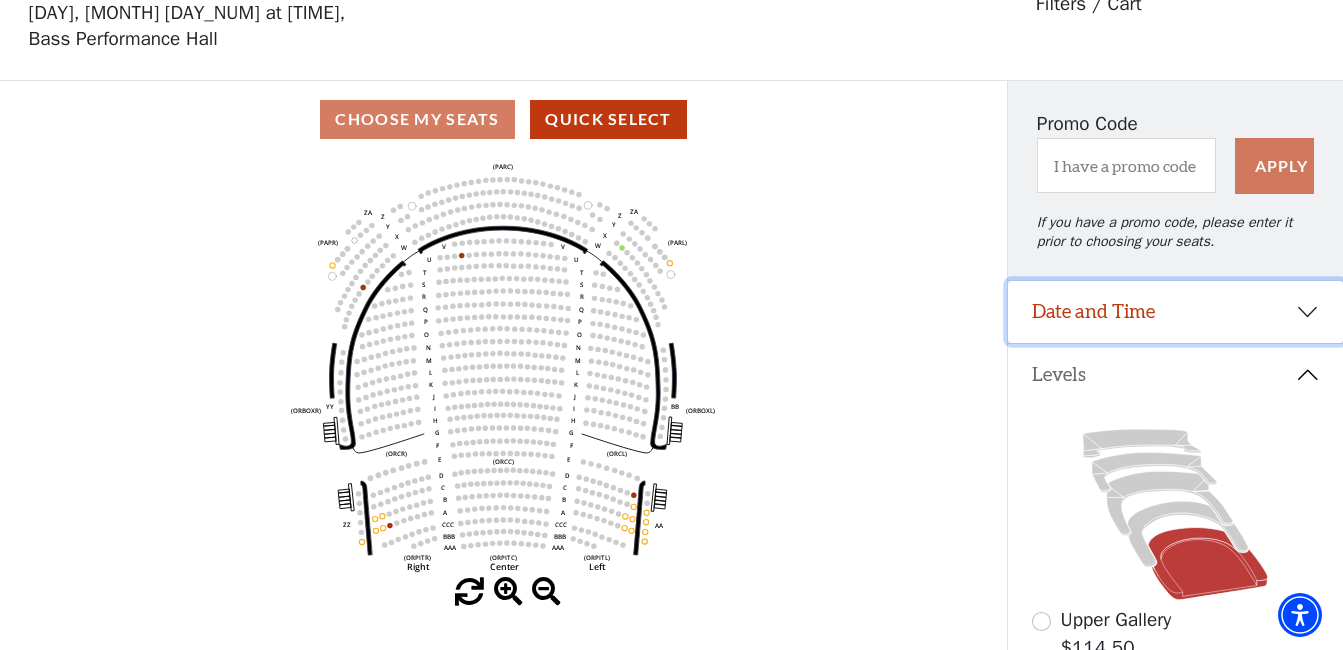 click on "Date and Time" at bounding box center (1175, 312) 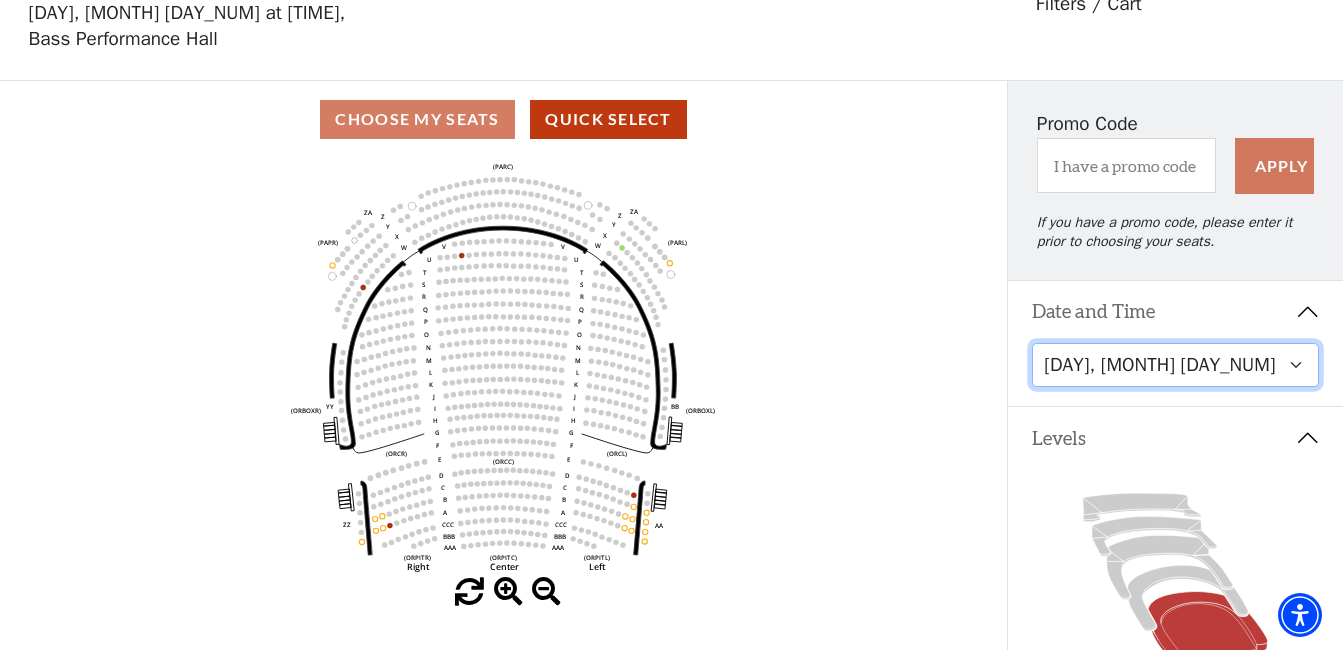 click on "Tuesday, October 28 at 7:30 PM Wednesday, October 29 at 7:30 PM Thursday, October 30 at 7:30 PM Friday, October 31 at 7:30 PM Saturday, November 1 at 1:30 PM Saturday, November 1 at 7:30 PM Sunday, November 2 at 1:30 PM Sunday, November 2 at 6:30 PM" at bounding box center (1175, 365) 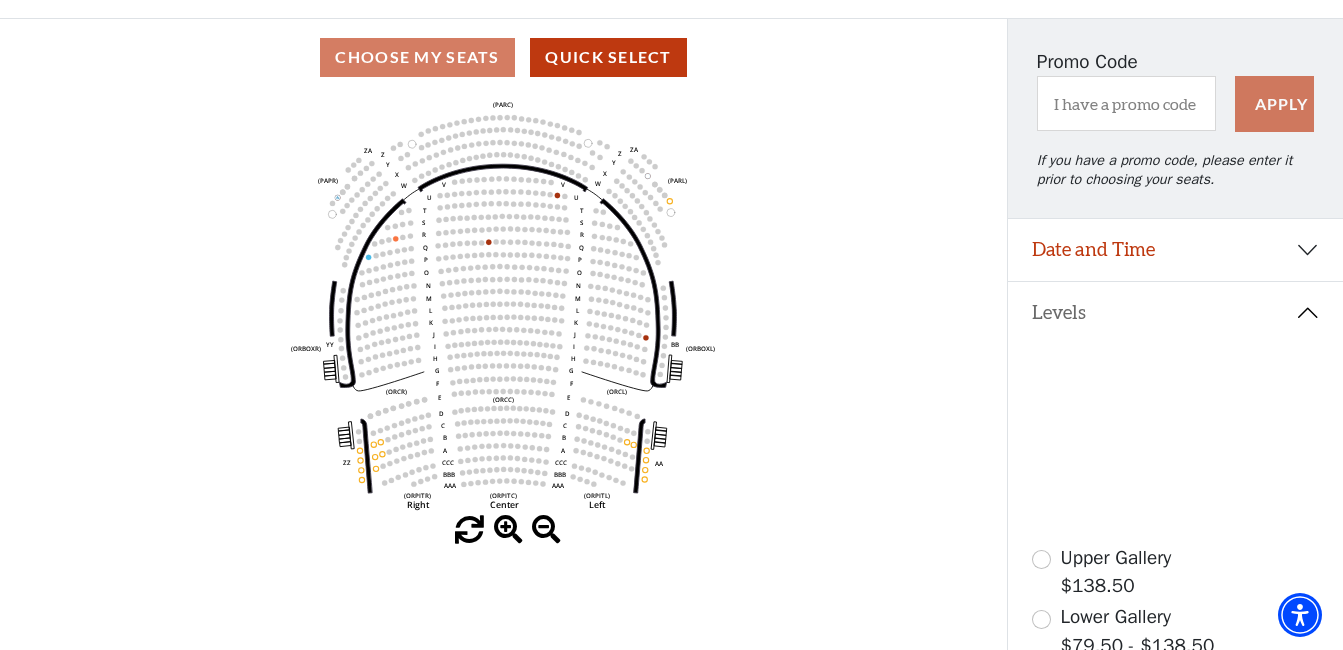 scroll, scrollTop: 193, scrollLeft: 0, axis: vertical 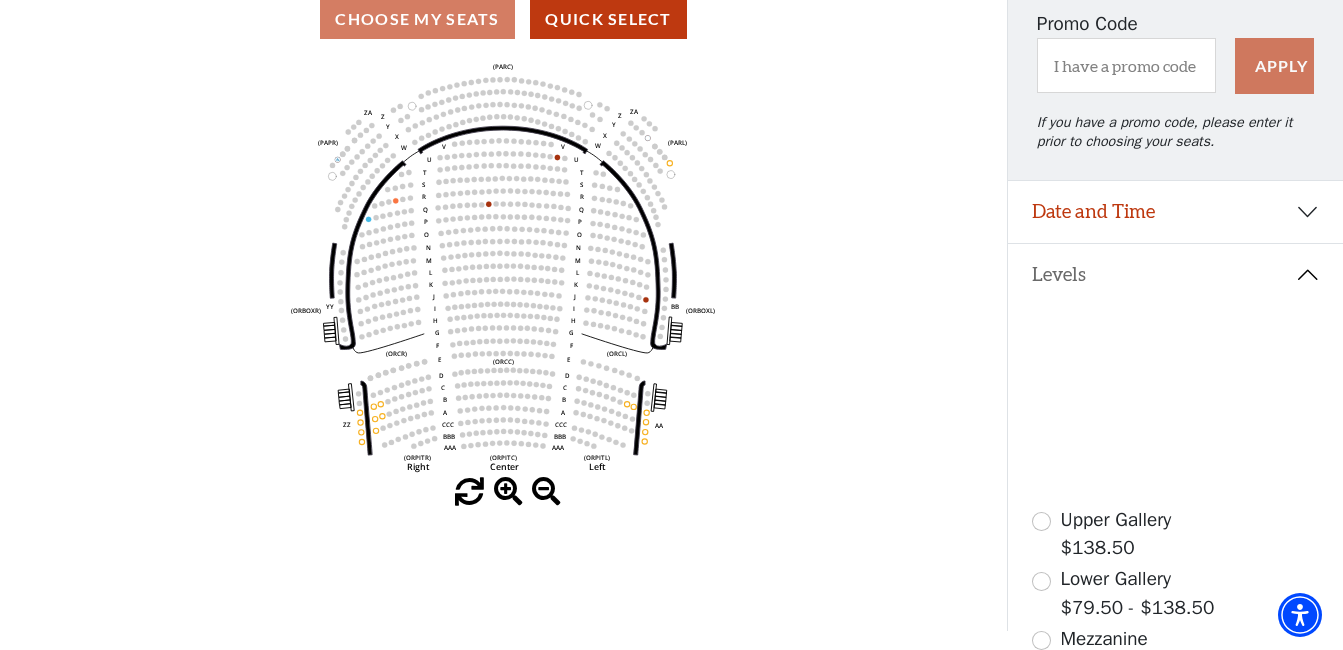 click 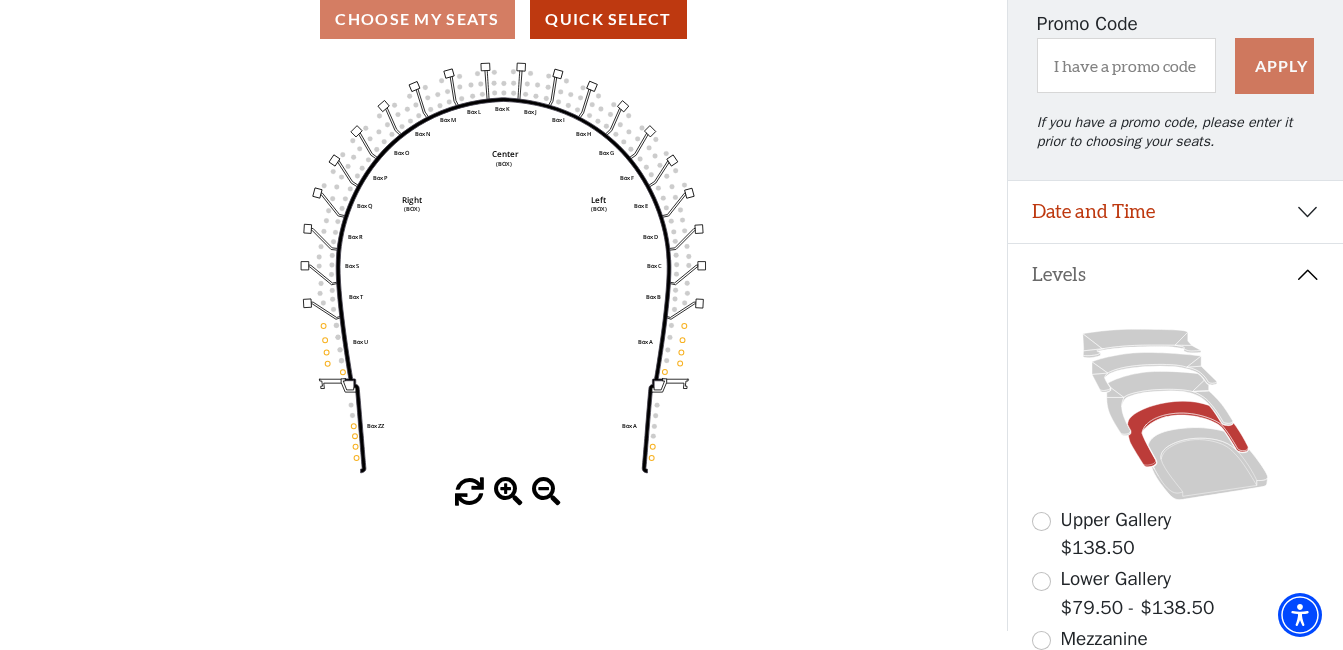 scroll, scrollTop: 293, scrollLeft: 0, axis: vertical 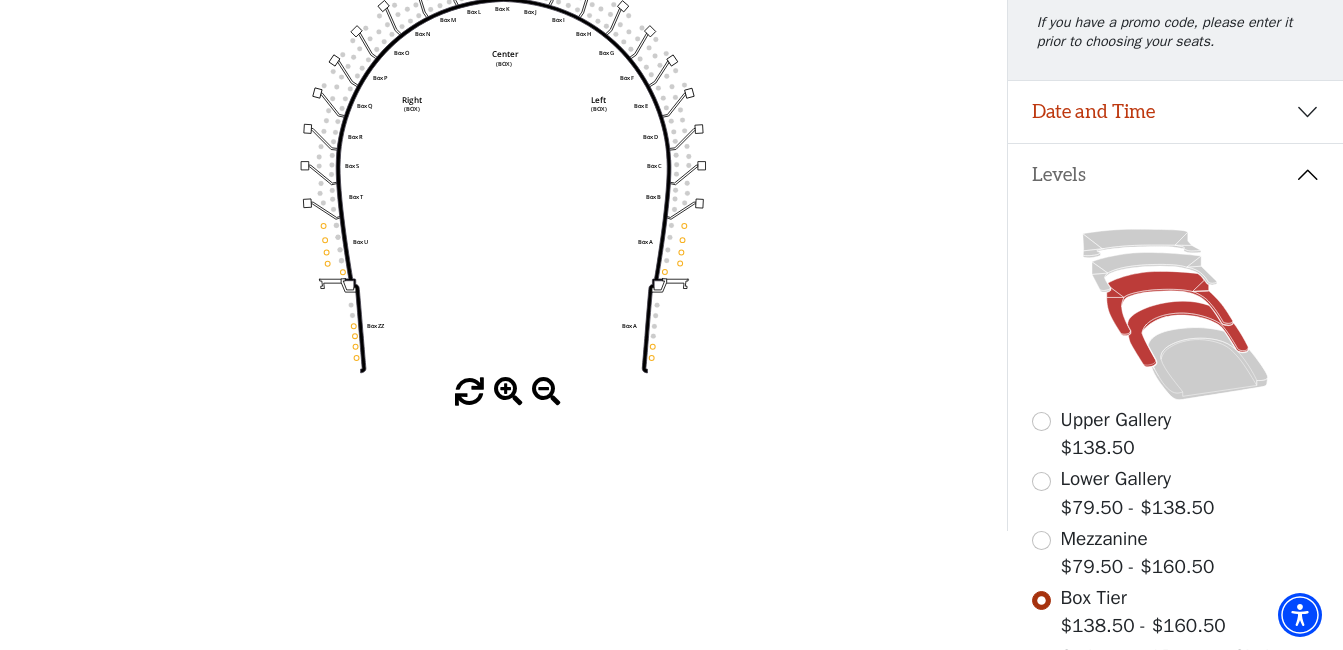 click 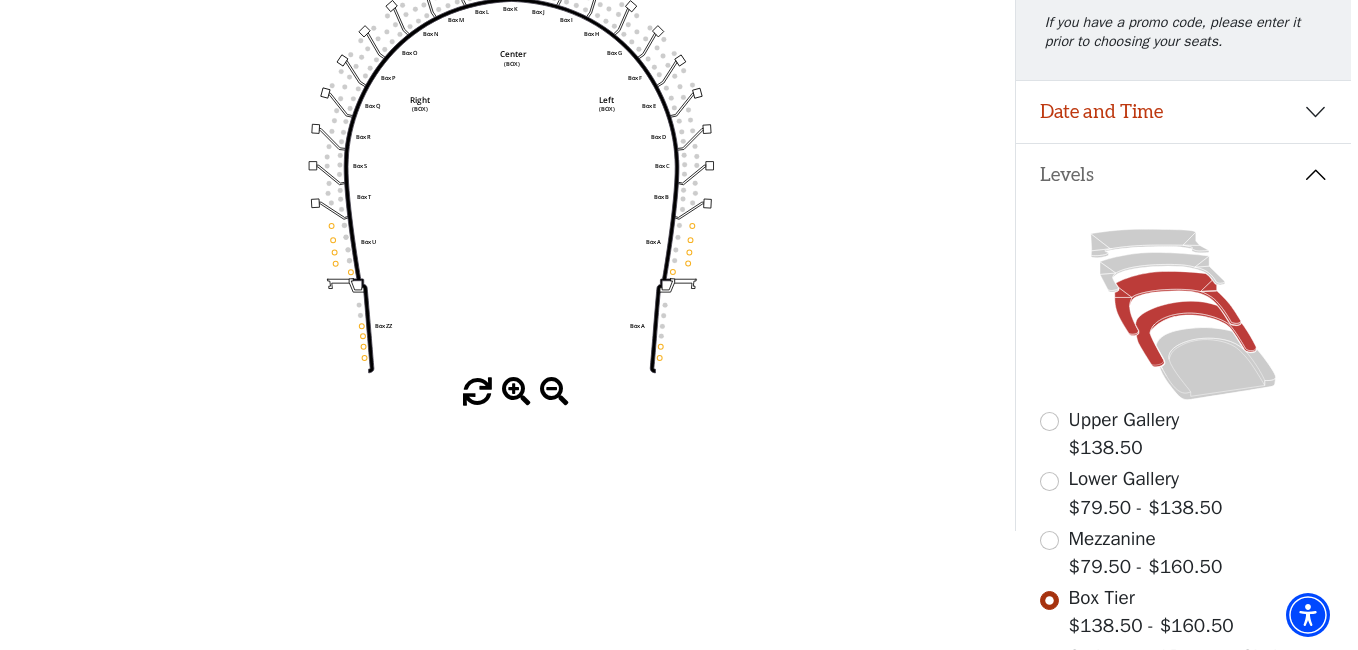 scroll, scrollTop: 0, scrollLeft: 0, axis: both 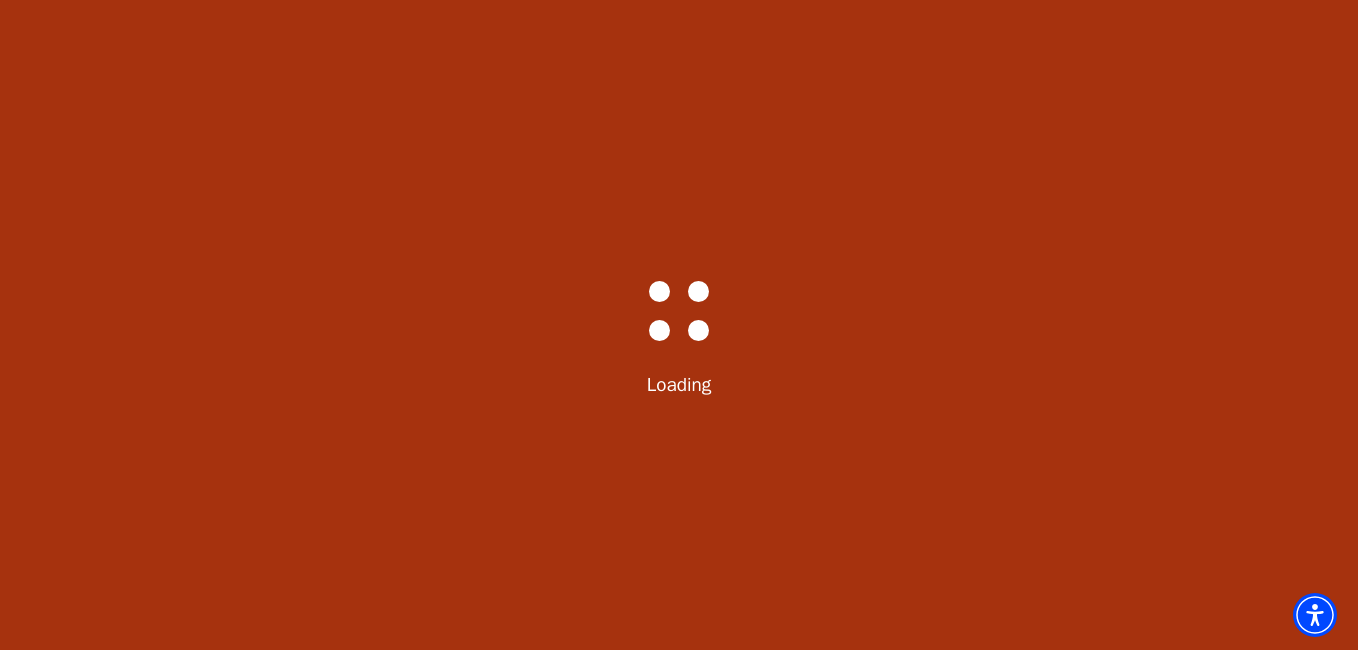 click on "Bass-Hall_Loader-Med-Gray   Loading" at bounding box center (679, 325) 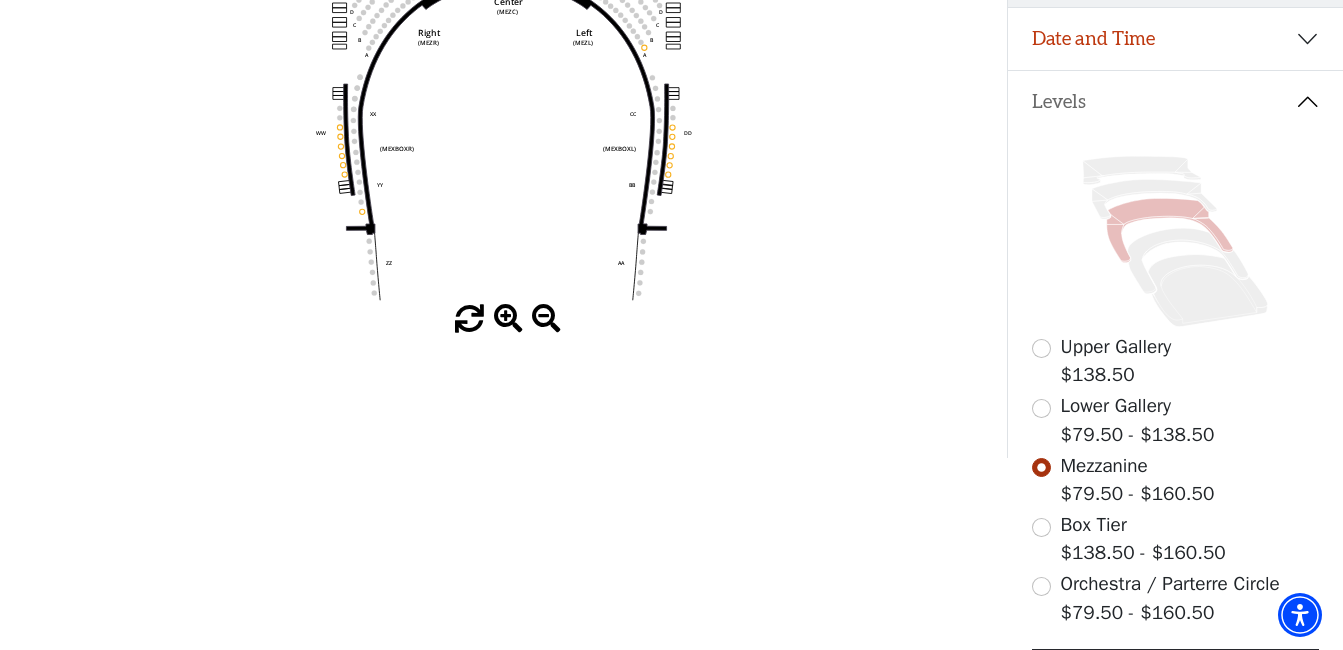 scroll, scrollTop: 393, scrollLeft: 0, axis: vertical 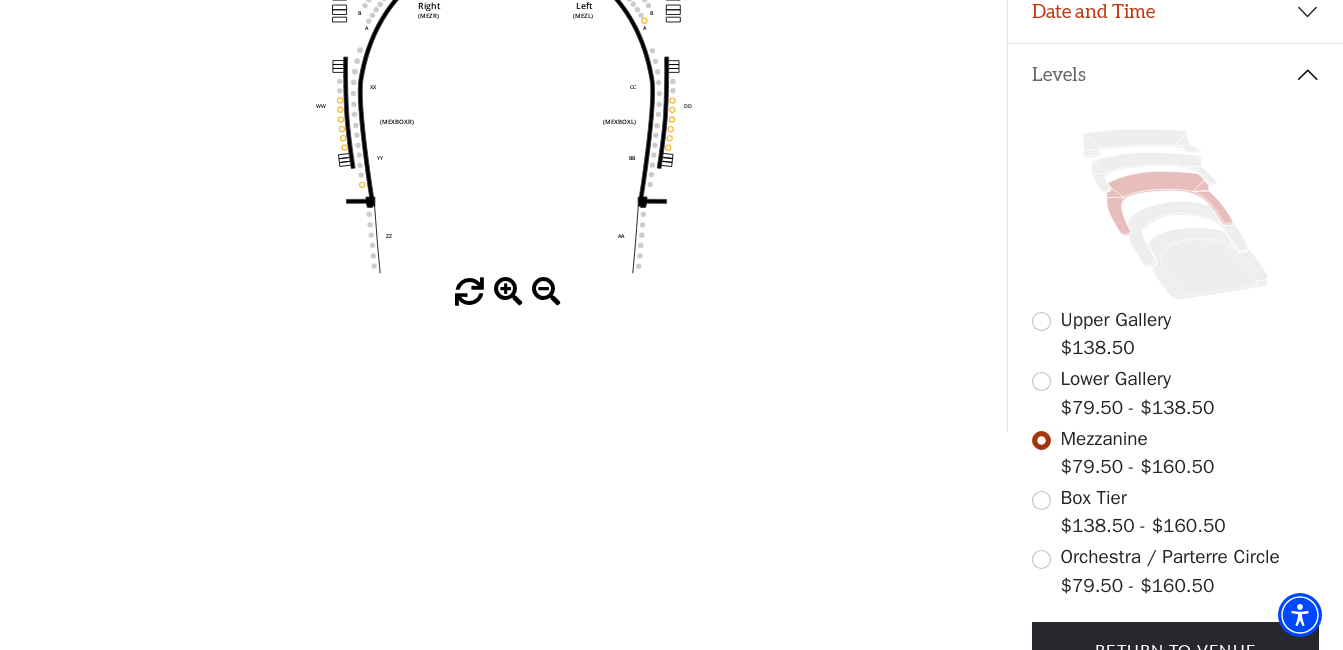 click on "Orchestra / Parterre Circle" at bounding box center (1170, 557) 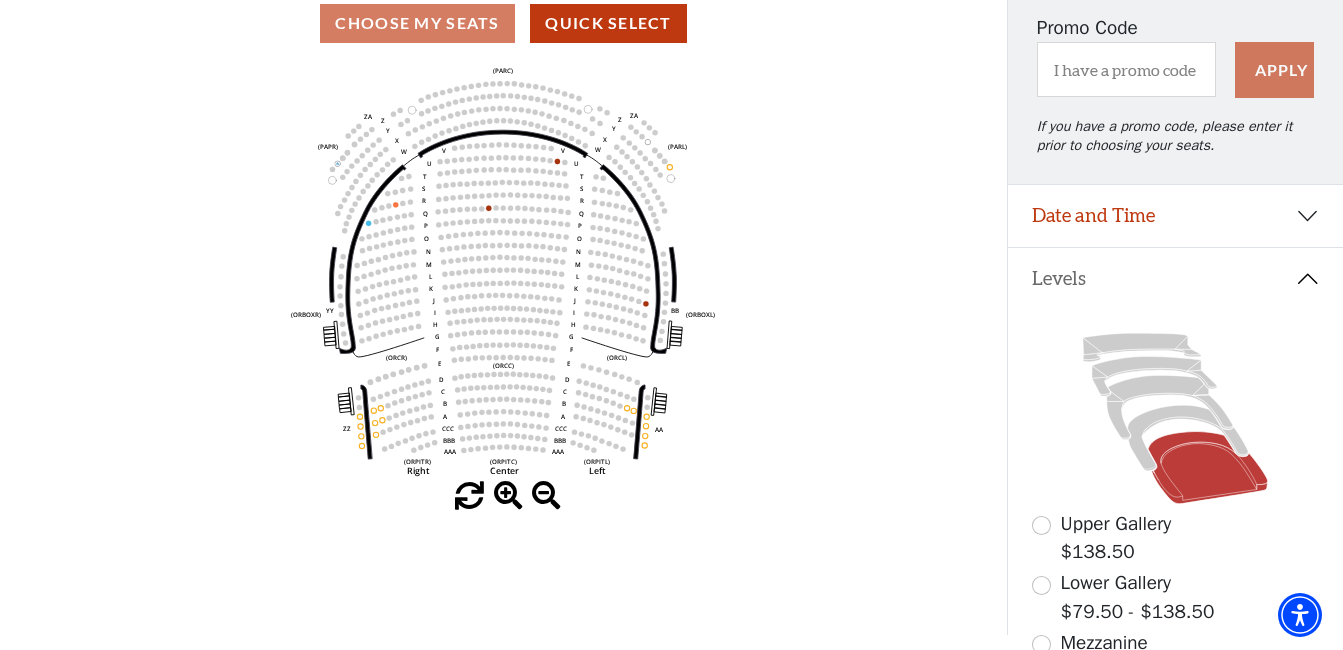 scroll, scrollTop: 200, scrollLeft: 0, axis: vertical 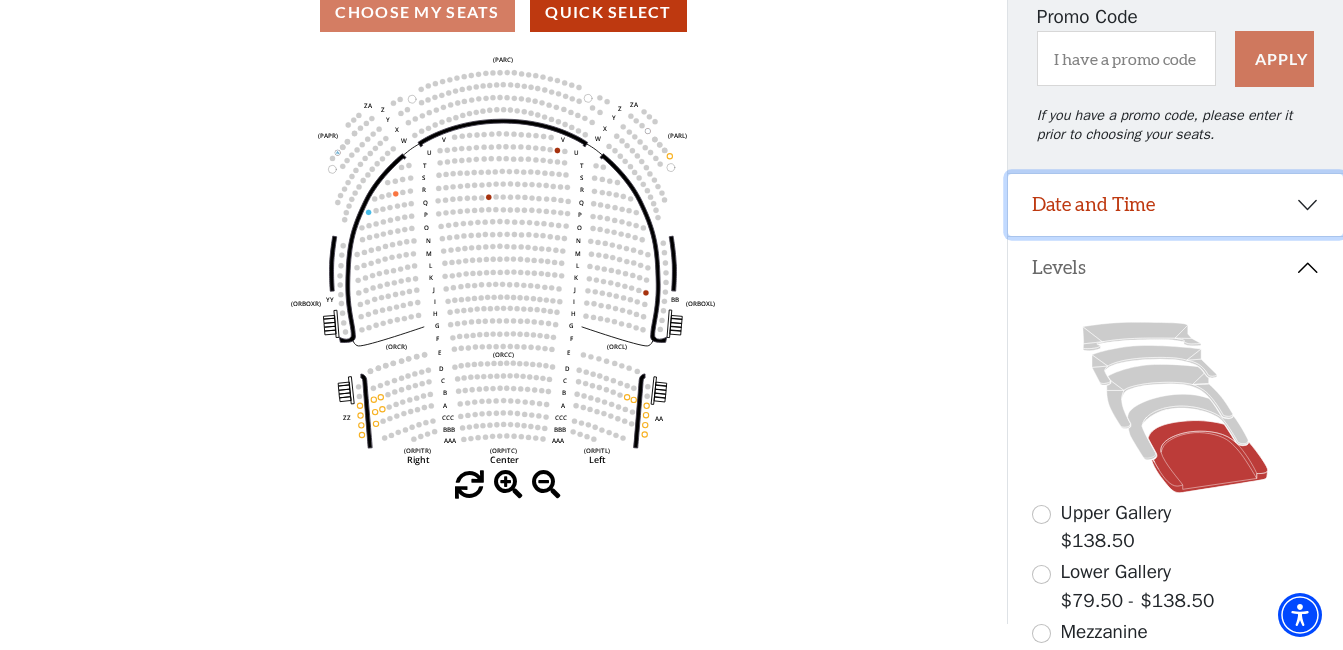 click on "Date and Time" at bounding box center [1175, 205] 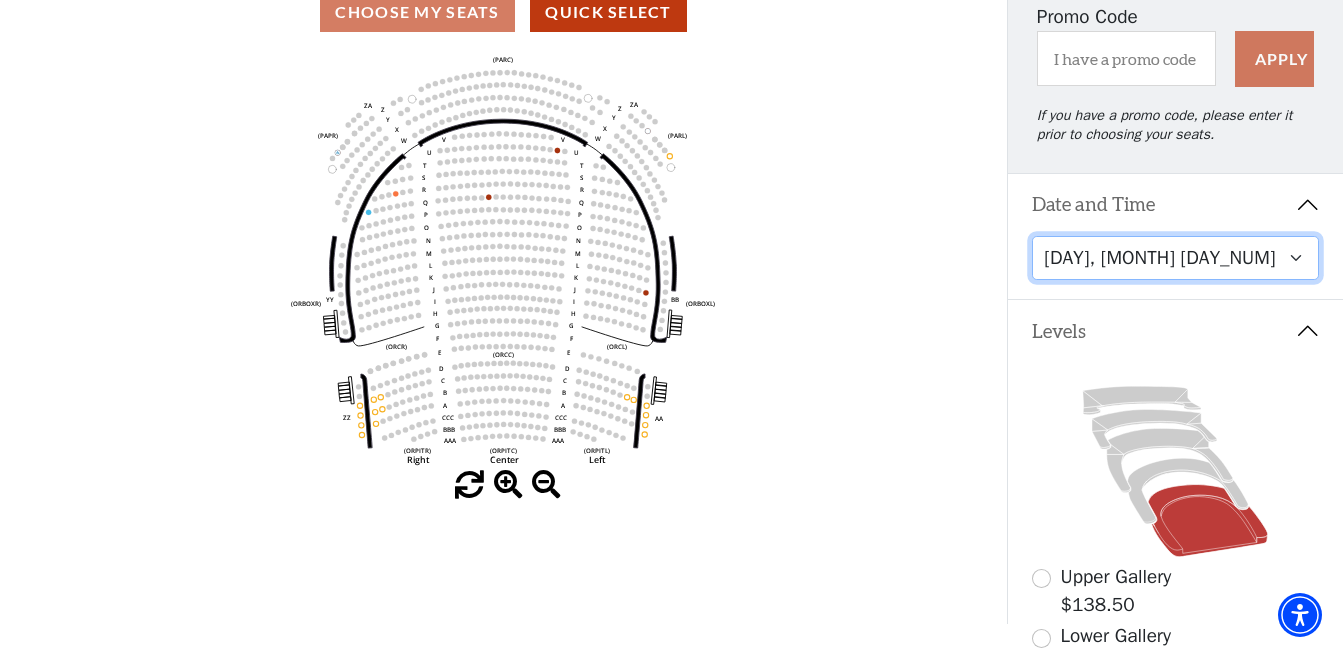 click on "Tuesday, October 28 at 7:30 PM Wednesday, October 29 at 7:30 PM Thursday, October 30 at 7:30 PM Friday, October 31 at 7:30 PM Saturday, November 1 at 1:30 PM Saturday, November 1 at 7:30 PM Sunday, November 2 at 1:30 PM Sunday, November 2 at 6:30 PM" at bounding box center (1175, 258) 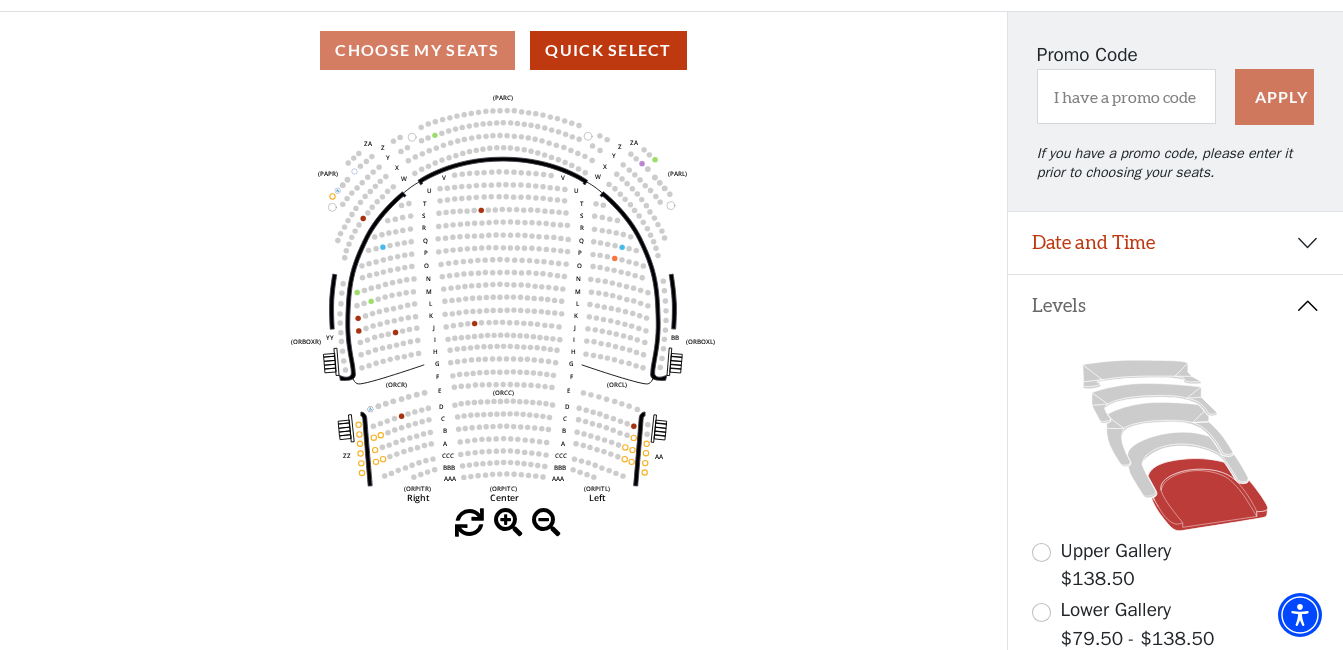 scroll, scrollTop: 193, scrollLeft: 0, axis: vertical 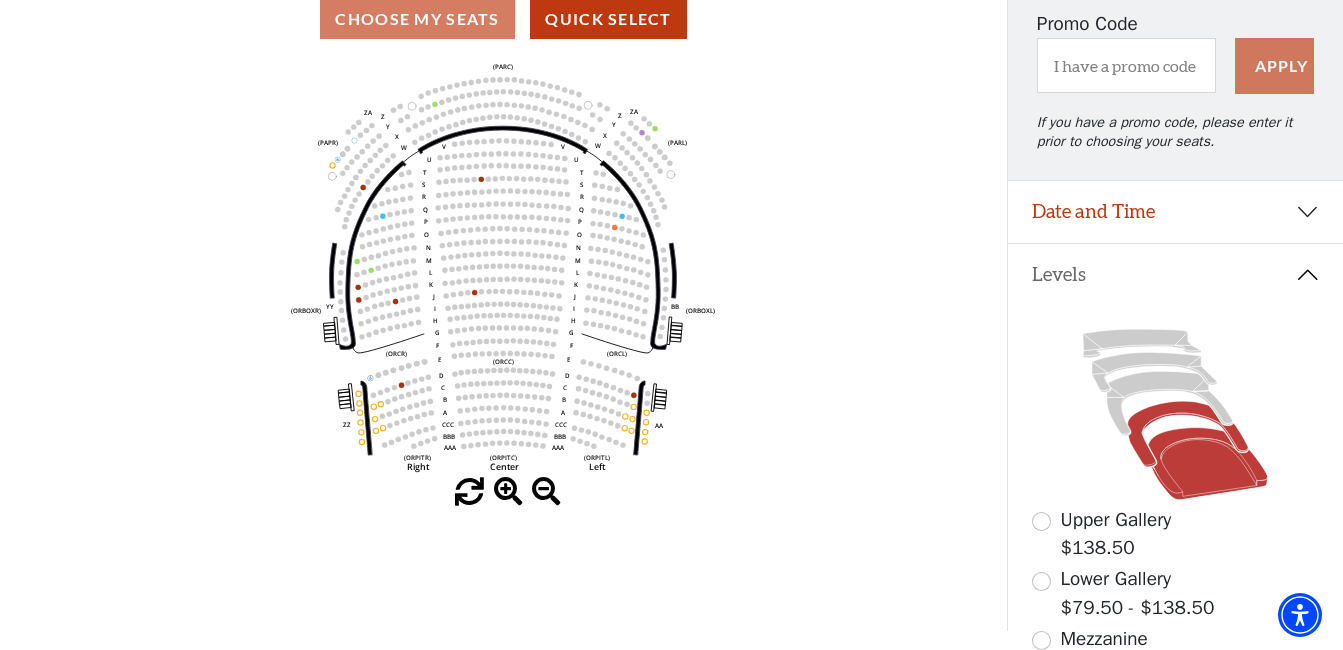 click 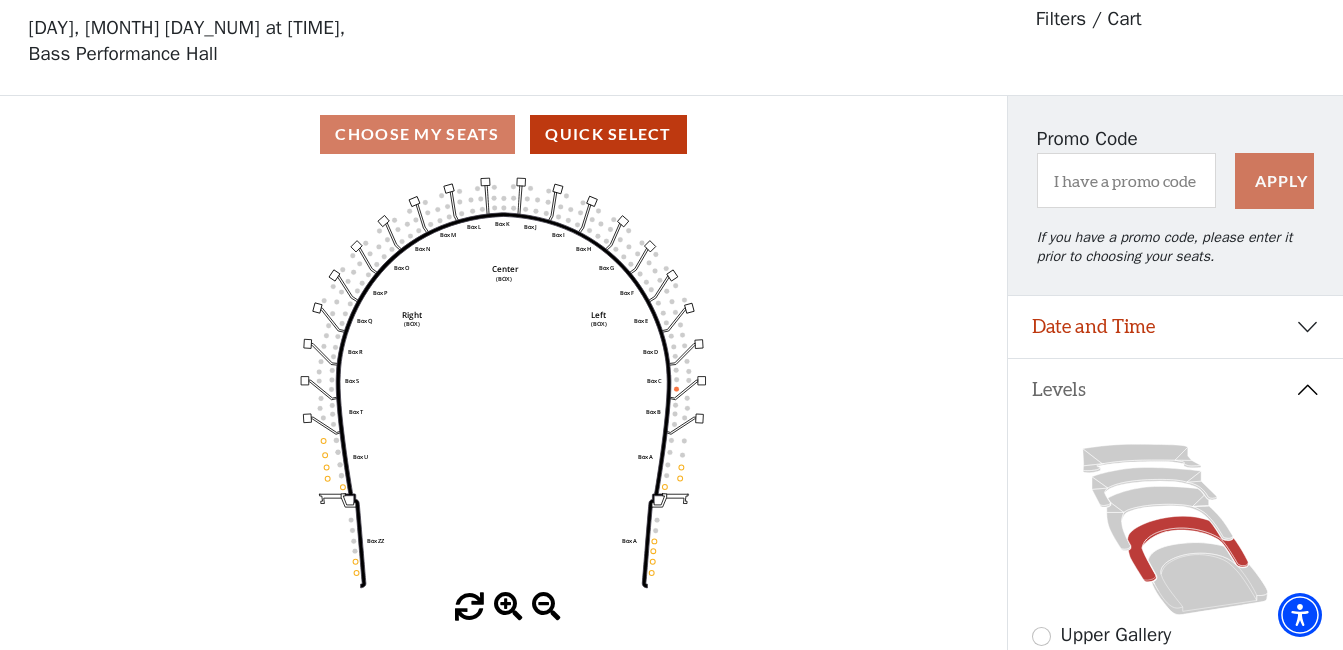scroll, scrollTop: 93, scrollLeft: 0, axis: vertical 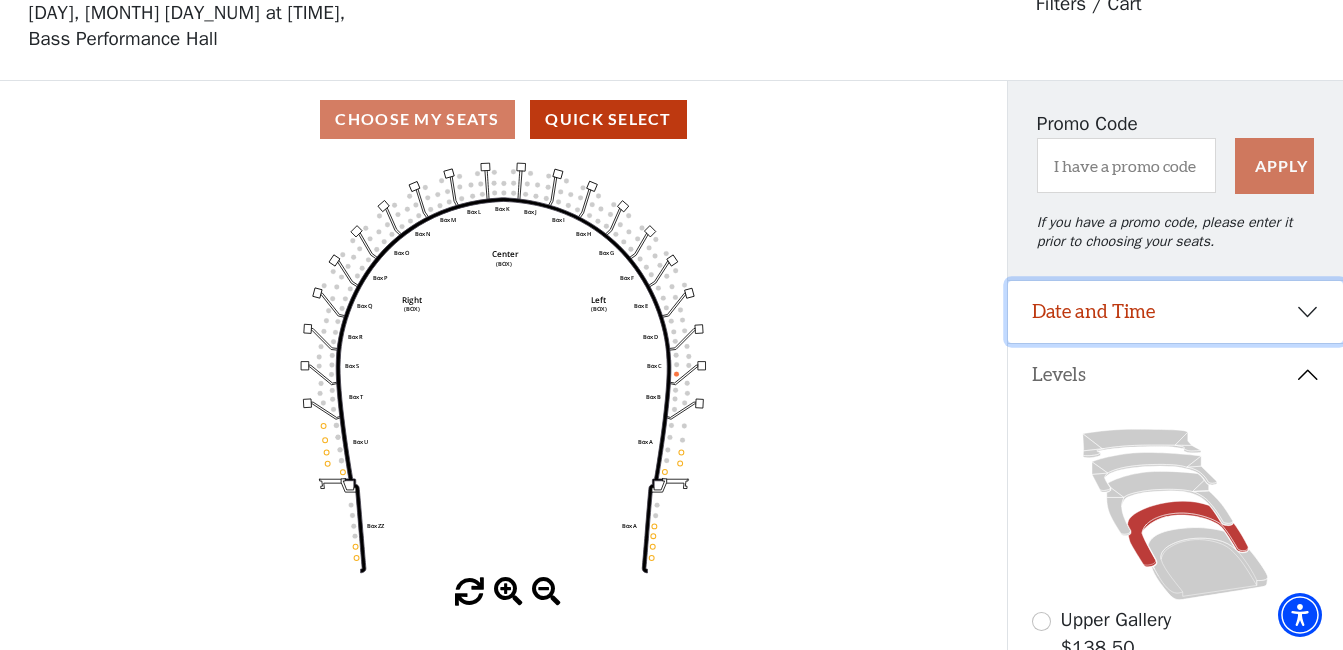 click on "Date and Time" at bounding box center [1175, 312] 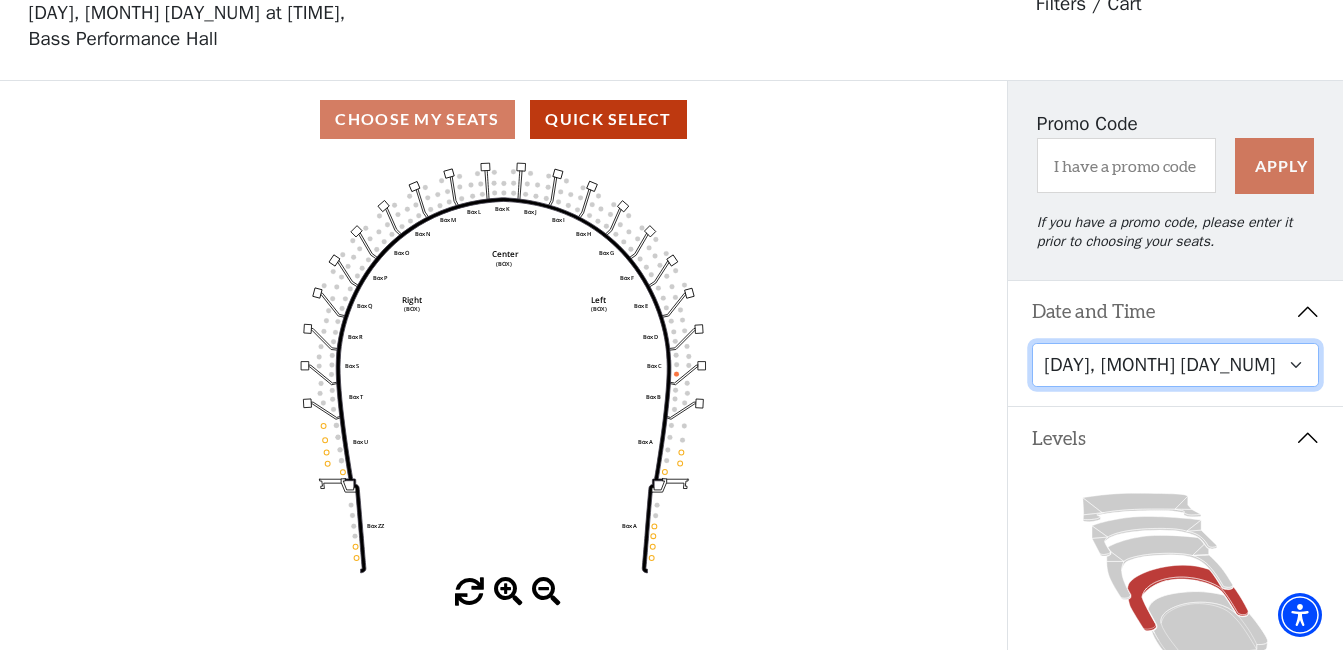 click on "Tuesday, October 28 at 7:30 PM Wednesday, October 29 at 7:30 PM Thursday, October 30 at 7:30 PM Friday, October 31 at 7:30 PM Saturday, November 1 at 1:30 PM Saturday, November 1 at 7:30 PM Sunday, November 2 at 1:30 PM Sunday, November 2 at 6:30 PM" at bounding box center [1175, 365] 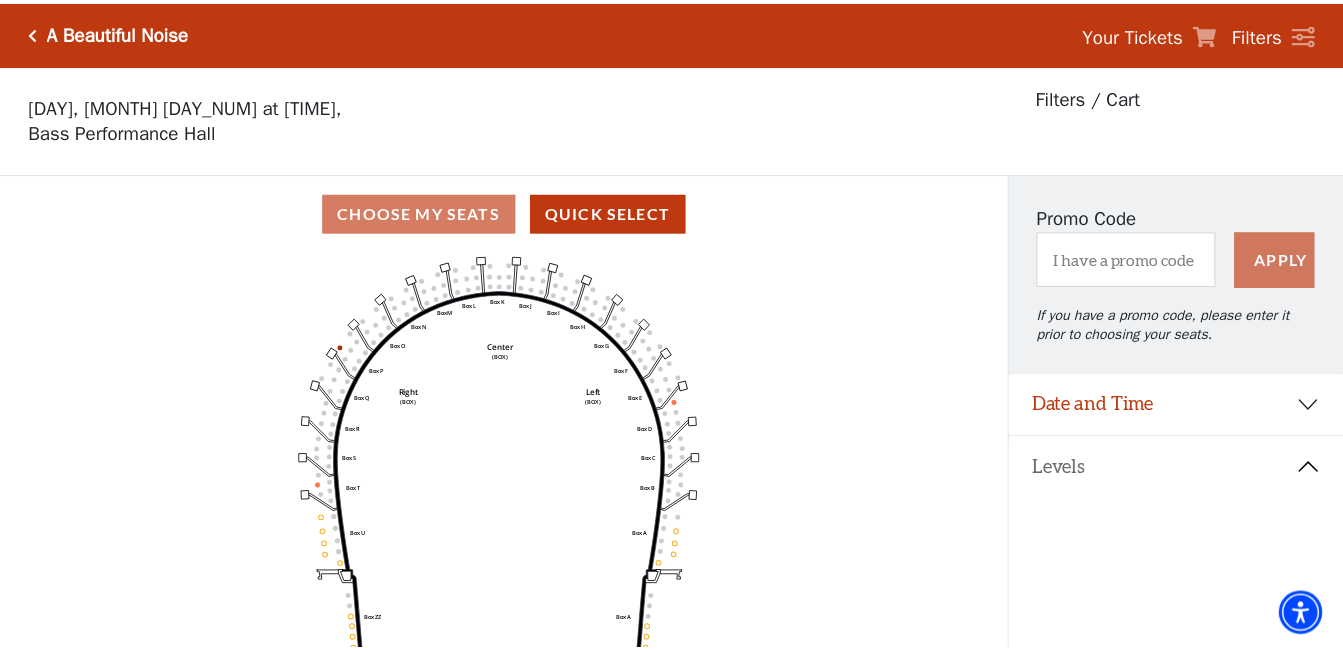 scroll, scrollTop: 93, scrollLeft: 0, axis: vertical 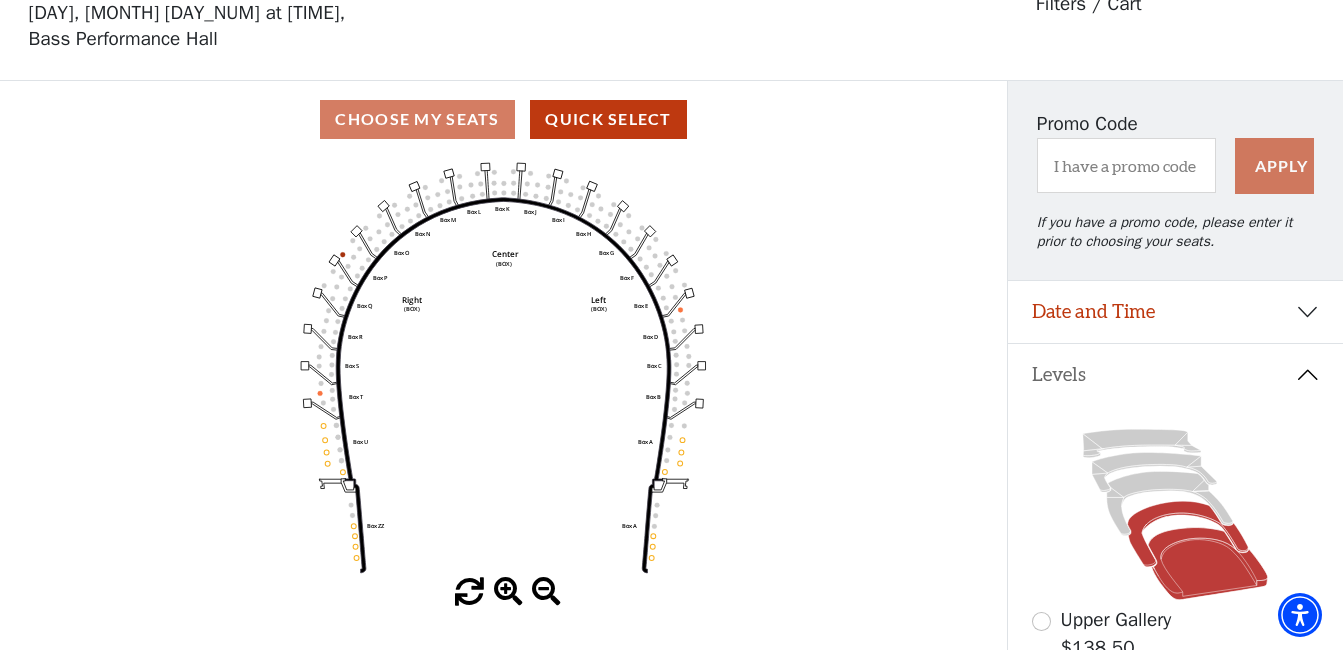 click 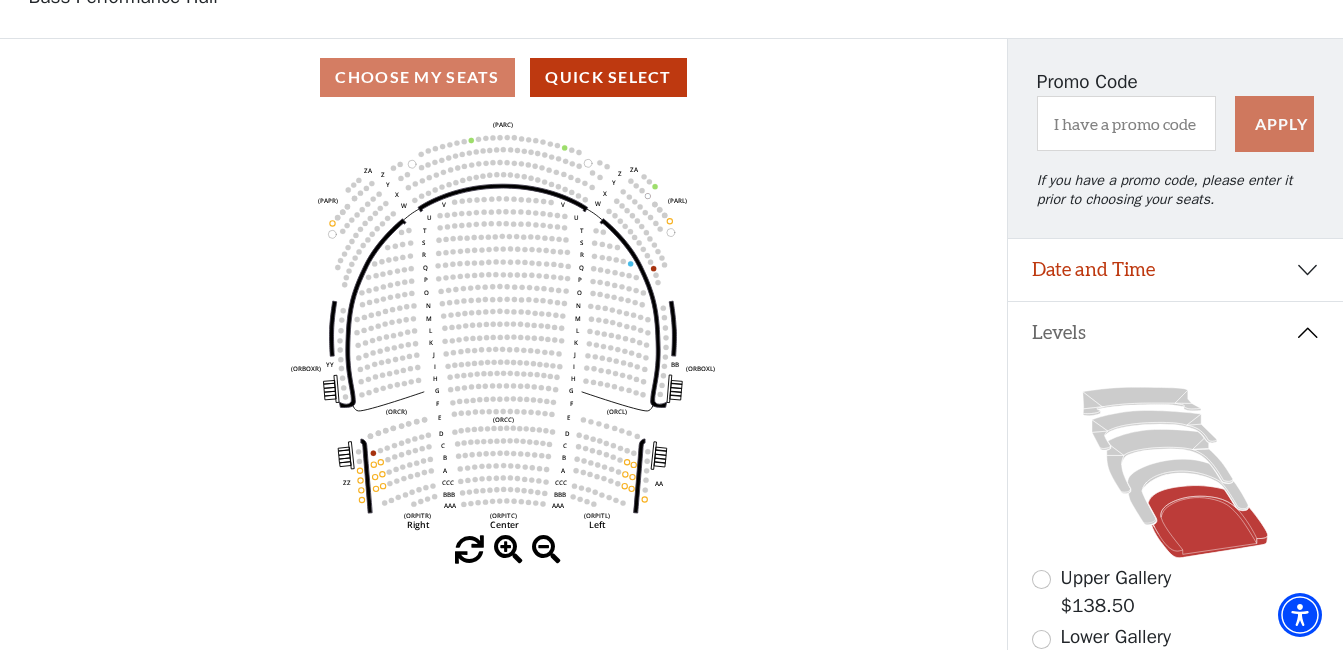 scroll, scrollTop: 93, scrollLeft: 0, axis: vertical 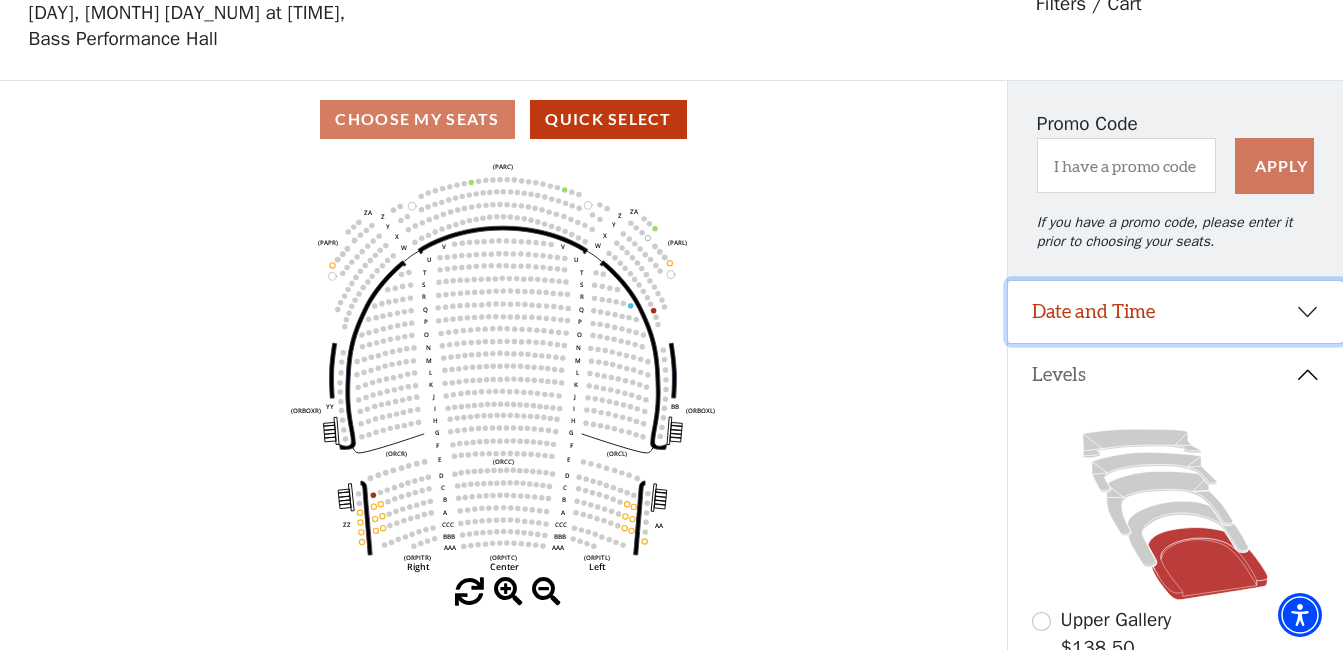 click on "Date and Time" at bounding box center [1175, 312] 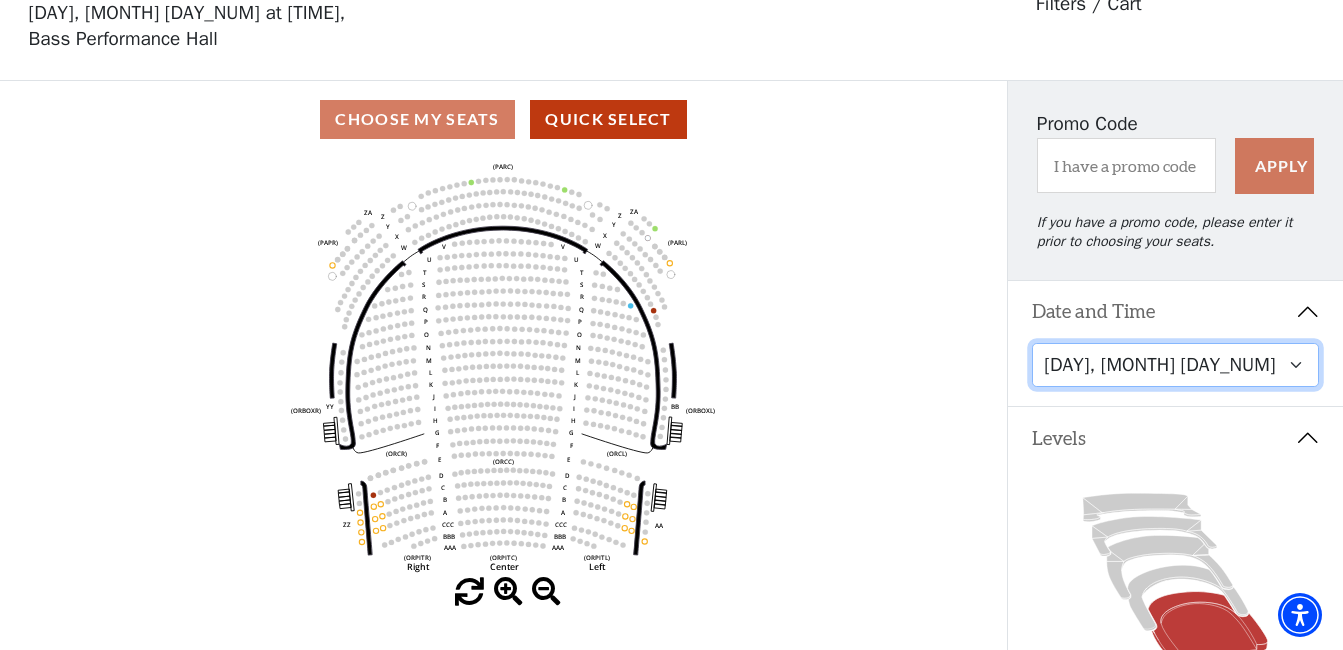 click on "Tuesday, October 28 at 7:30 PM Wednesday, October 29 at 7:30 PM Thursday, October 30 at 7:30 PM Friday, October 31 at 7:30 PM Saturday, November 1 at 1:30 PM Saturday, November 1 at 7:30 PM Sunday, November 2 at 1:30 PM Sunday, November 2 at 6:30 PM" at bounding box center [1175, 365] 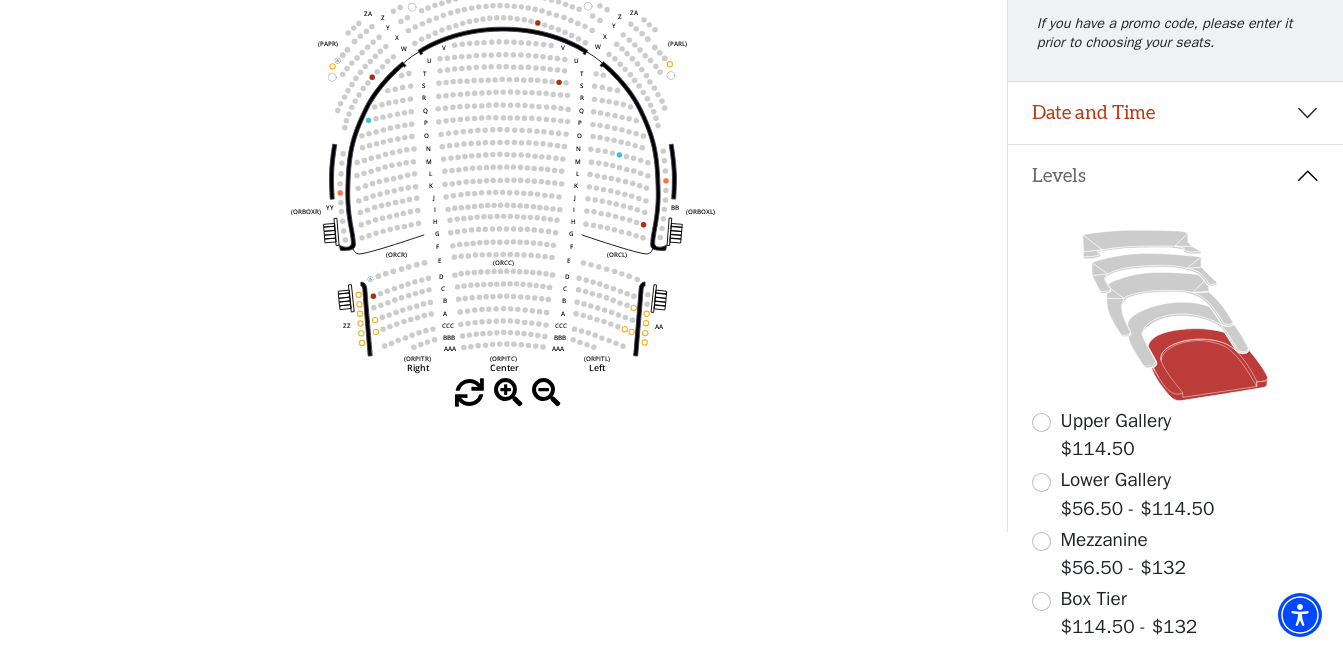 scroll, scrollTop: 192, scrollLeft: 0, axis: vertical 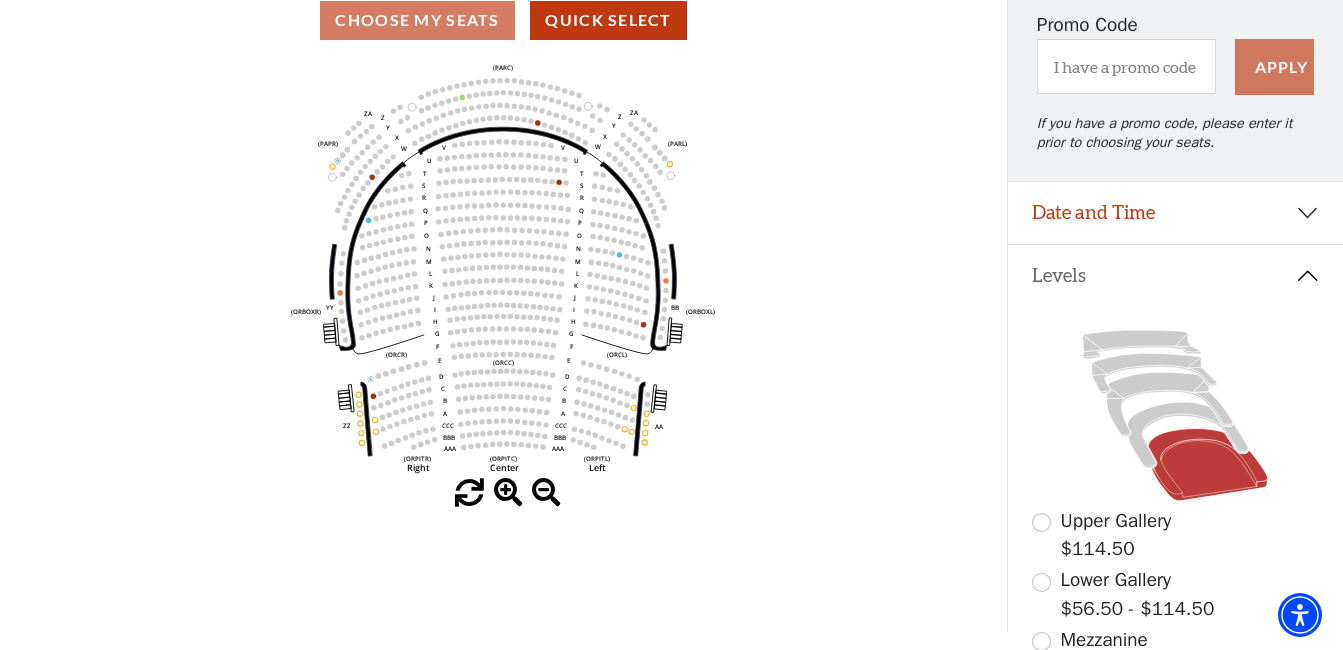 click 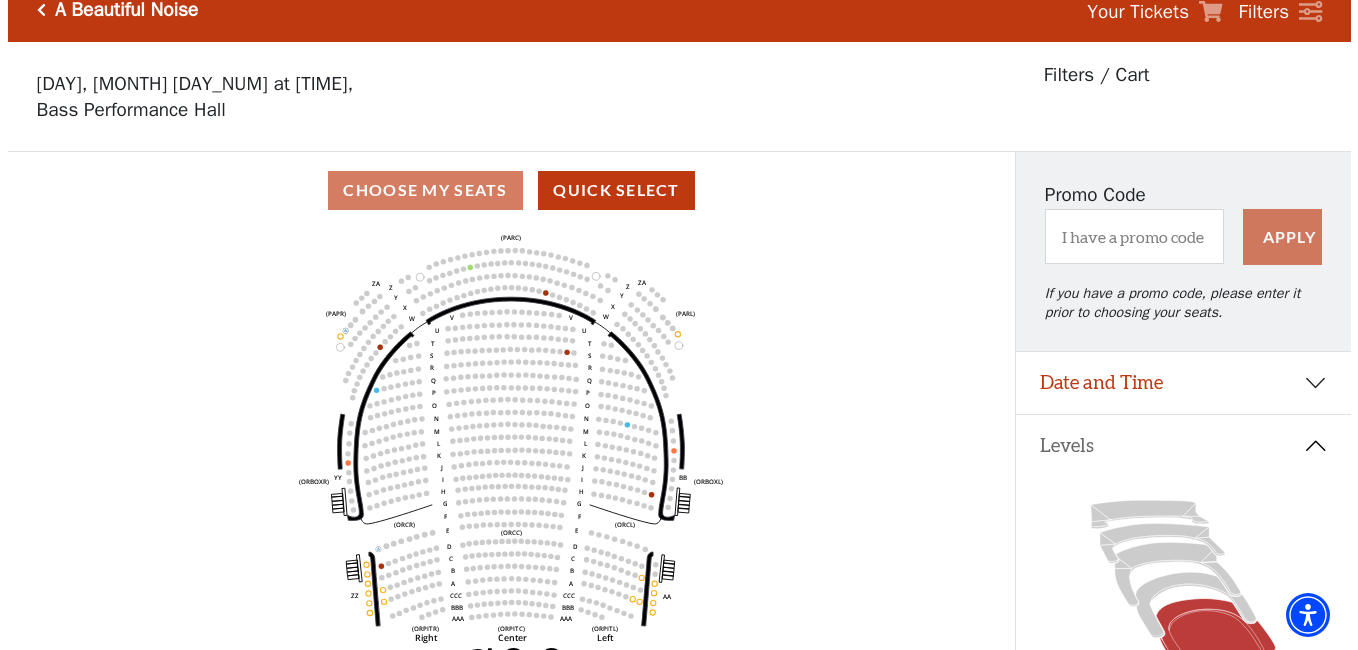 scroll, scrollTop: 0, scrollLeft: 0, axis: both 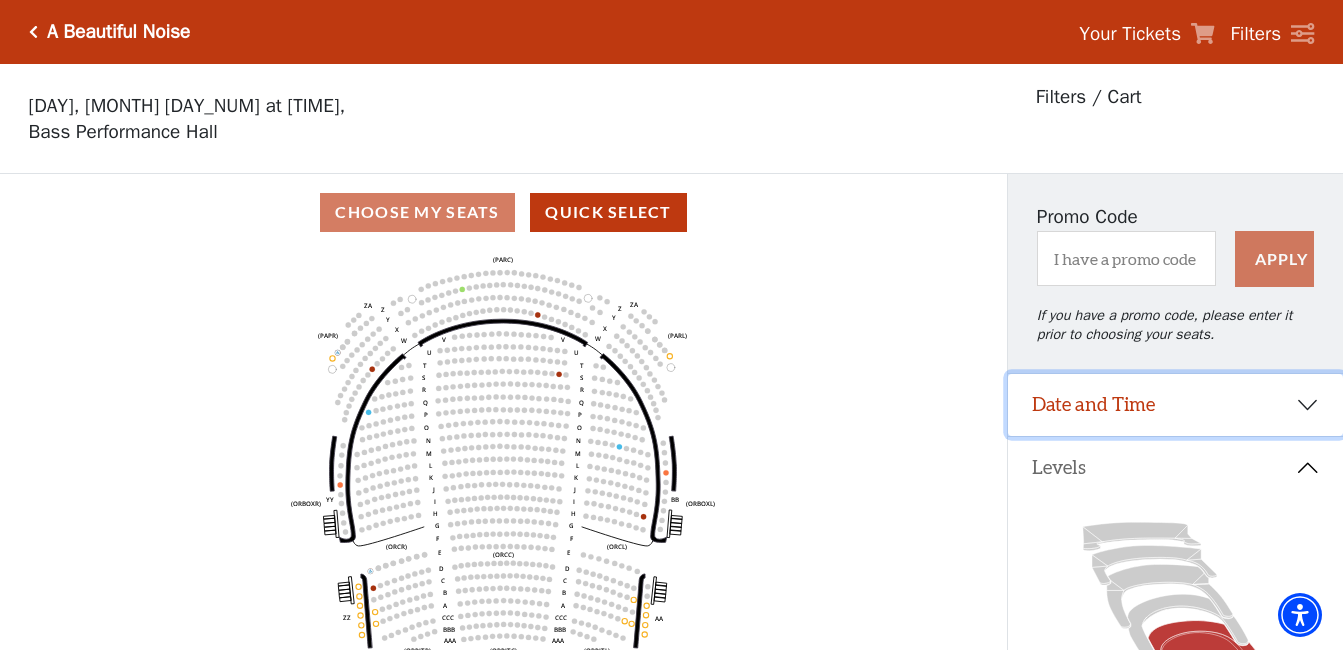 click on "Date and Time" at bounding box center [1175, 405] 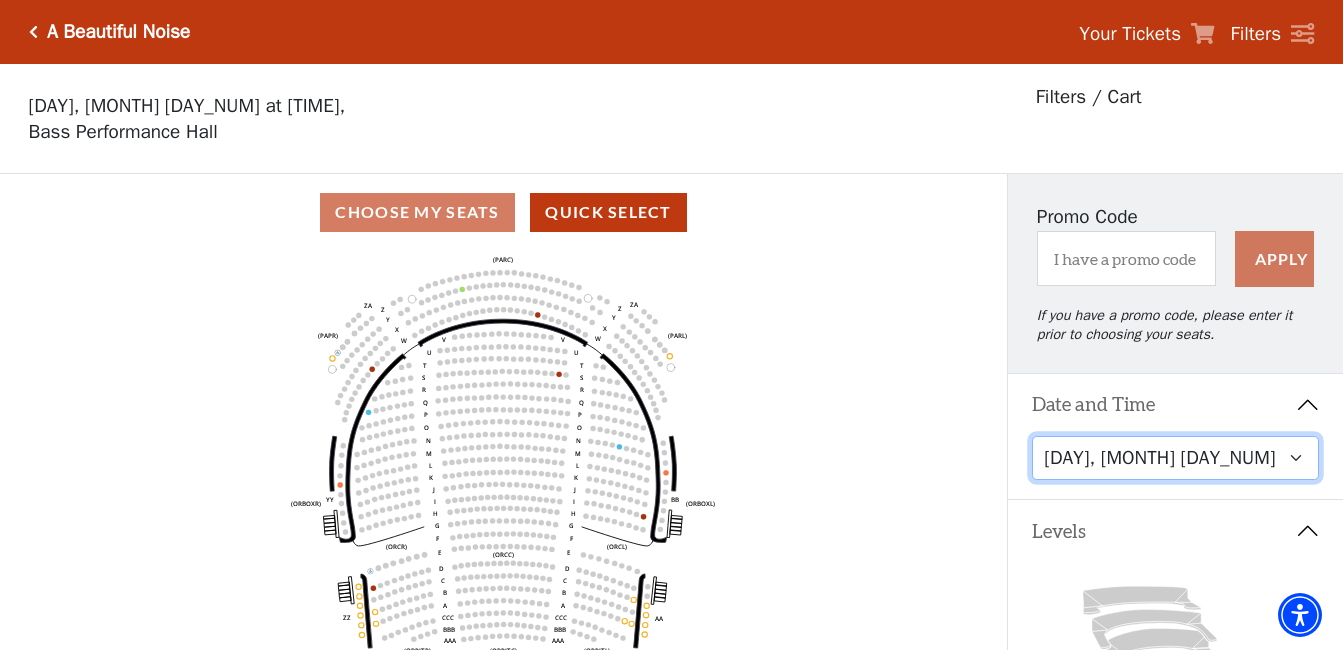 click on "Tuesday, October 28 at 7:30 PM Wednesday, October 29 at 7:30 PM Thursday, October 30 at 7:30 PM Friday, October 31 at 7:30 PM Saturday, November 1 at 1:30 PM Saturday, November 1 at 7:30 PM Sunday, November 2 at 1:30 PM Sunday, November 2 at 6:30 PM" at bounding box center [1175, 458] 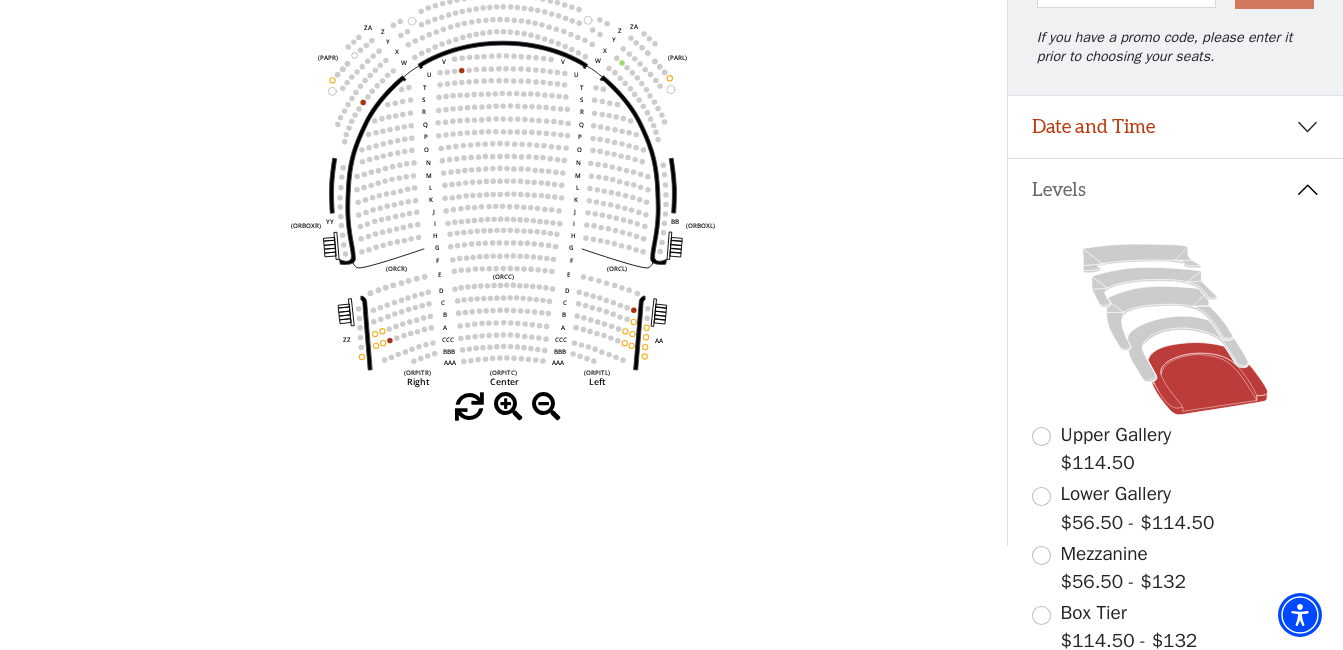scroll, scrollTop: 293, scrollLeft: 0, axis: vertical 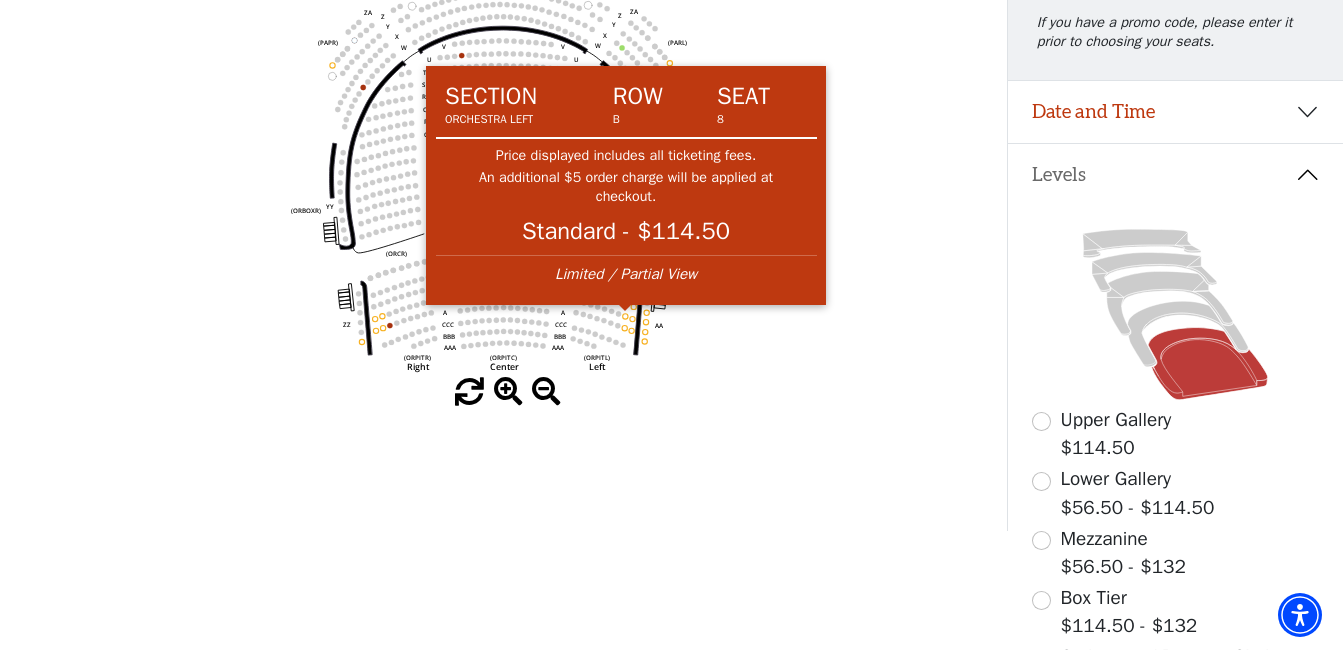 click 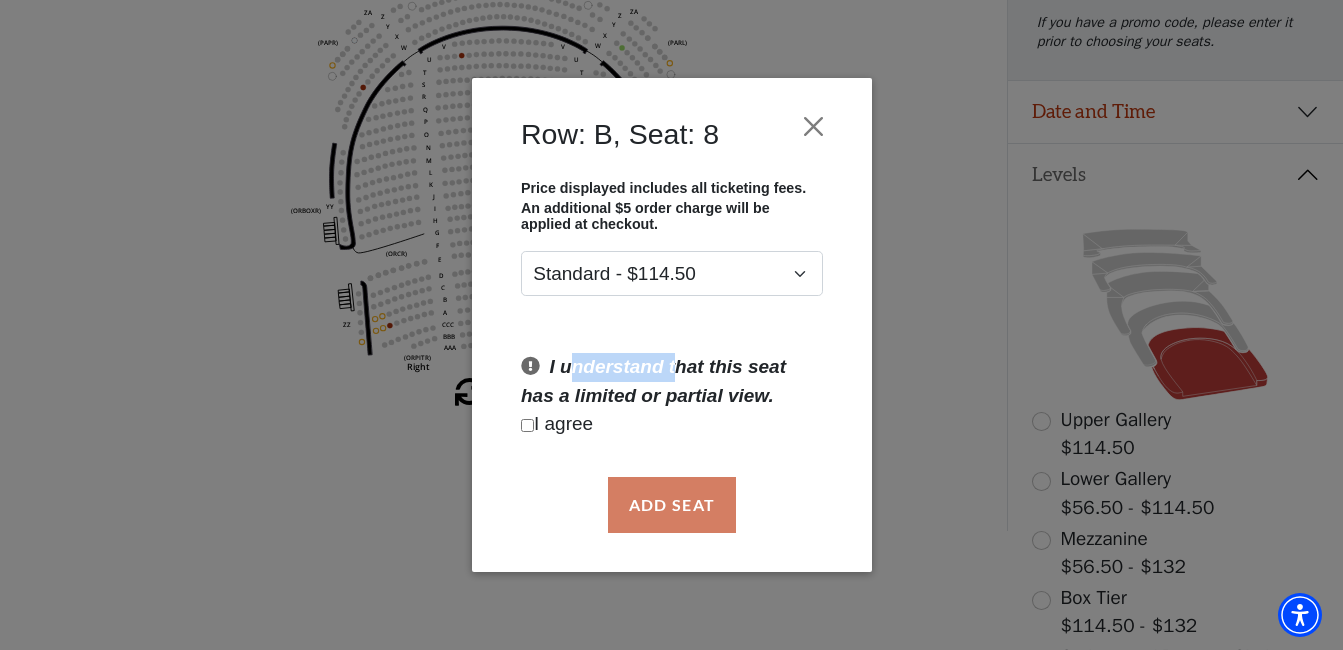 click at bounding box center (527, 425) 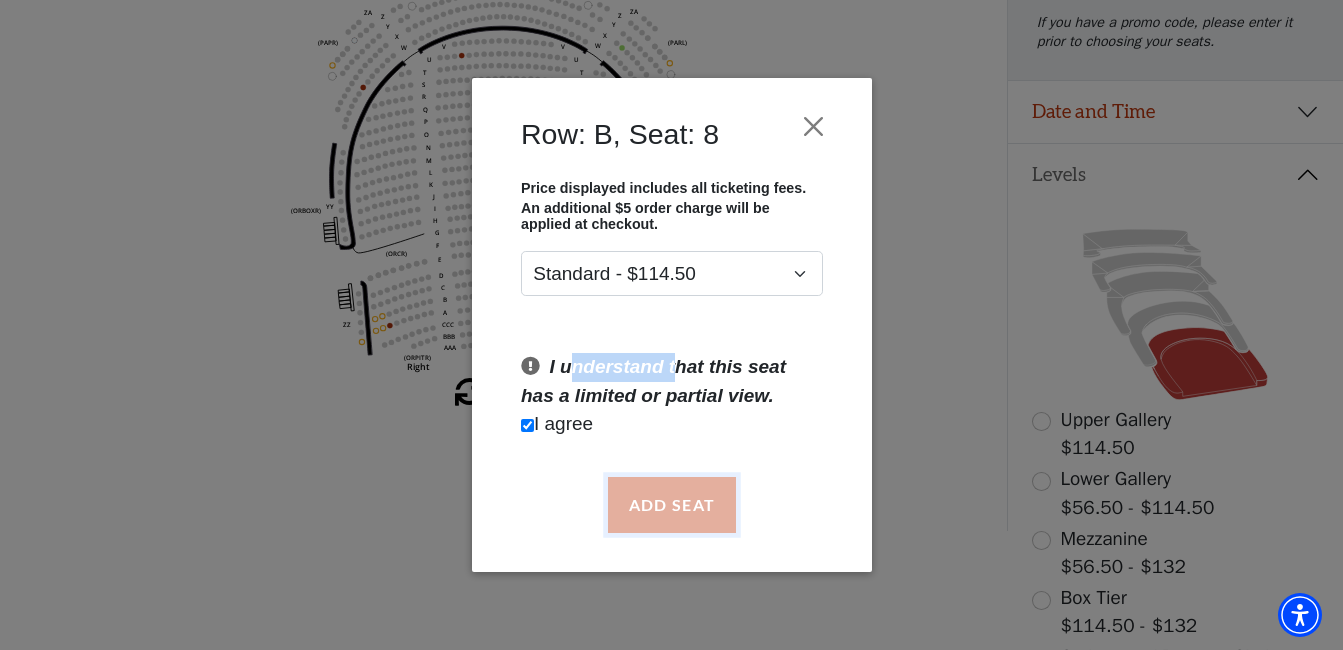 click on "Add Seat" at bounding box center (671, 505) 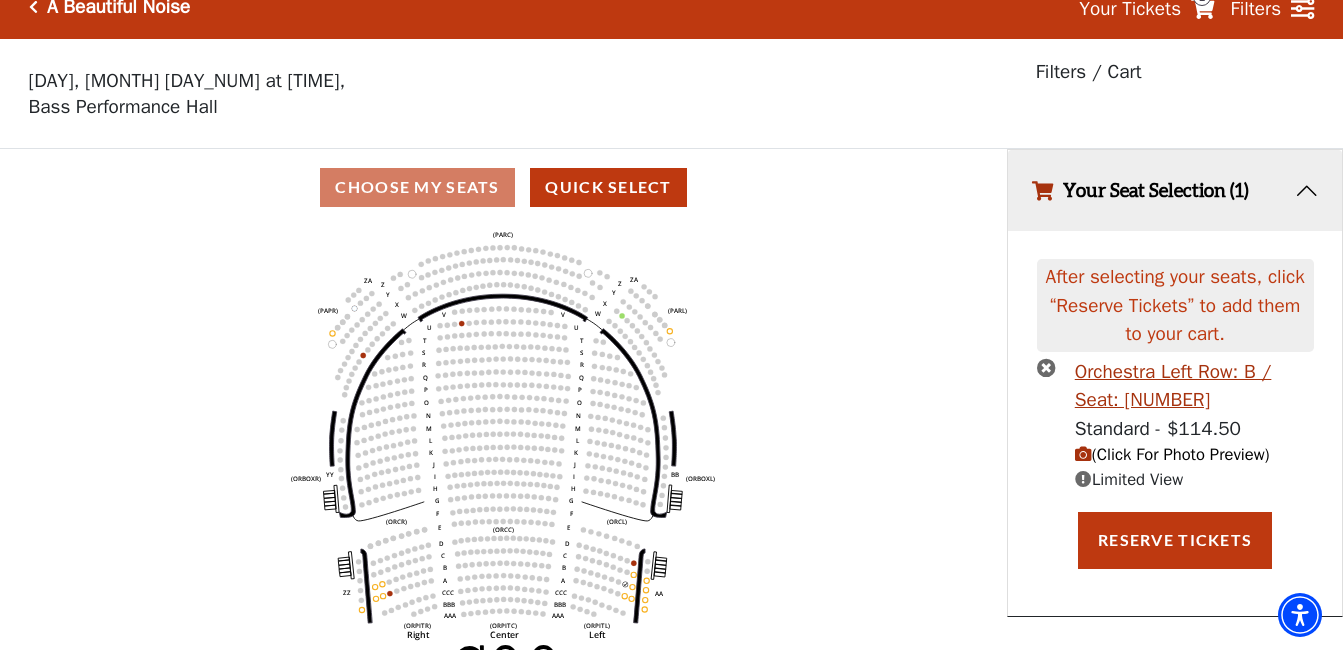 scroll, scrollTop: 49, scrollLeft: 0, axis: vertical 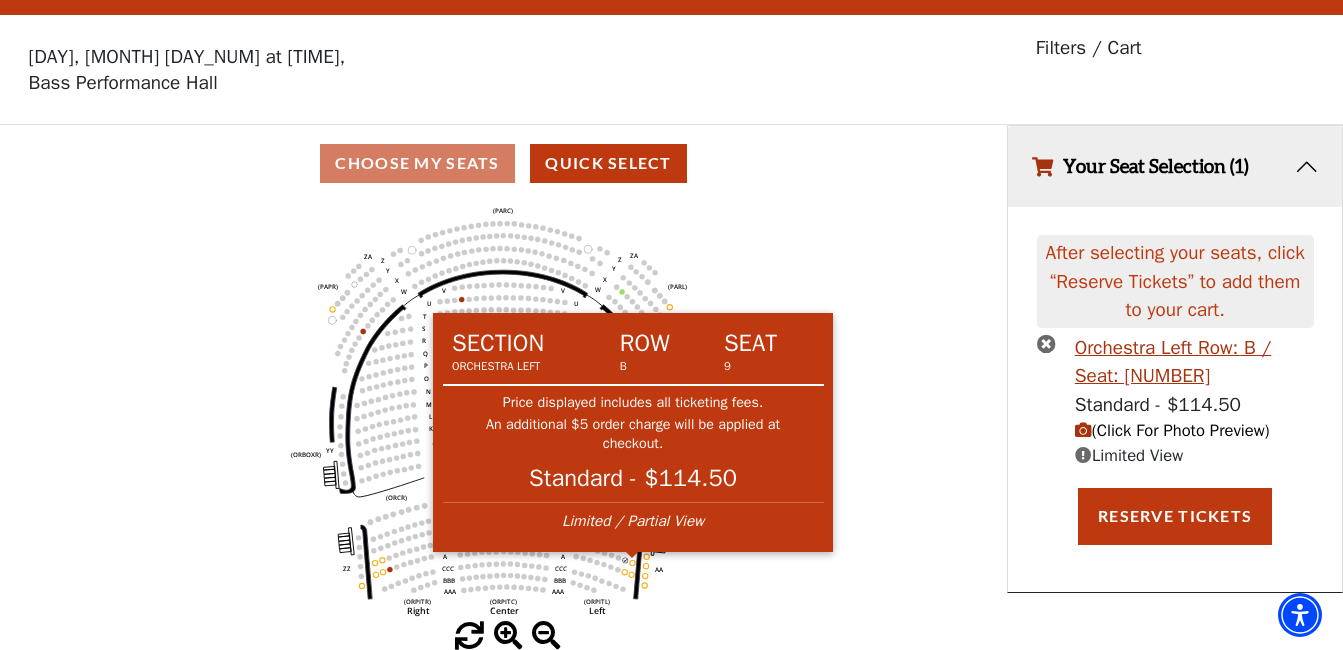 click 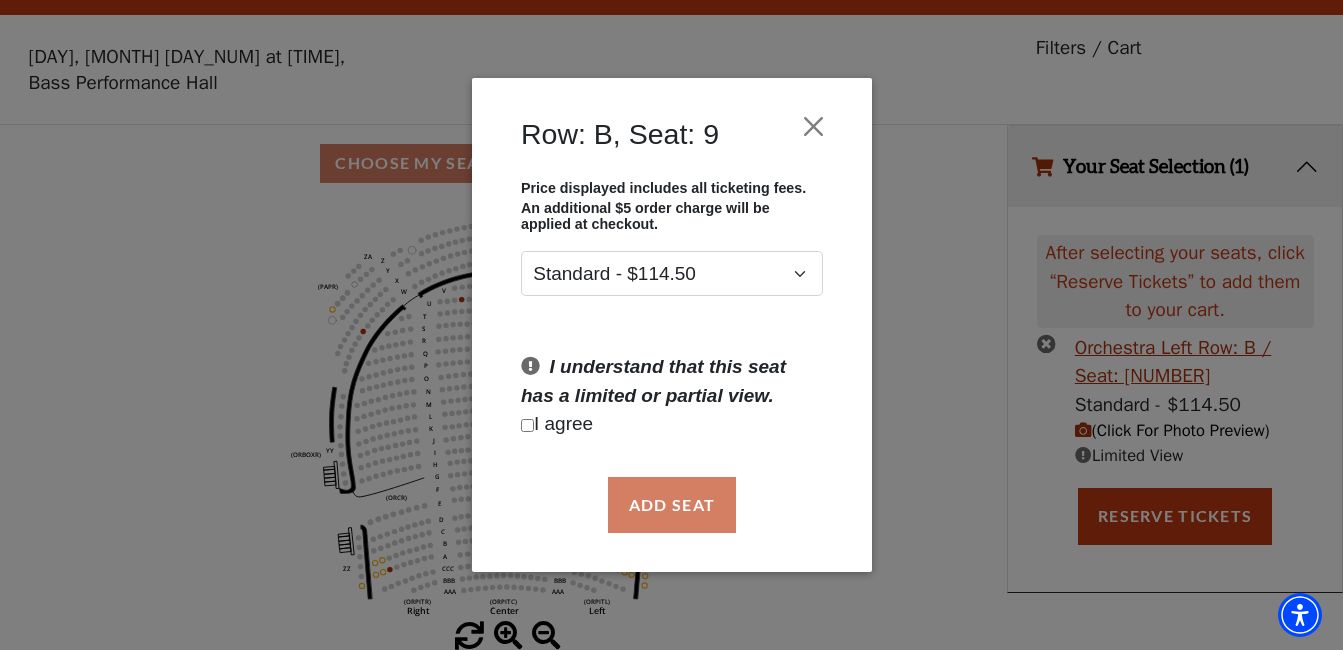 click at bounding box center [527, 425] 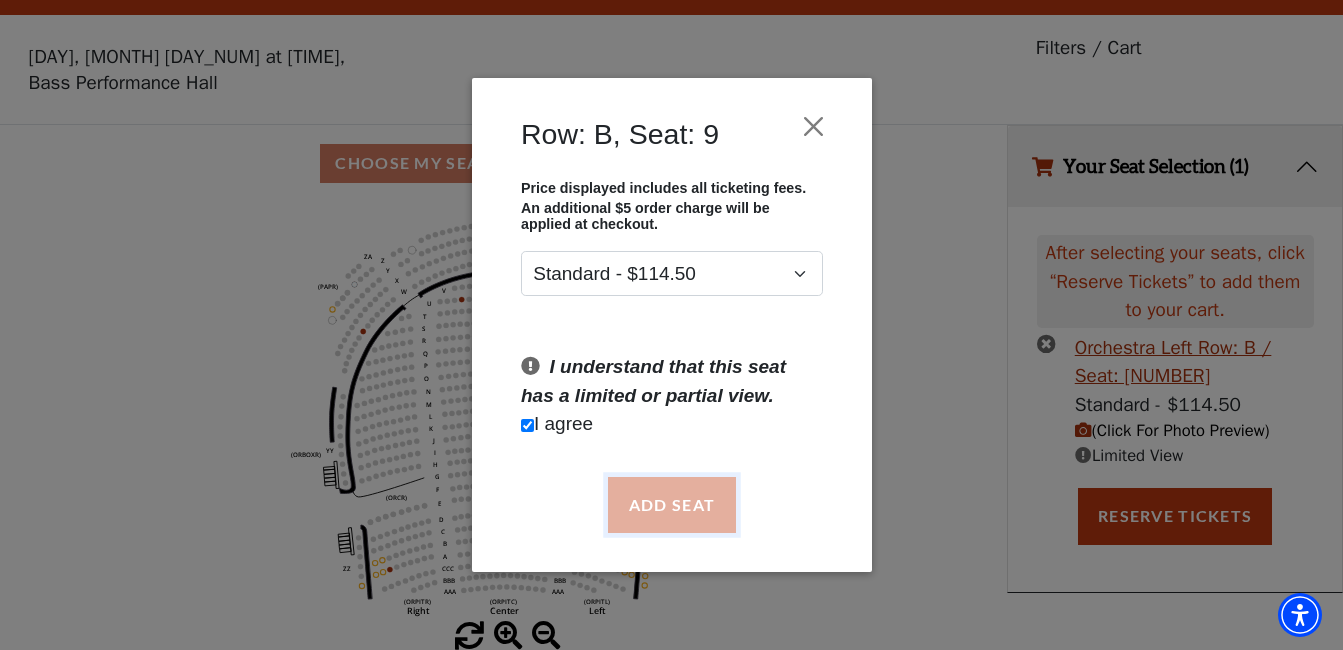 click on "Add Seat" at bounding box center (671, 505) 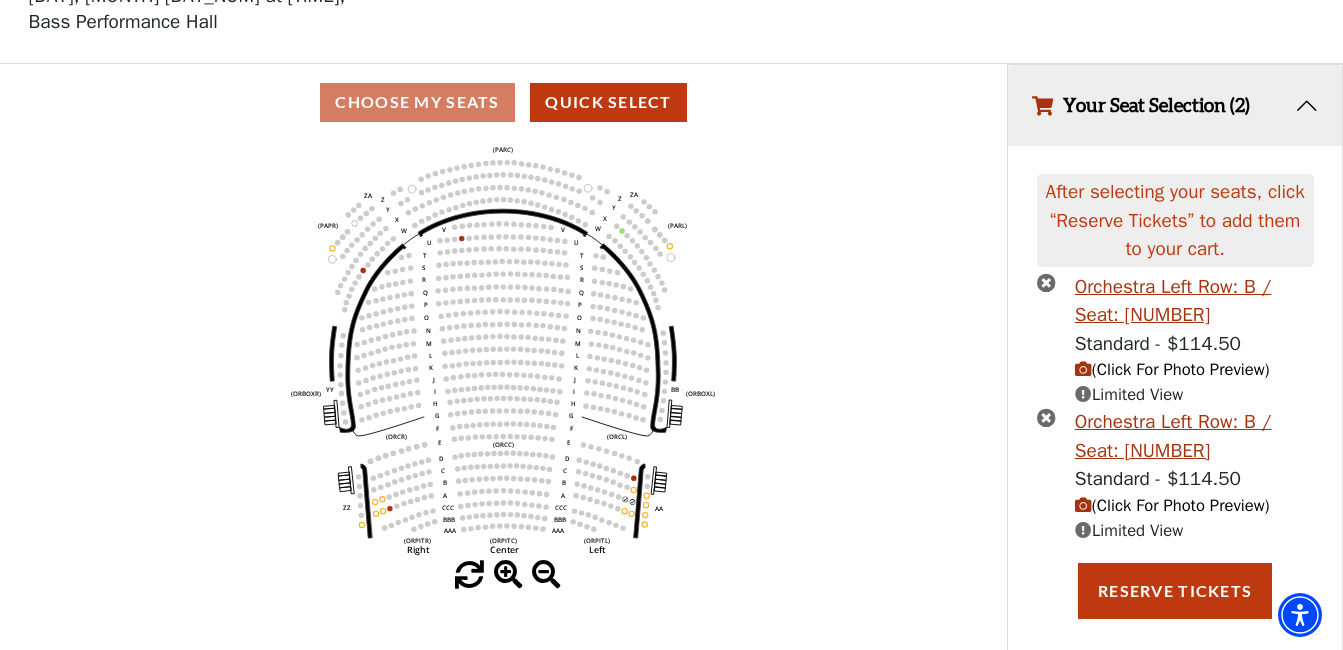 scroll, scrollTop: 127, scrollLeft: 0, axis: vertical 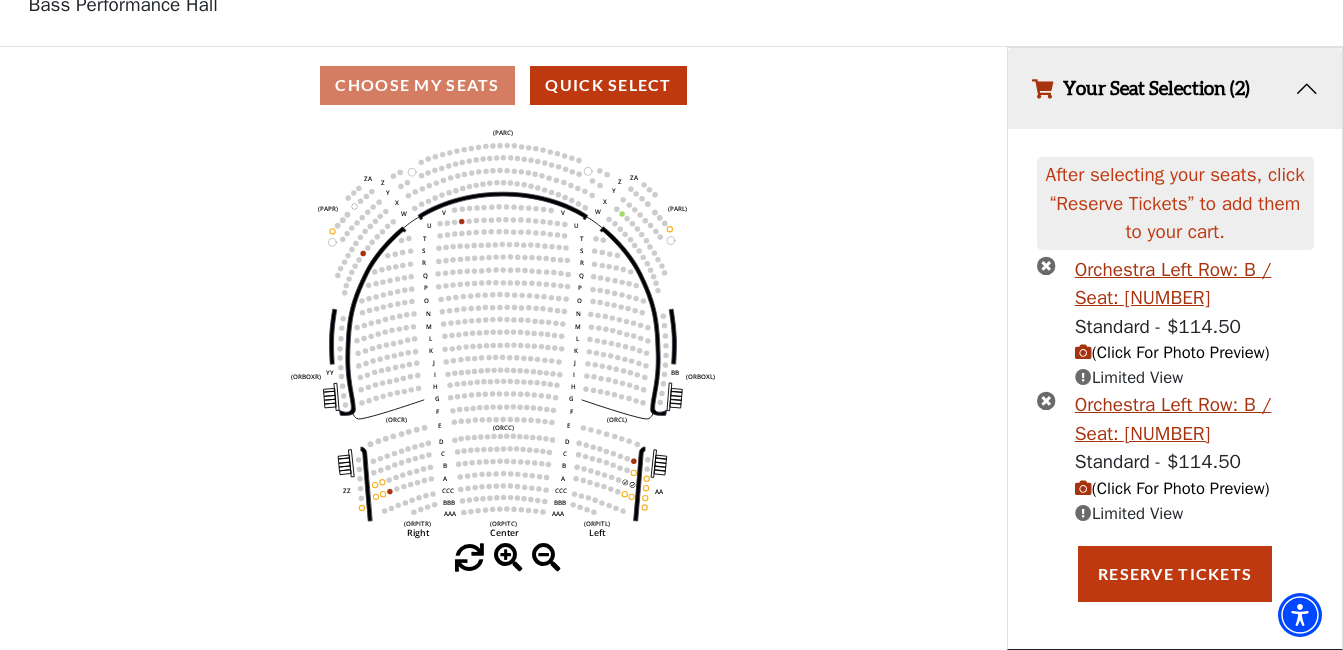click on "(Click For Photo Preview)" at bounding box center [1172, 352] 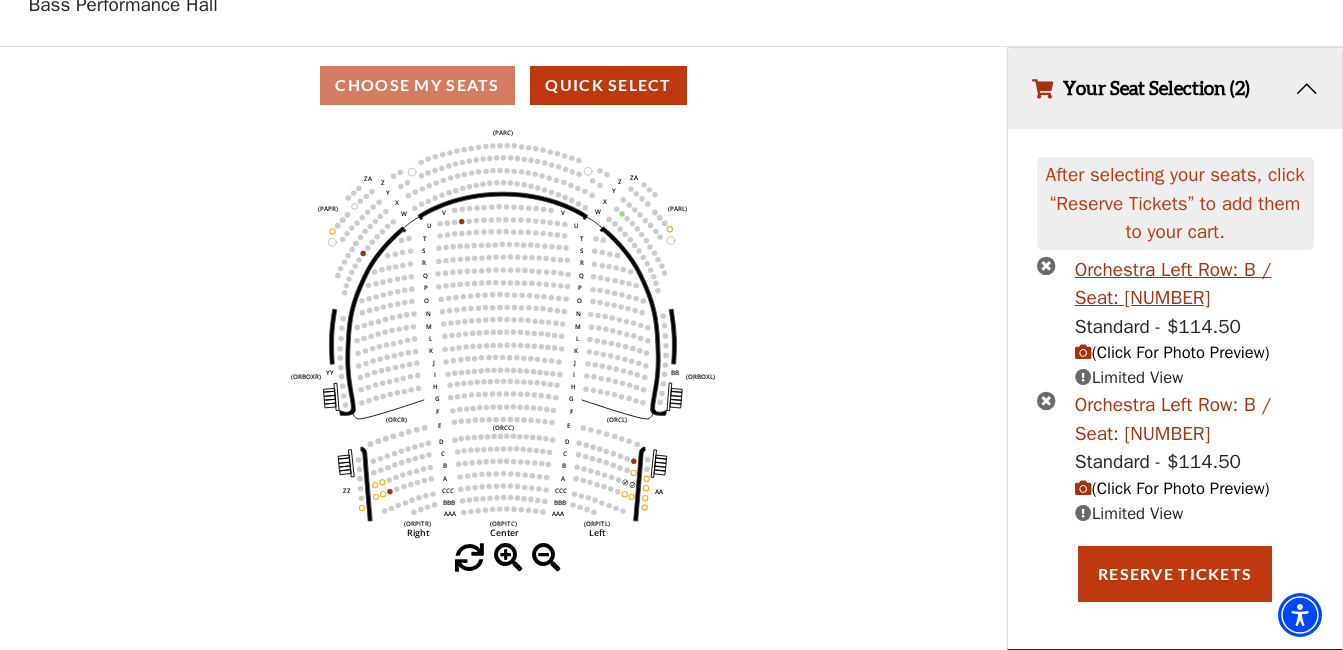 click on "Orchestra Left Row: B / Seat: 9" at bounding box center (1194, 419) 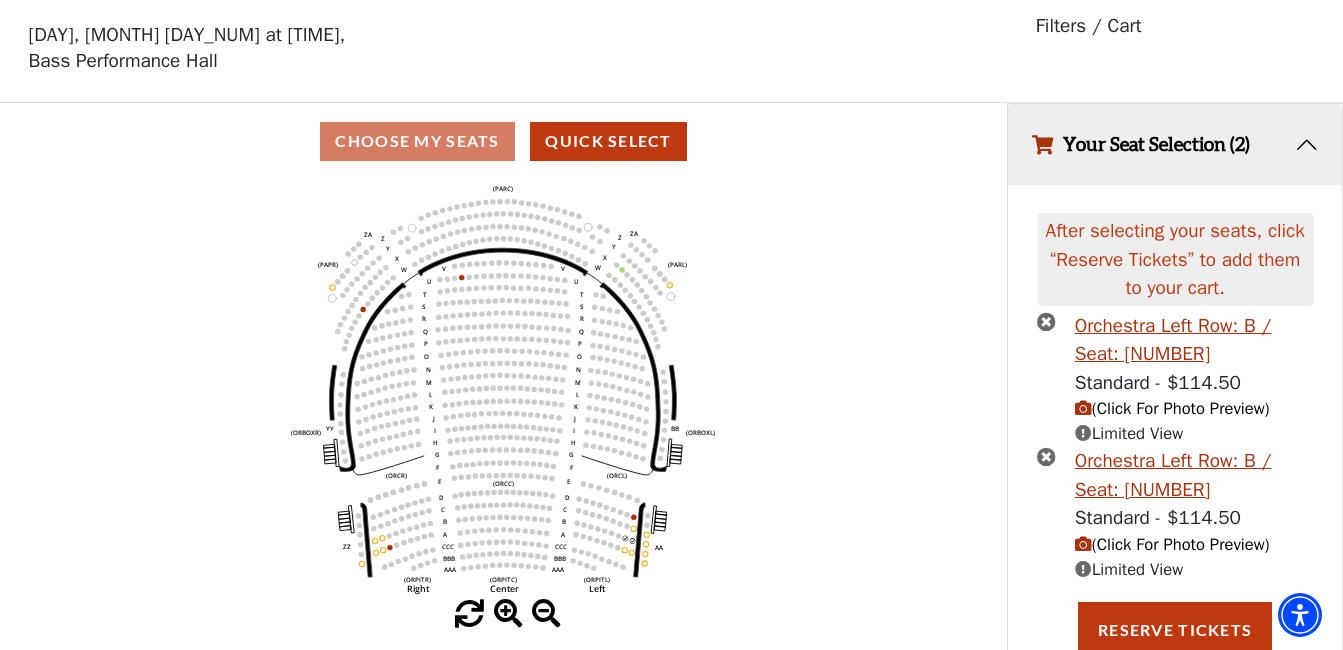 scroll, scrollTop: 27, scrollLeft: 0, axis: vertical 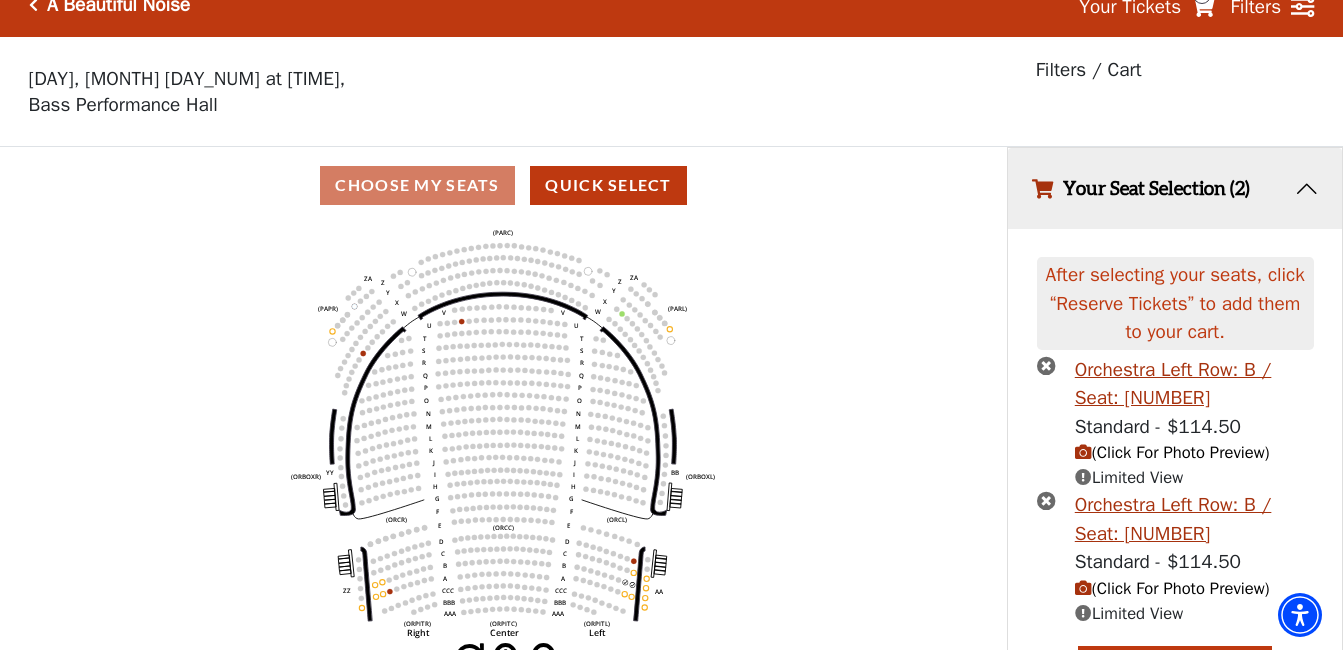 click on "Your Seat Selection (2)" at bounding box center (1175, 188) 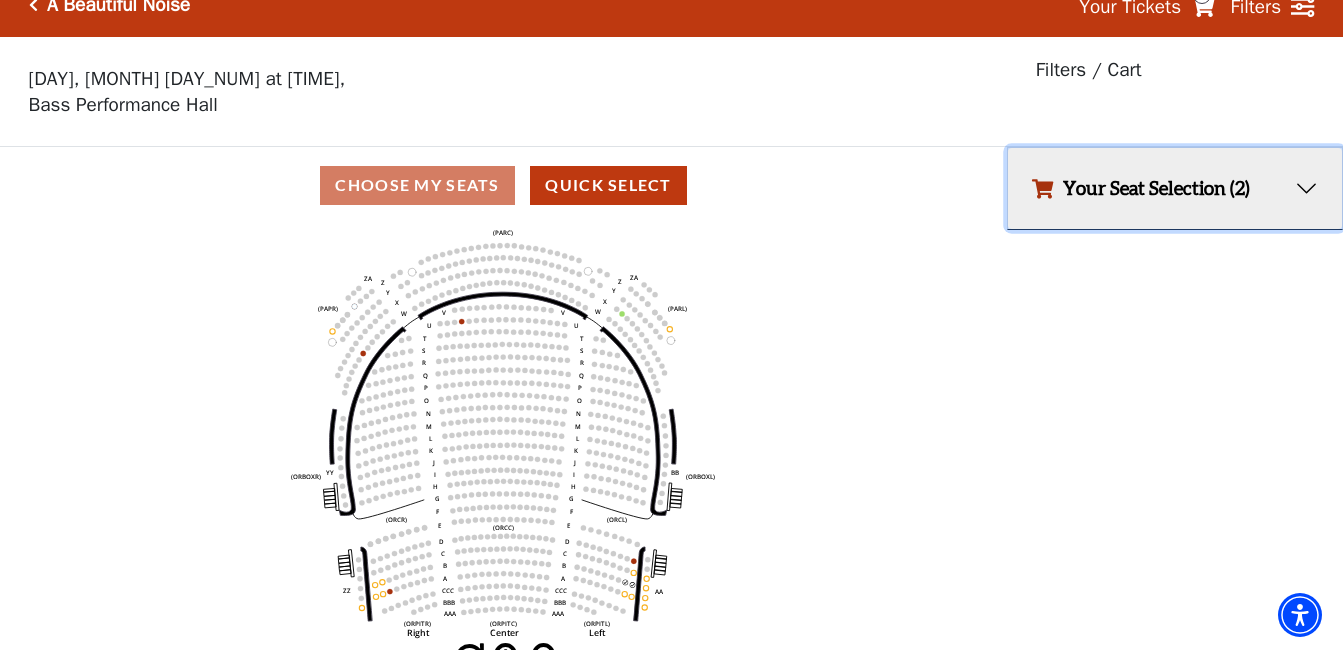 click on "Your Seat Selection (2)" at bounding box center (1175, 188) 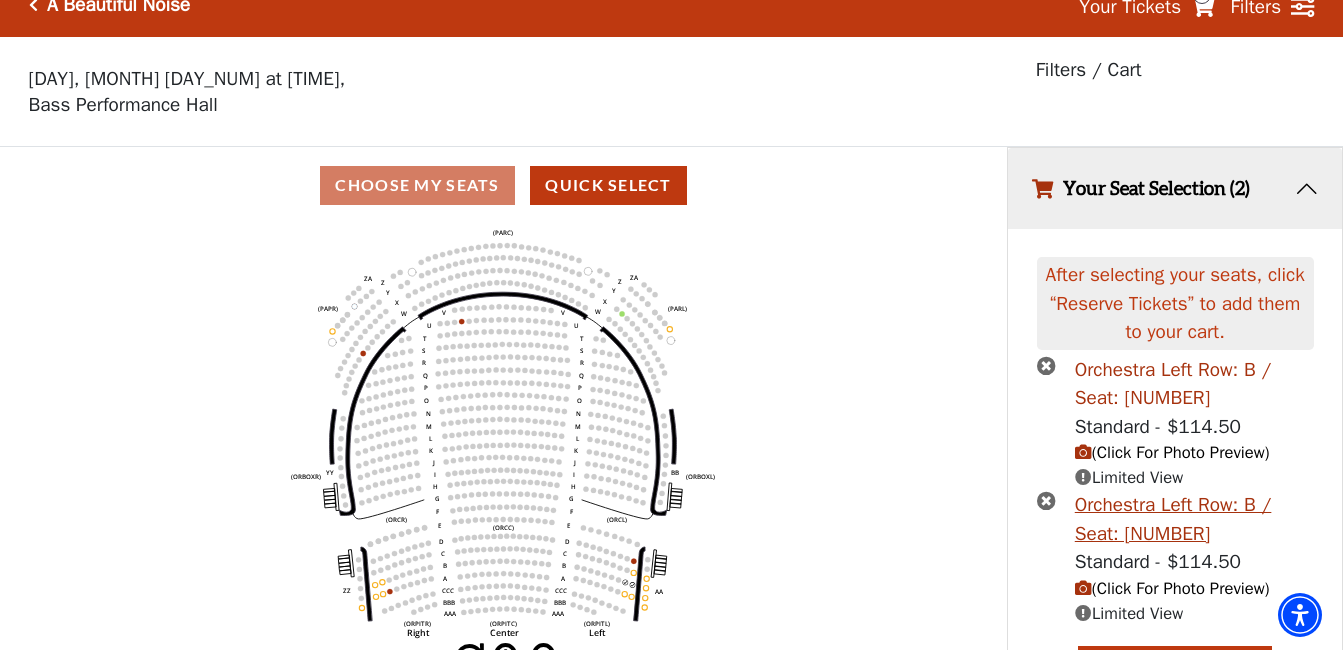 click on "Orchestra Left Row: B / Seat: 8" at bounding box center (1194, 384) 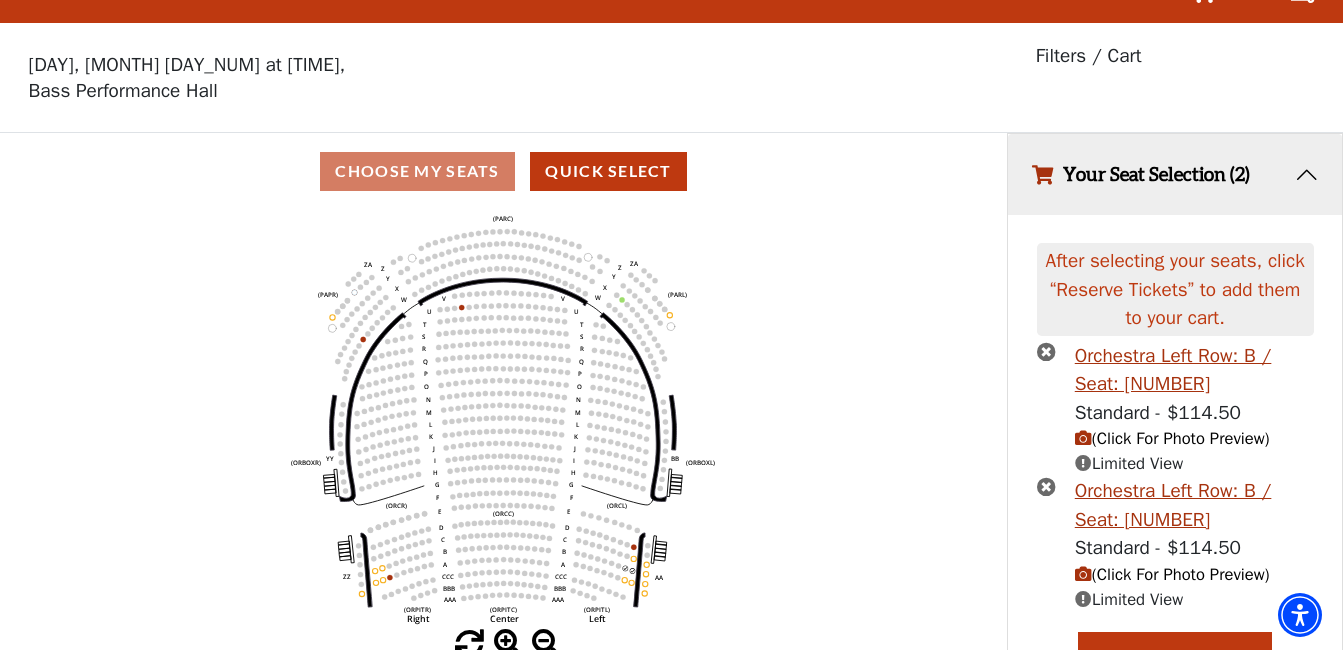scroll, scrollTop: 127, scrollLeft: 0, axis: vertical 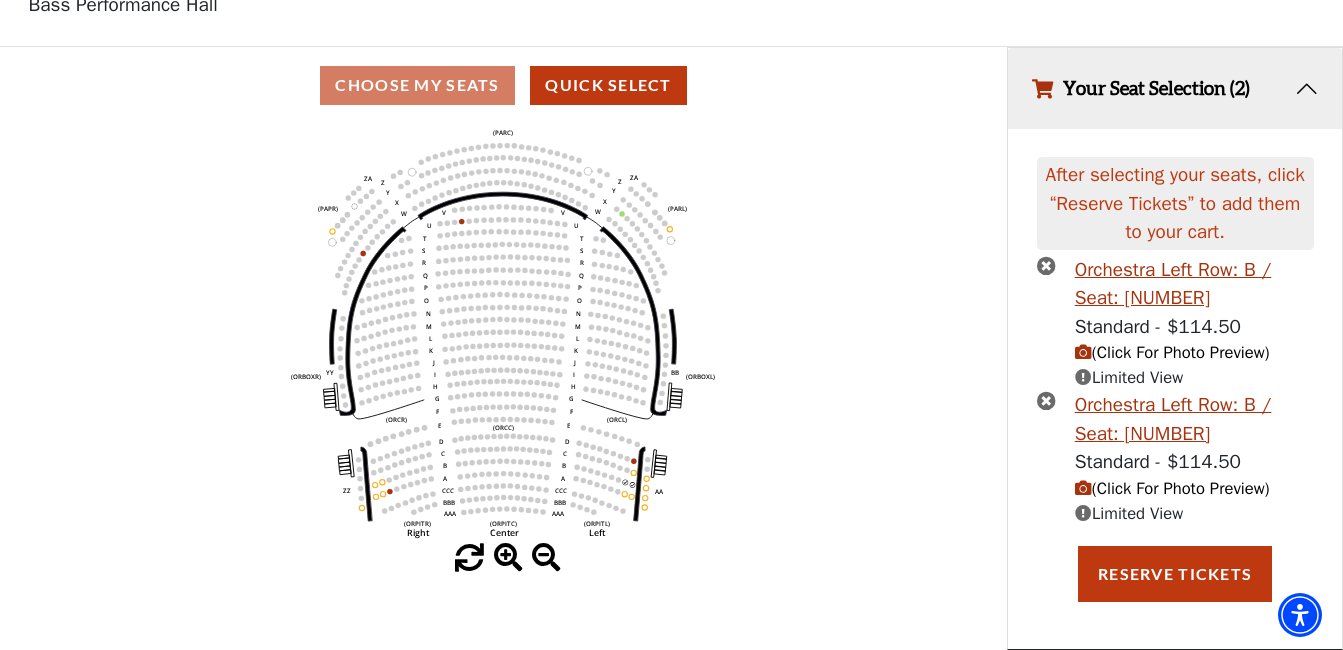 click at bounding box center [1083, 352] 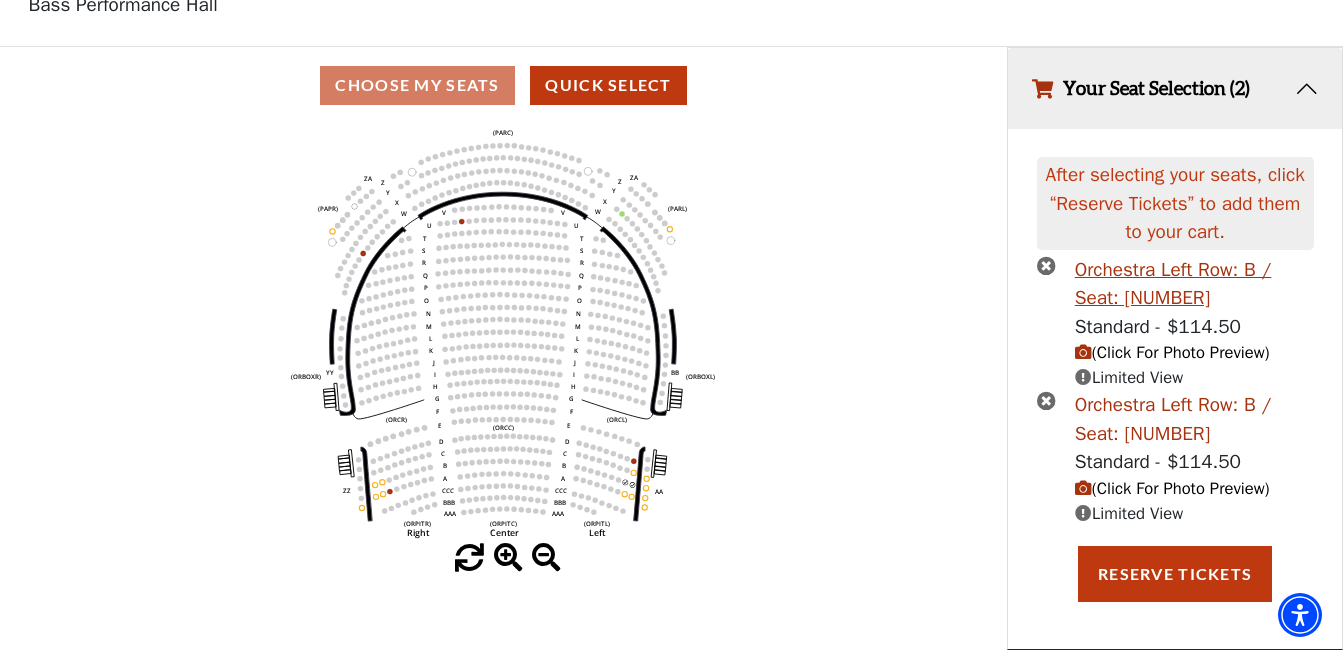 click on "Orchestra Left Row: B / Seat: 9" at bounding box center (1194, 419) 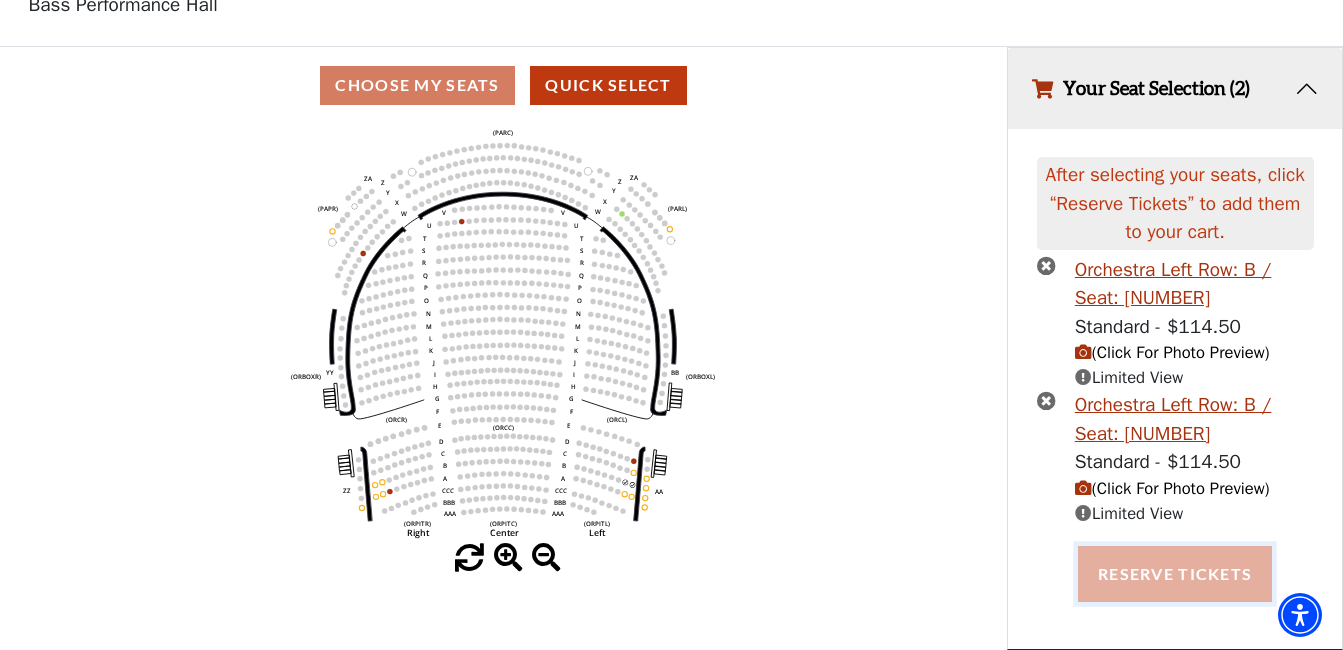 click on "Reserve Tickets" at bounding box center (1175, 574) 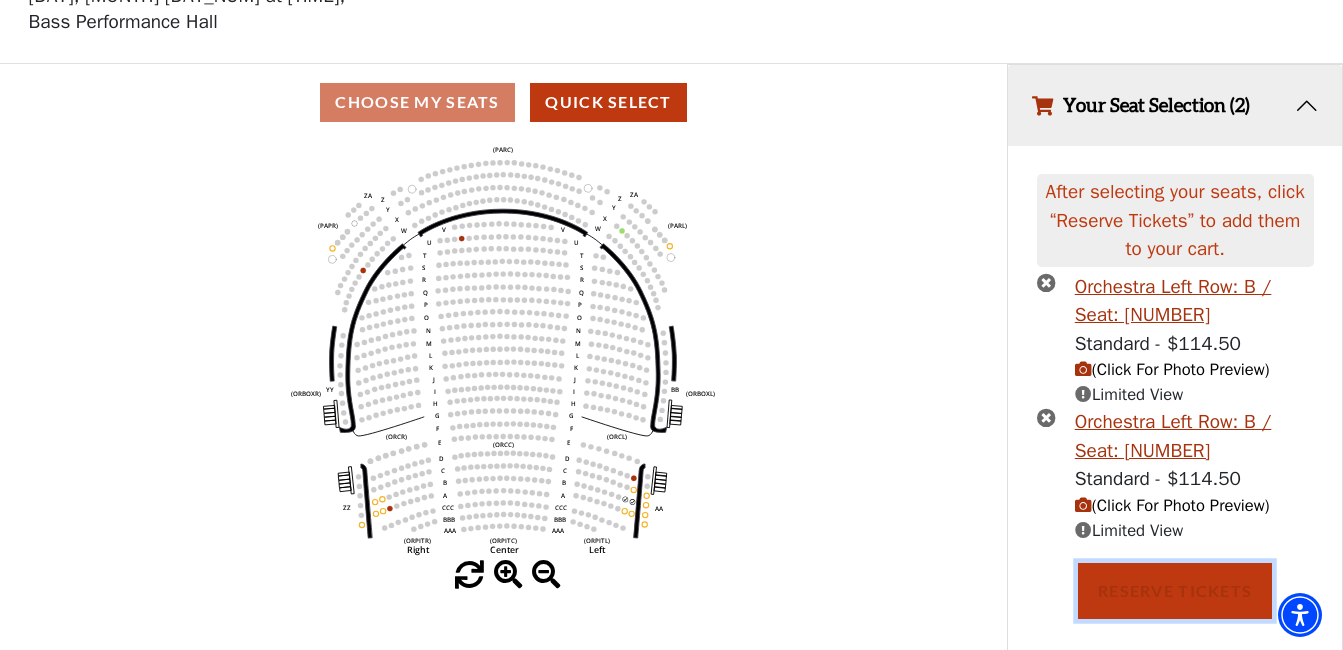 scroll, scrollTop: 127, scrollLeft: 0, axis: vertical 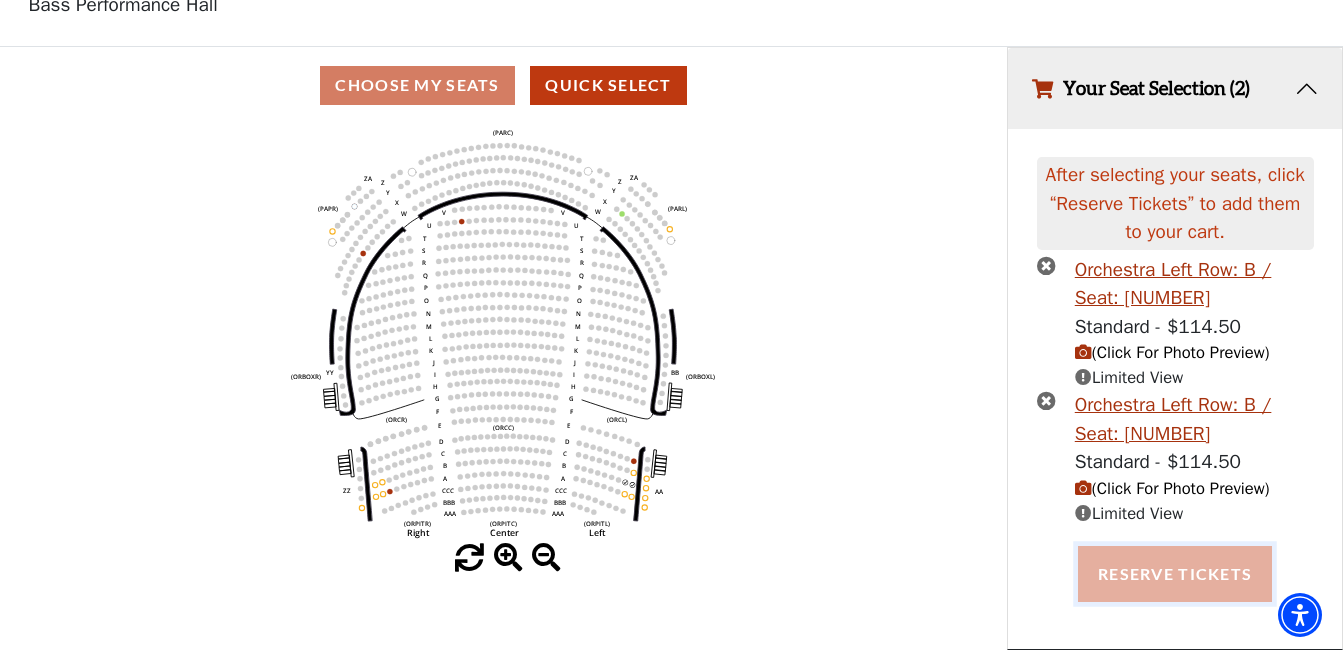 click on "Reserve Tickets" at bounding box center (1175, 574) 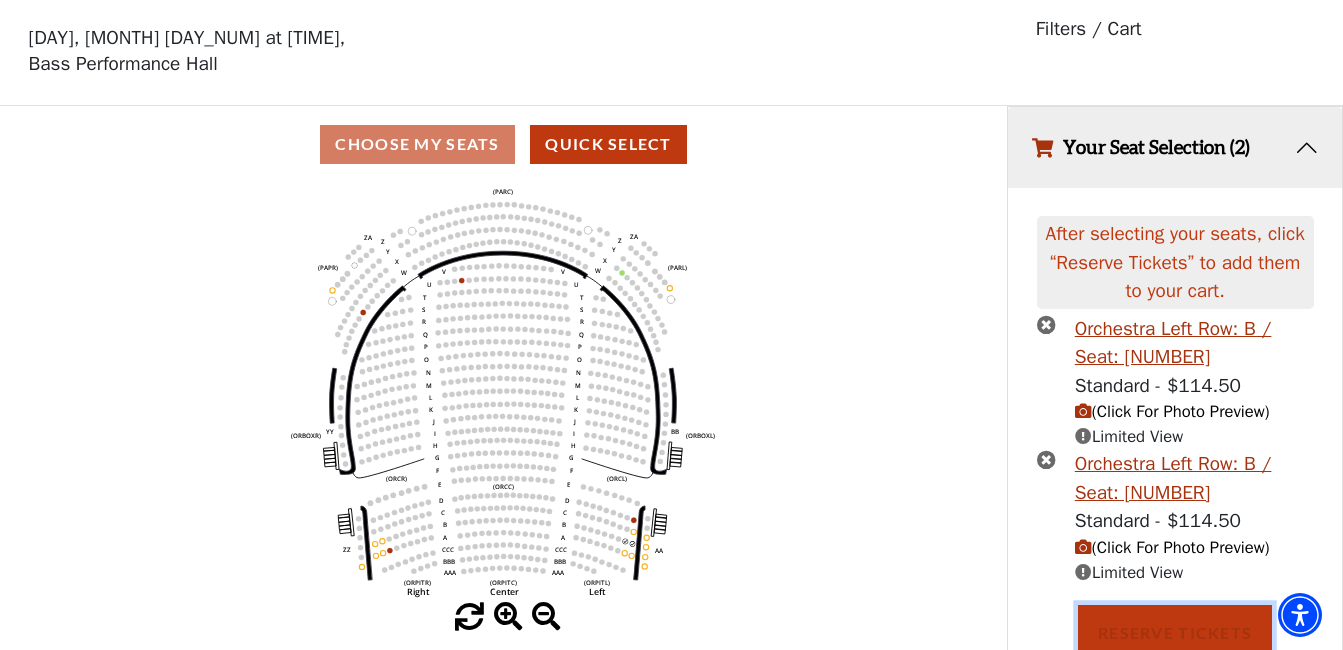 scroll, scrollTop: 0, scrollLeft: 0, axis: both 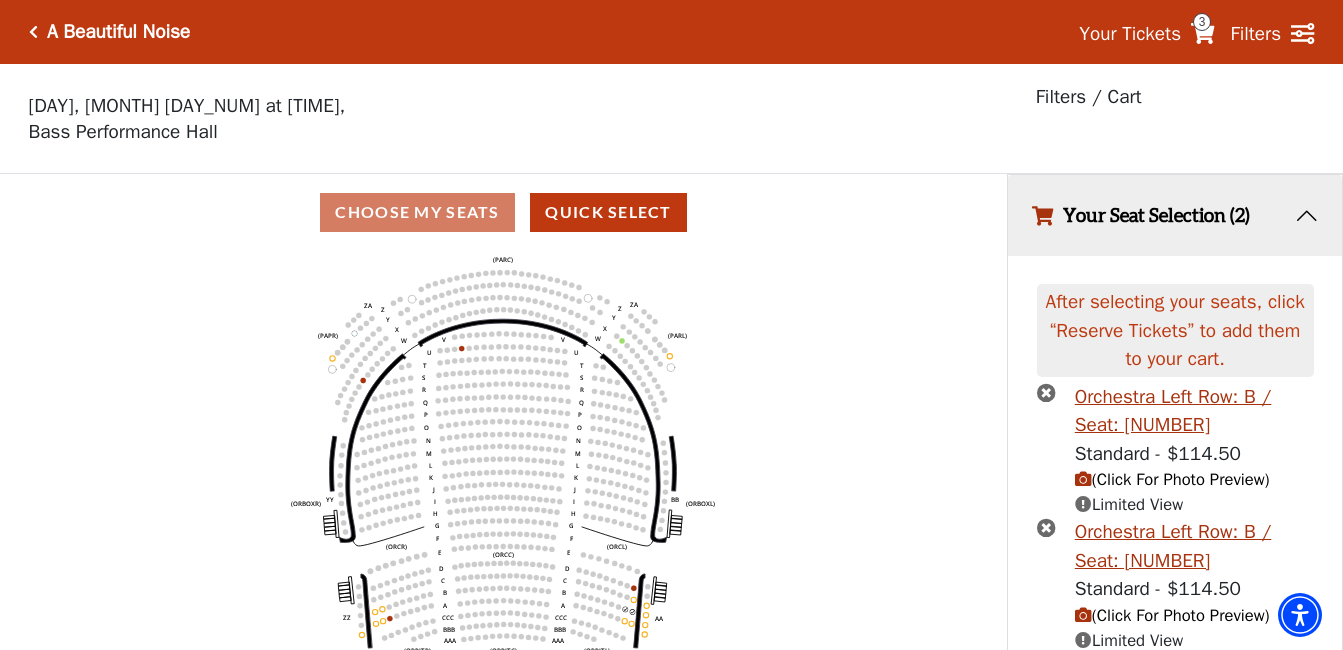 click 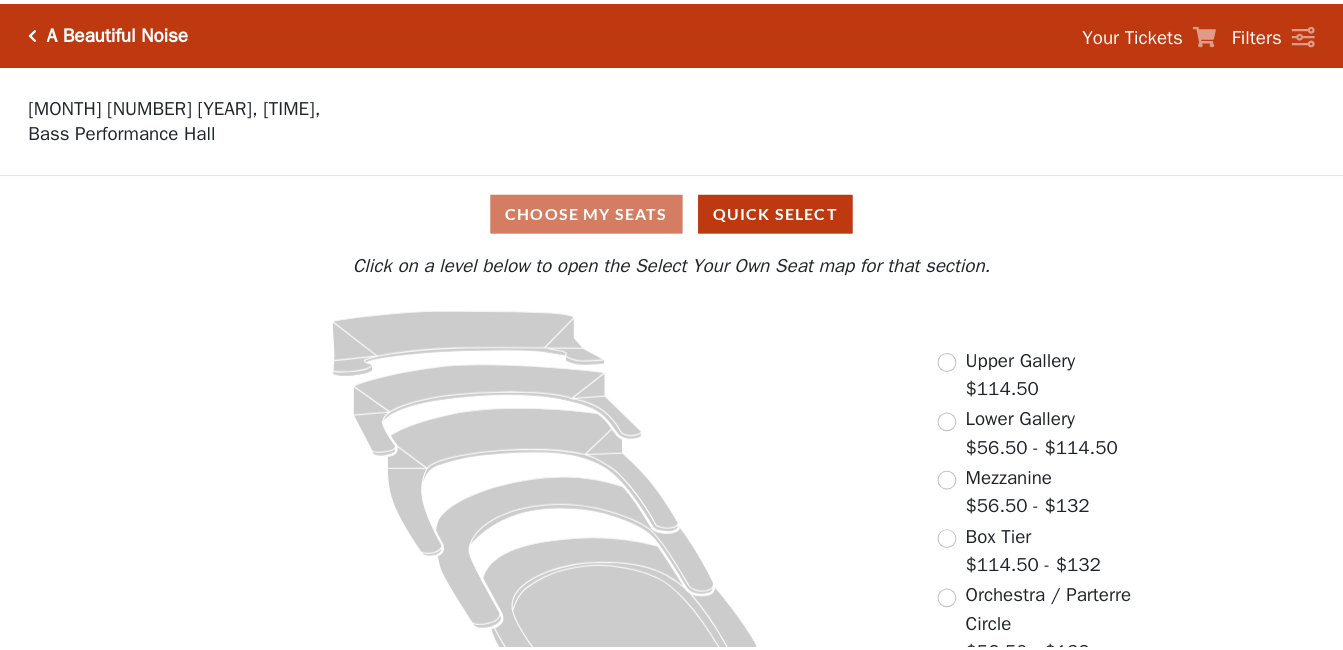scroll, scrollTop: 0, scrollLeft: 0, axis: both 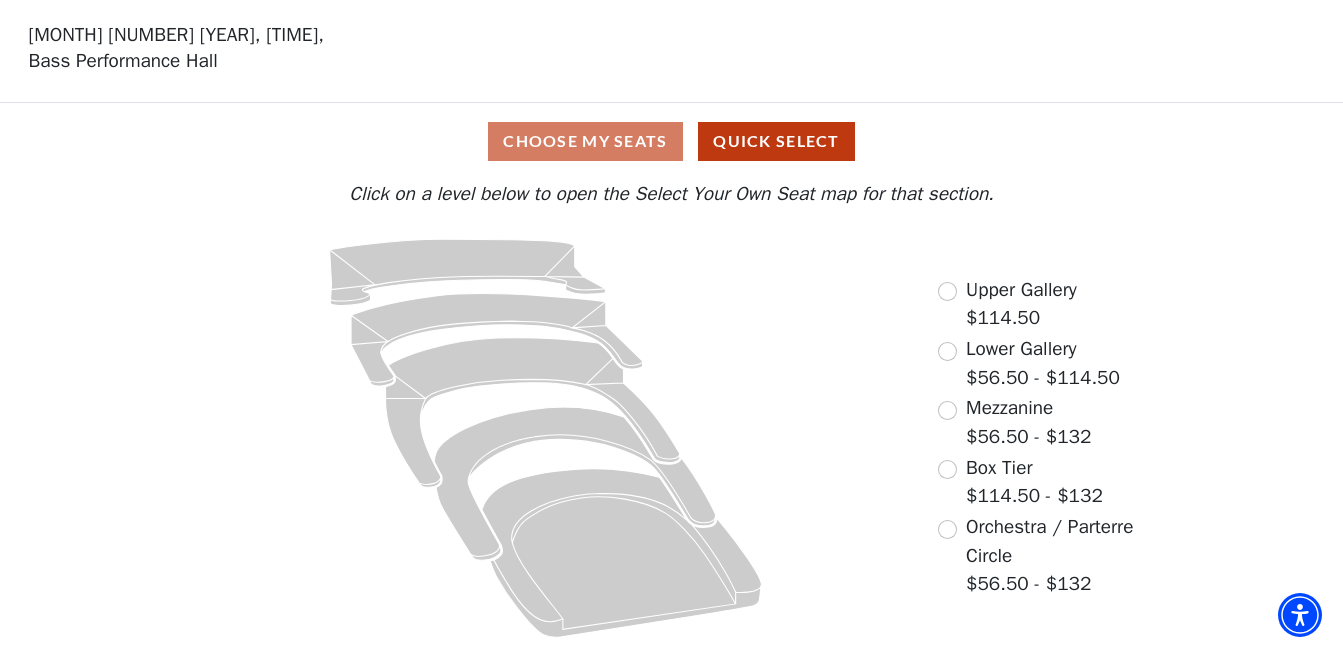 click on "Orchestra / Parterre Circle" at bounding box center (1049, 541) 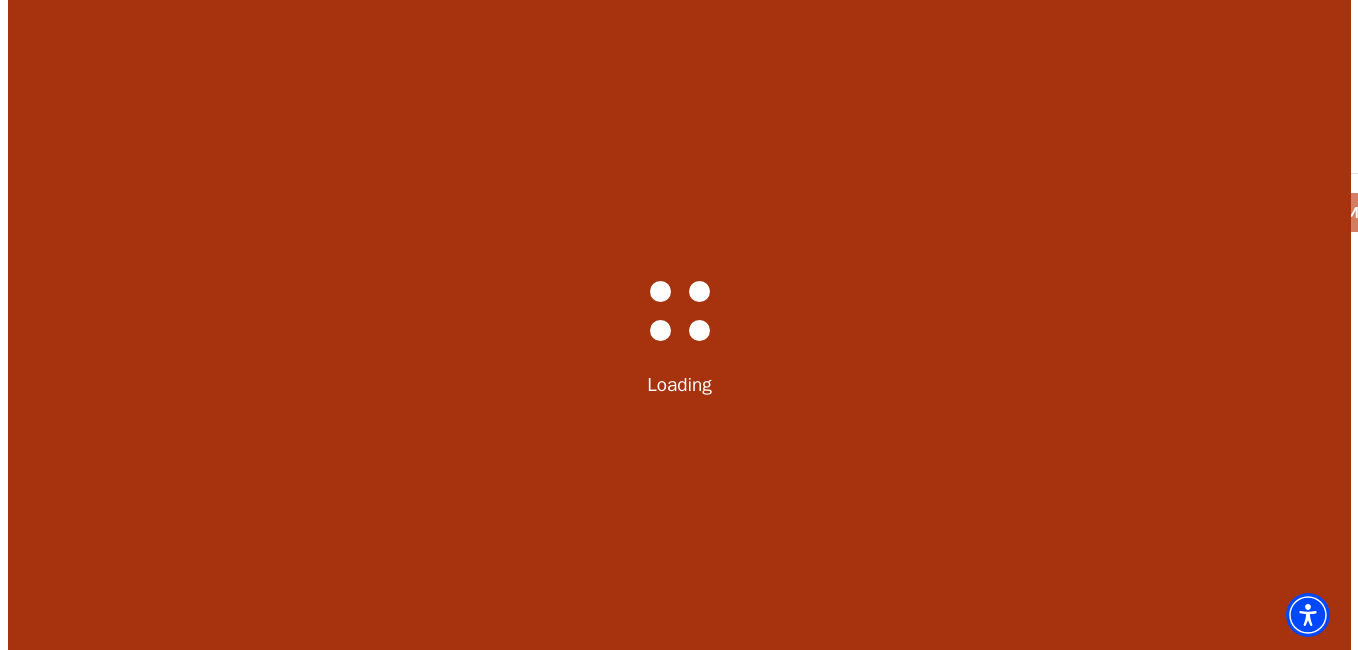 scroll, scrollTop: 0, scrollLeft: 0, axis: both 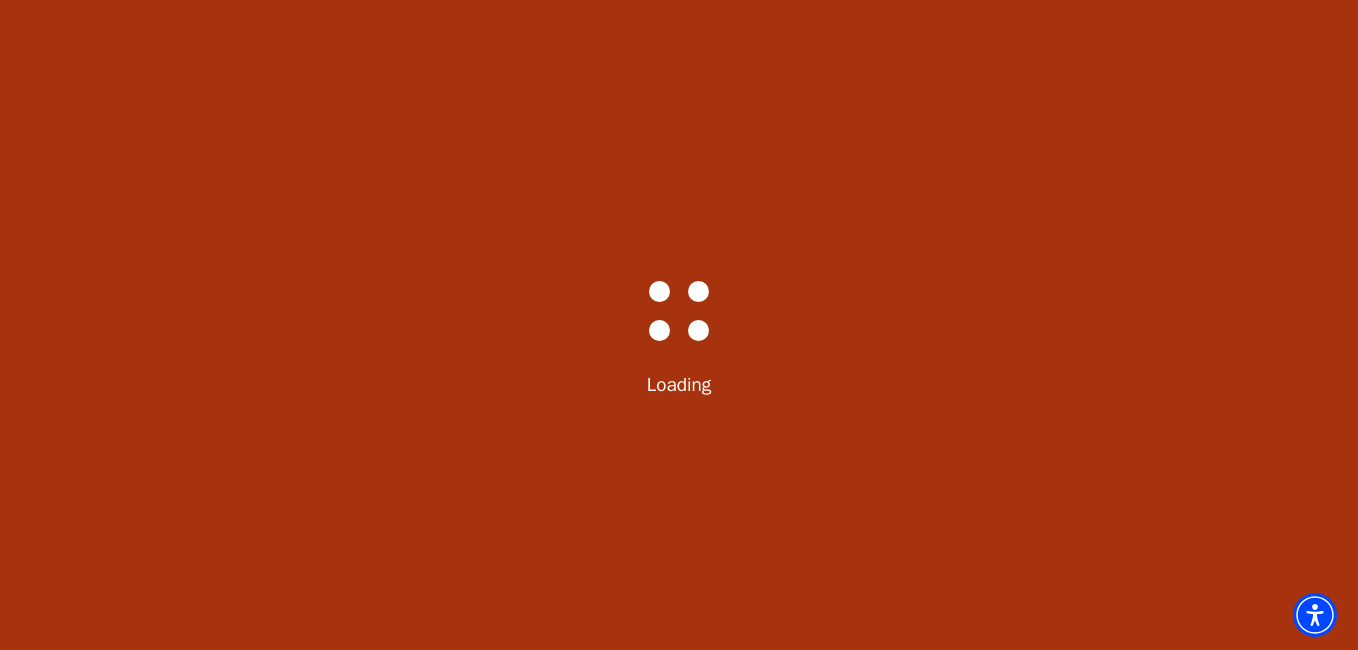 select on "6221" 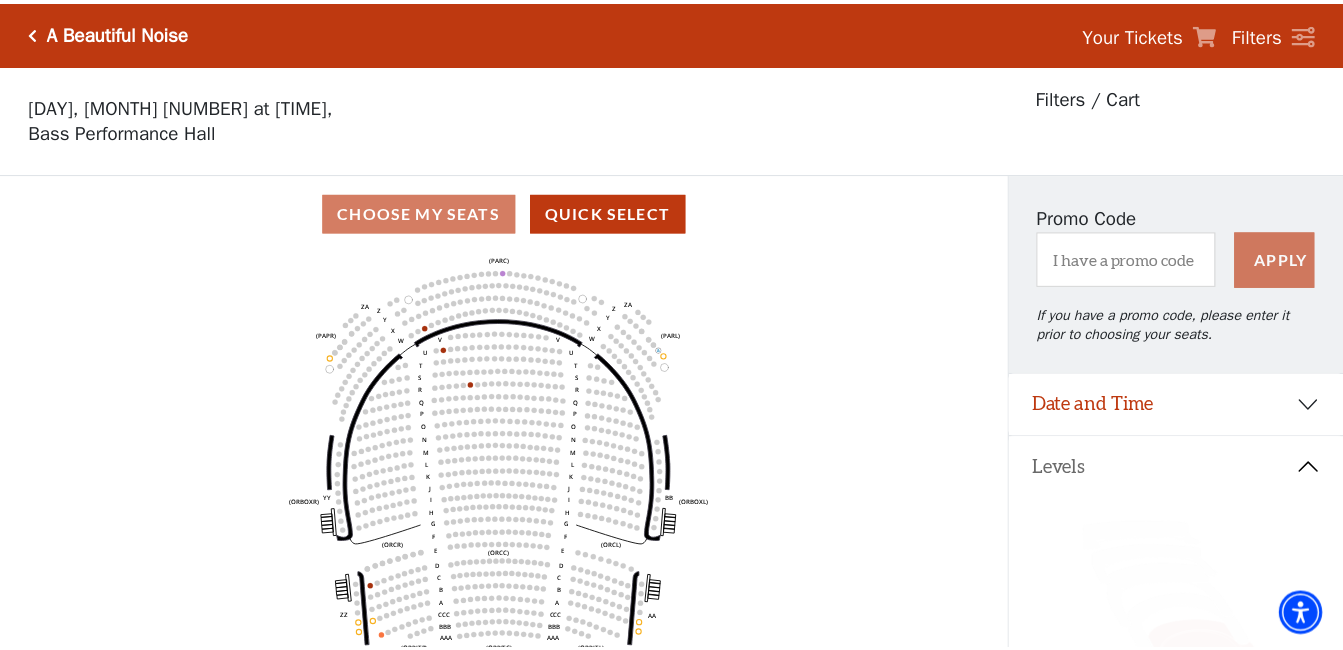 scroll, scrollTop: 93, scrollLeft: 0, axis: vertical 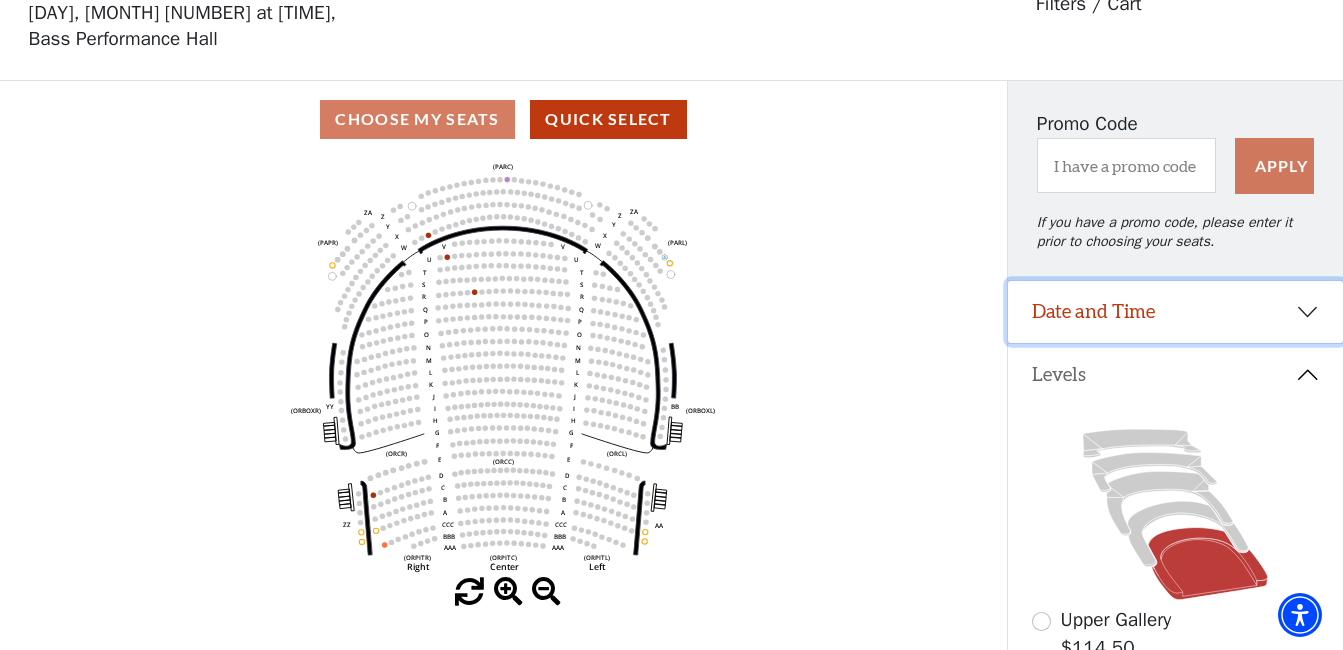 click on "Date and Time" at bounding box center (1175, 312) 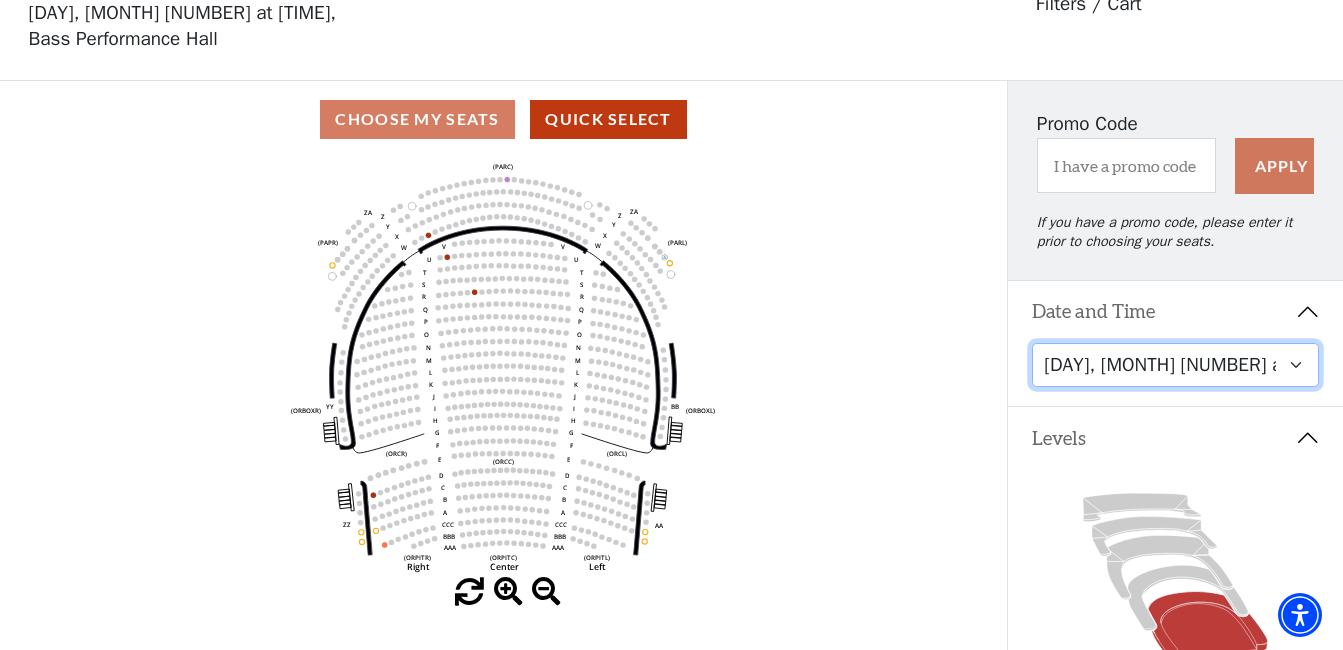 click on "Tuesday, October 28 at 7:30 PM Wednesday, October 29 at 7:30 PM Thursday, October 30 at 7:30 PM Friday, October 31 at 7:30 PM Saturday, November 1 at 1:30 PM Saturday, November 1 at 7:30 PM Sunday, November 2 at 1:30 PM Sunday, November 2 at 6:30 PM" at bounding box center (1175, 365) 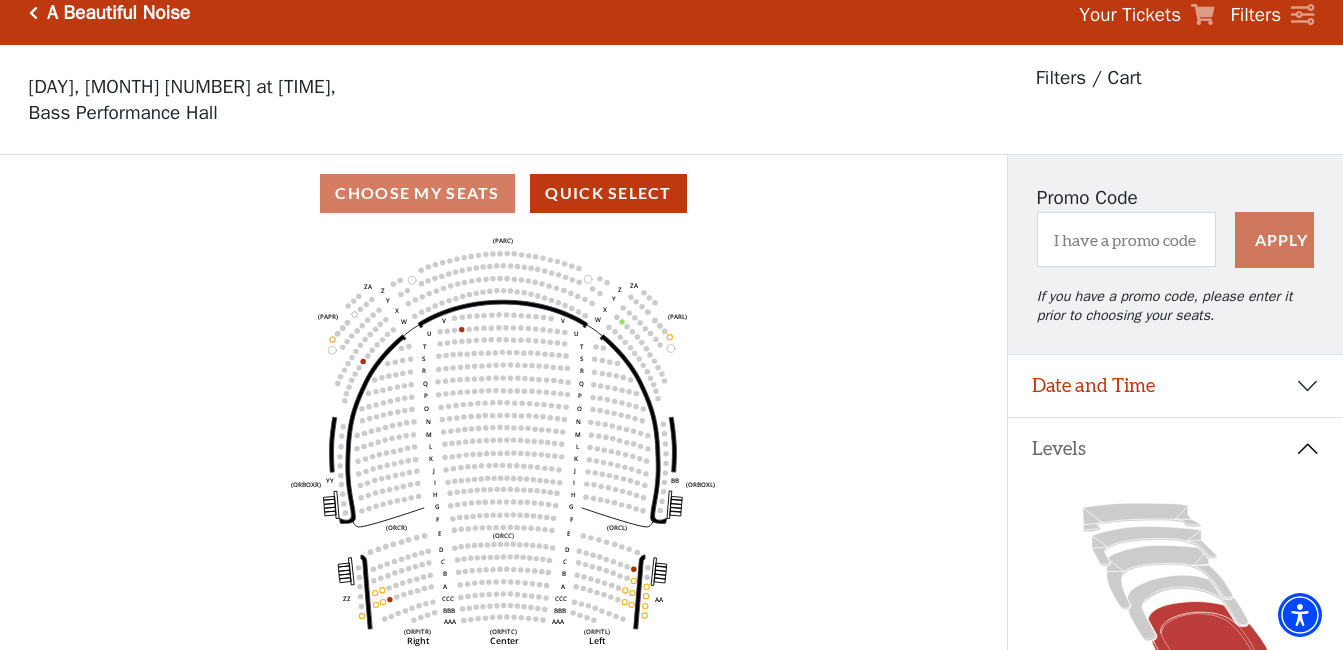 scroll, scrollTop: 93, scrollLeft: 0, axis: vertical 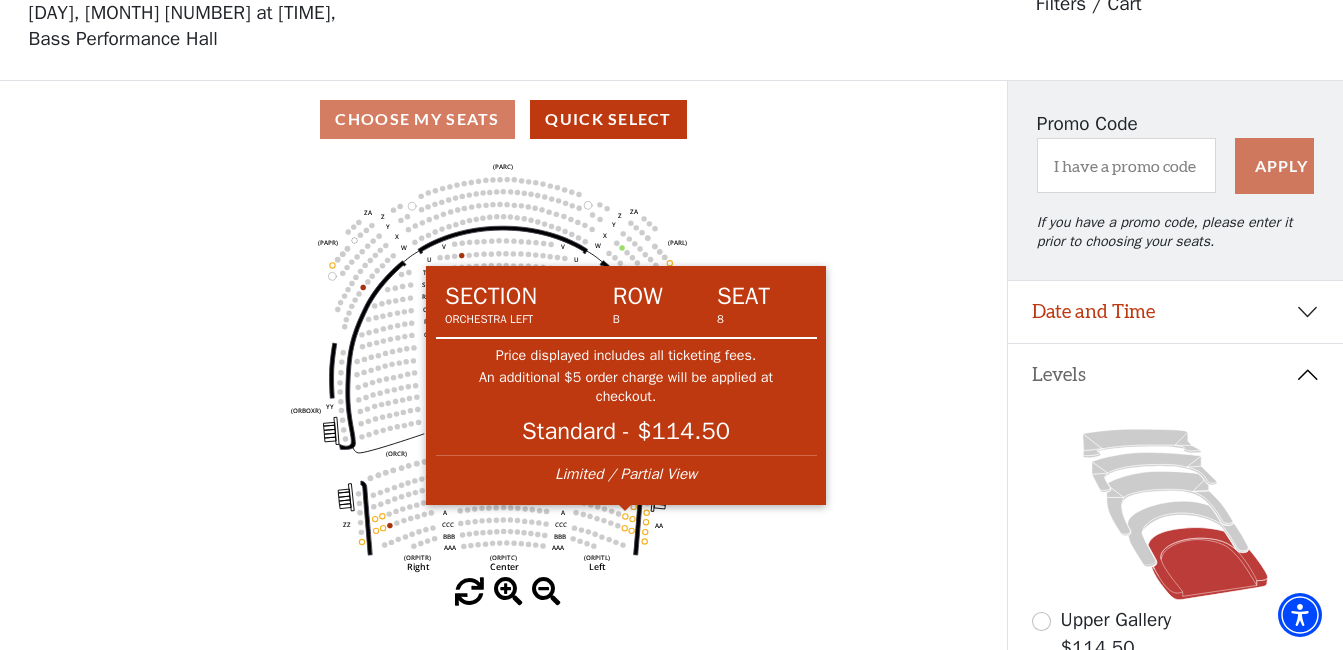 click 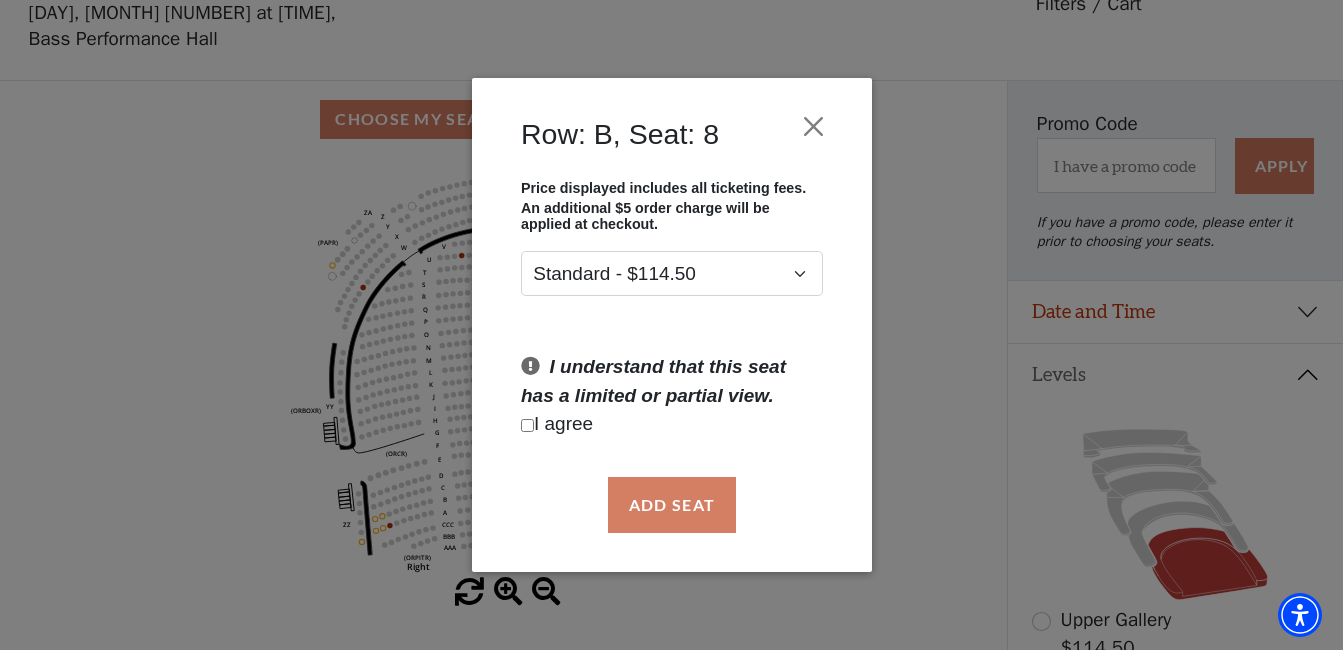 click at bounding box center (527, 425) 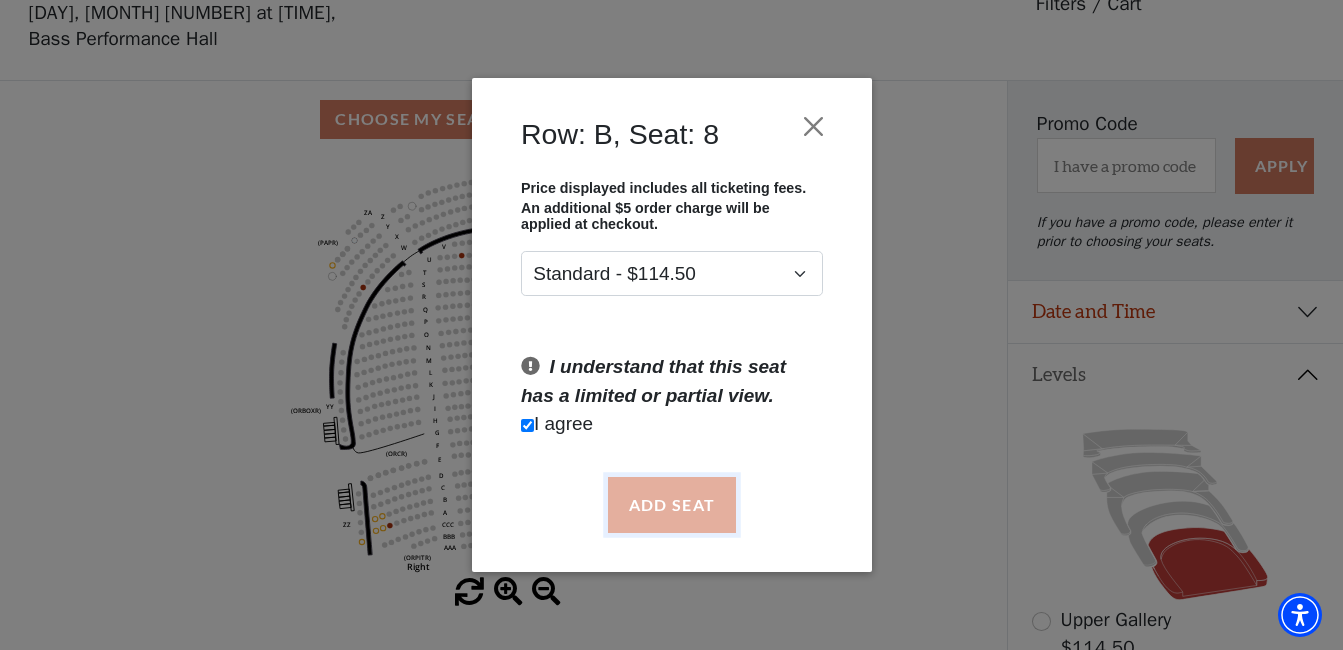 click on "Add Seat" at bounding box center (671, 505) 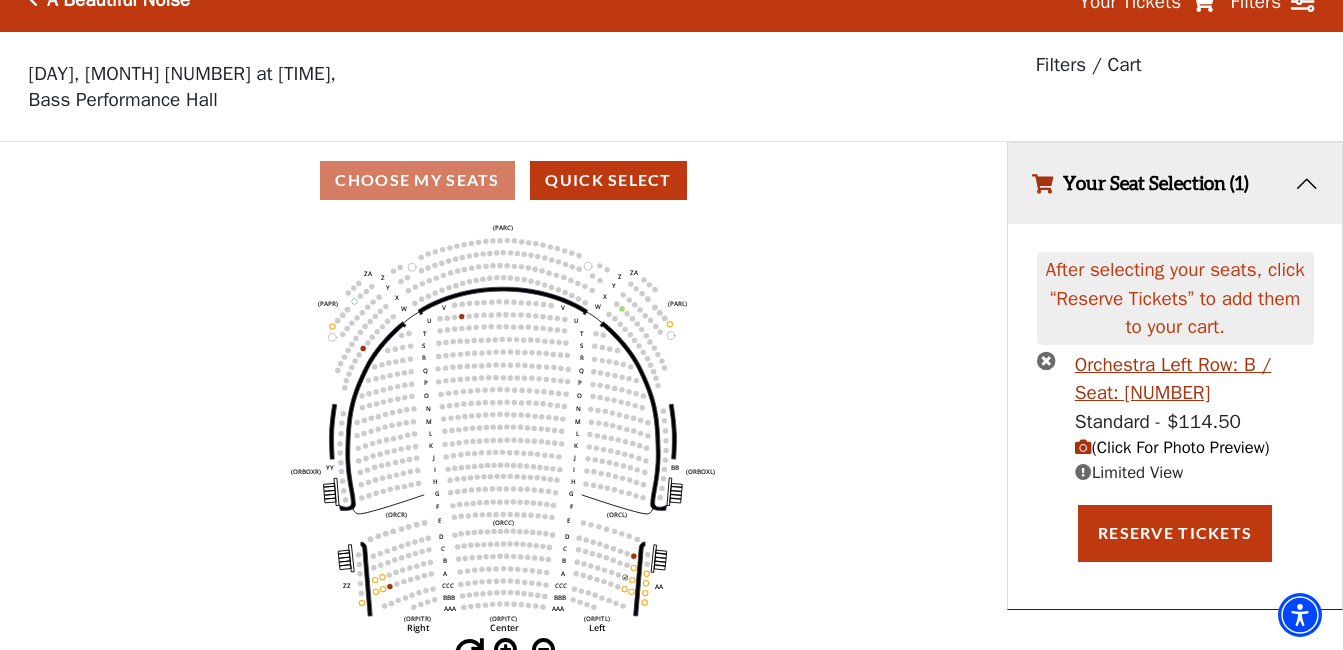 scroll, scrollTop: 49, scrollLeft: 0, axis: vertical 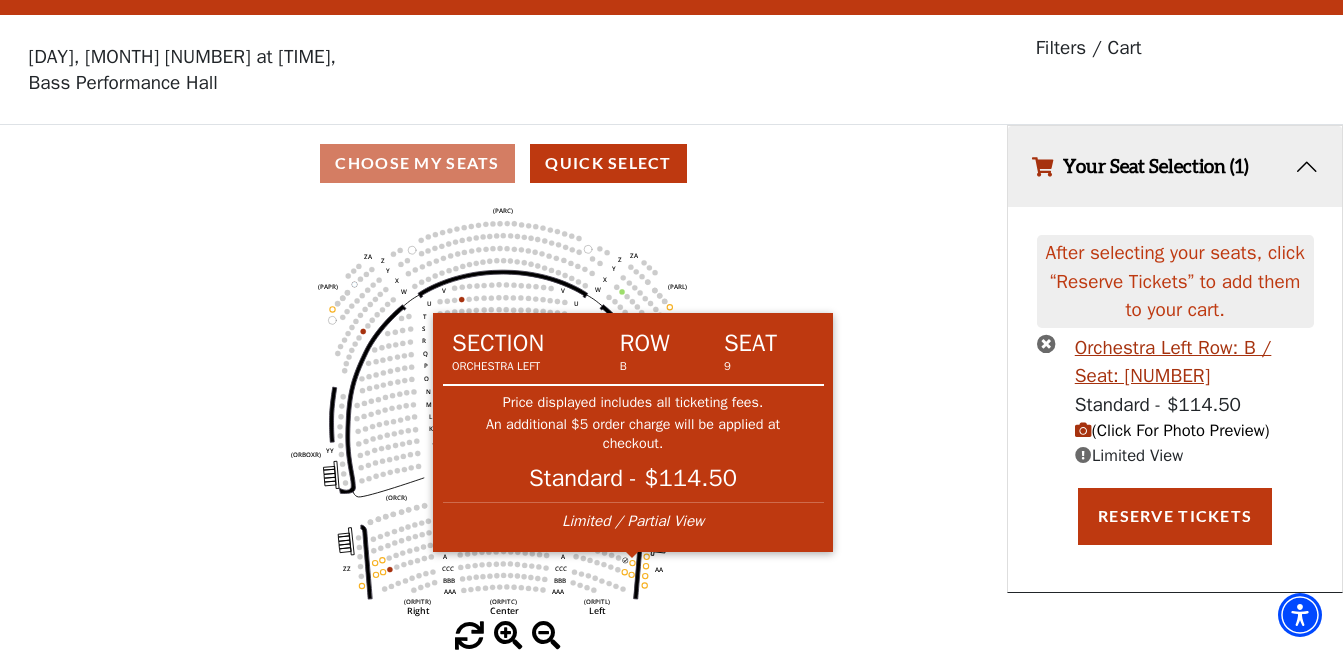 click 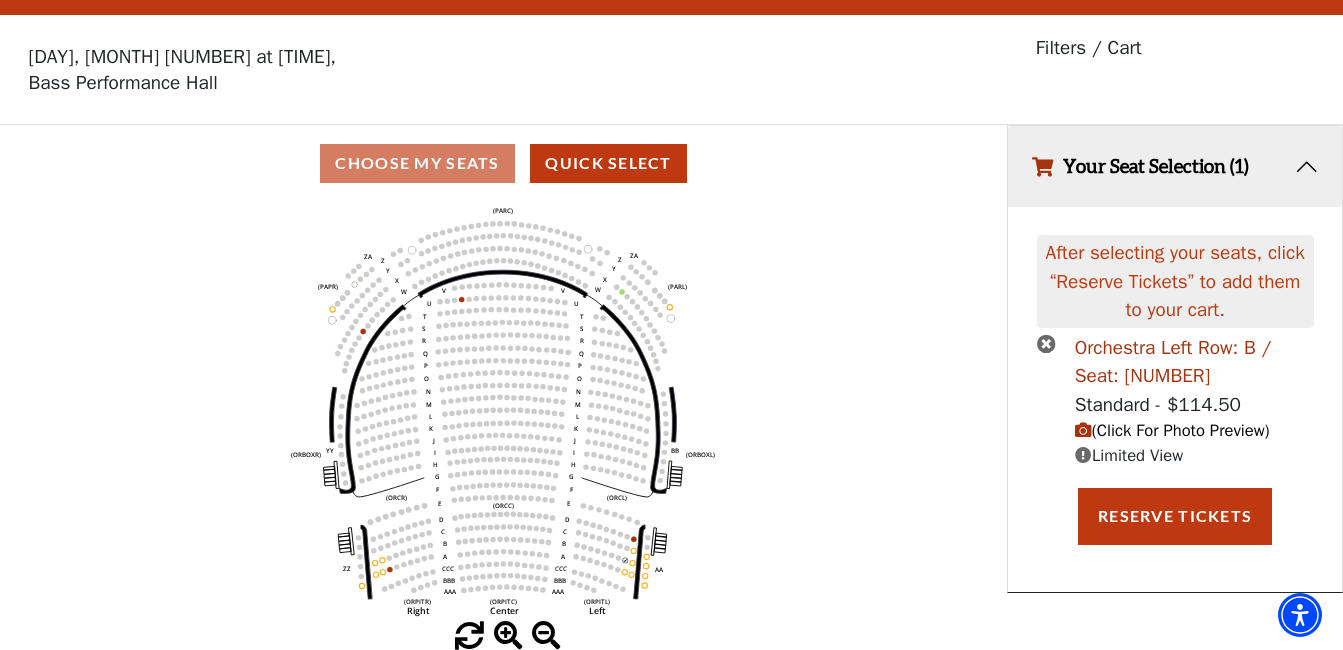 click on "Orchestra Left Row: B / Seat: 8" at bounding box center [1194, 362] 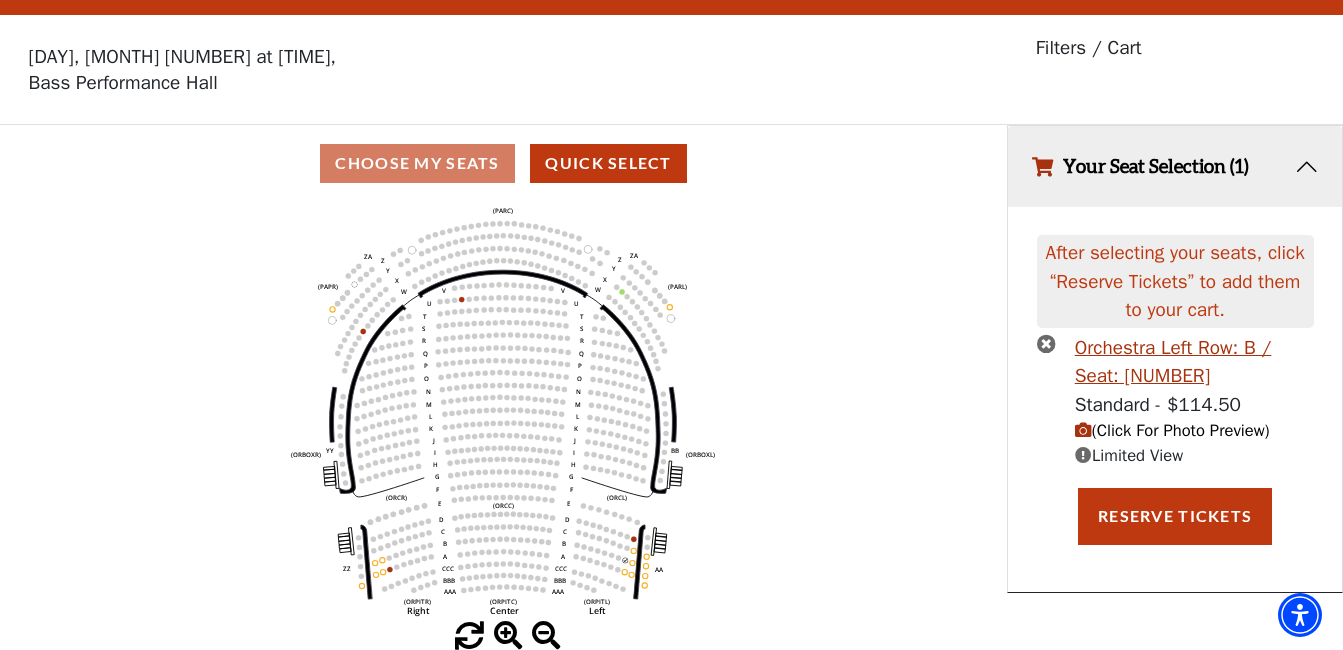click on "(Click For Photo Preview)" at bounding box center (1172, 430) 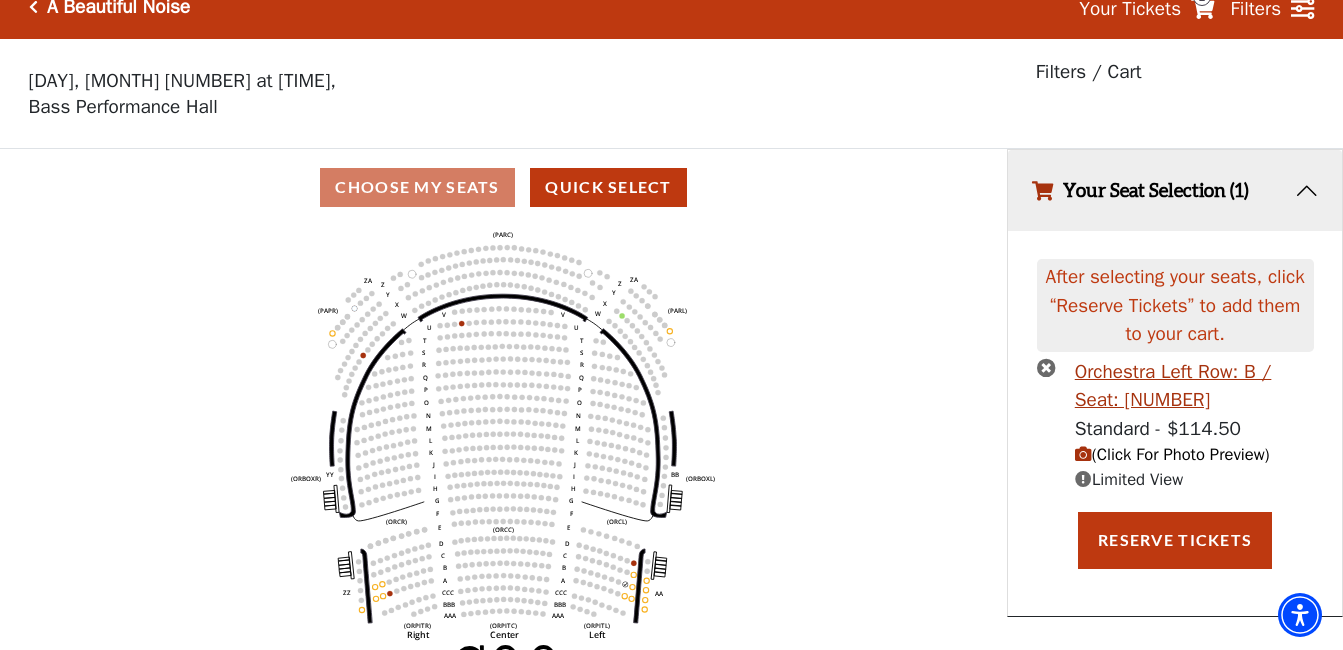 scroll, scrollTop: 49, scrollLeft: 0, axis: vertical 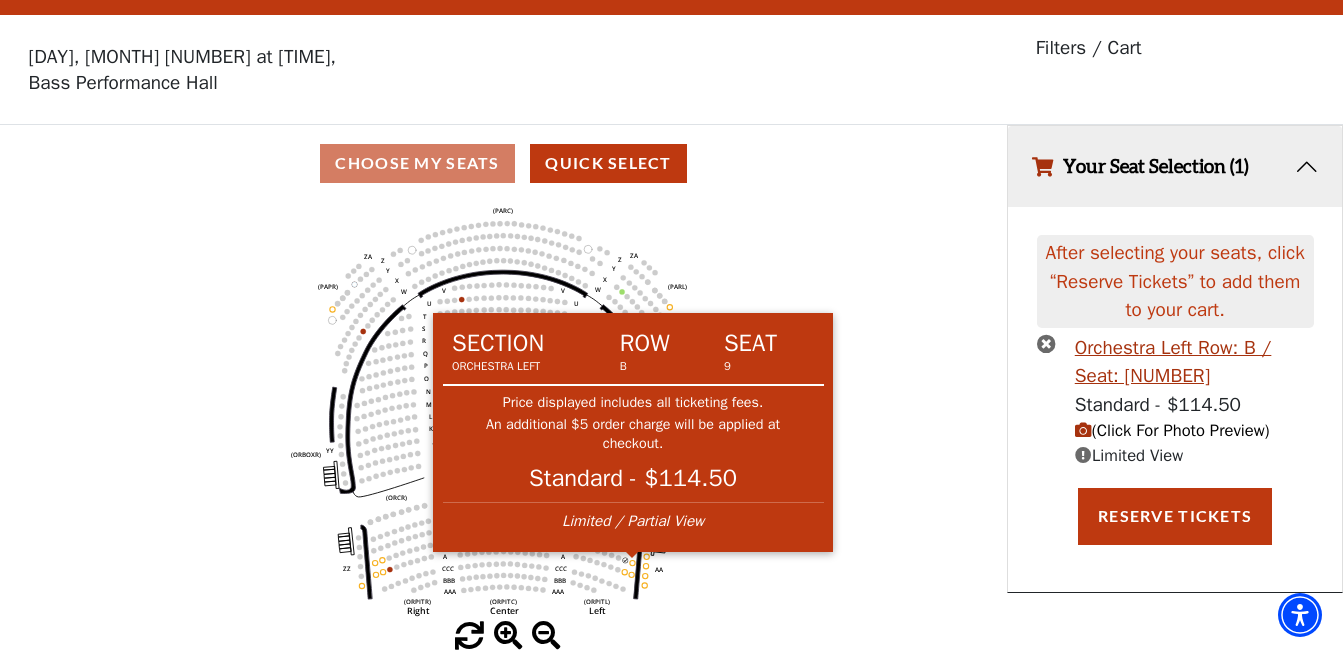 click 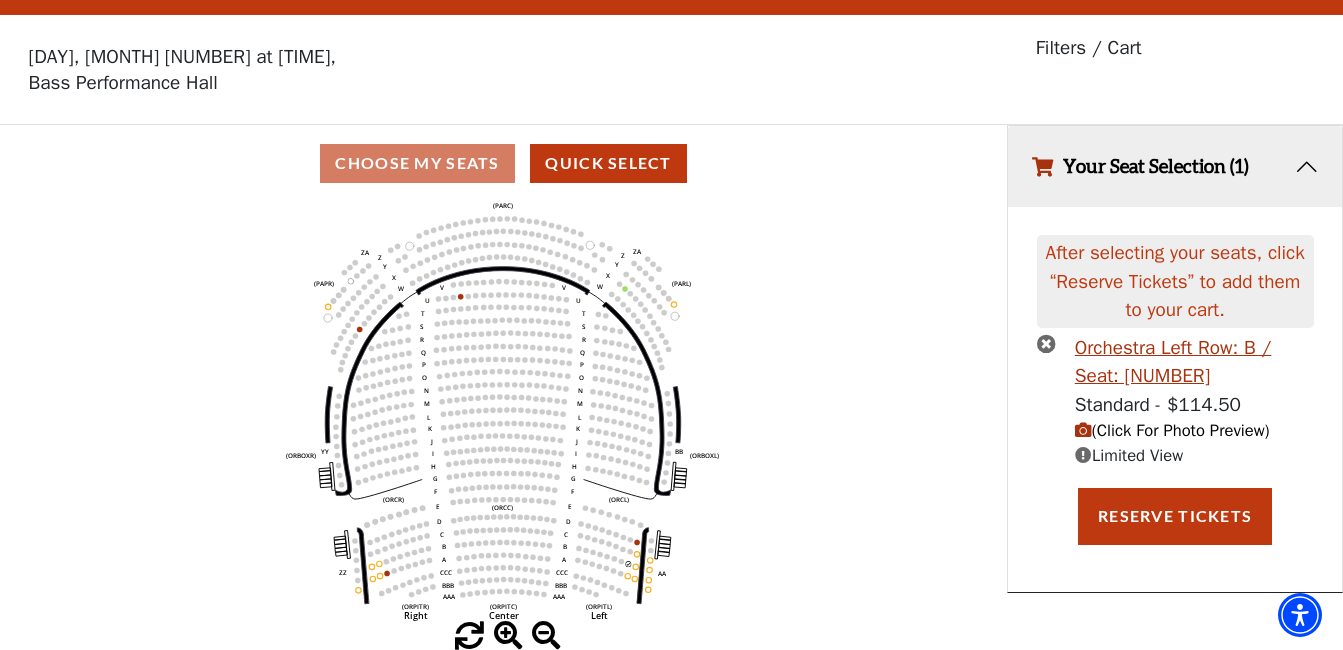 click at bounding box center [508, 636] 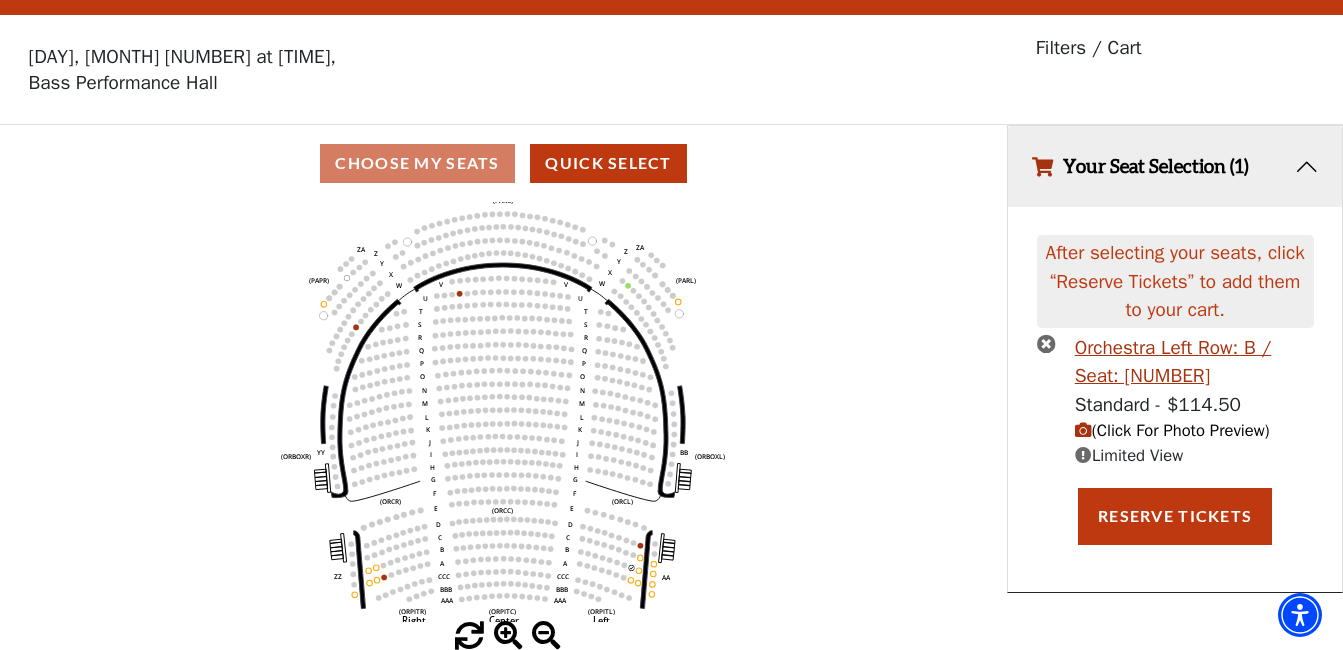 click at bounding box center [508, 636] 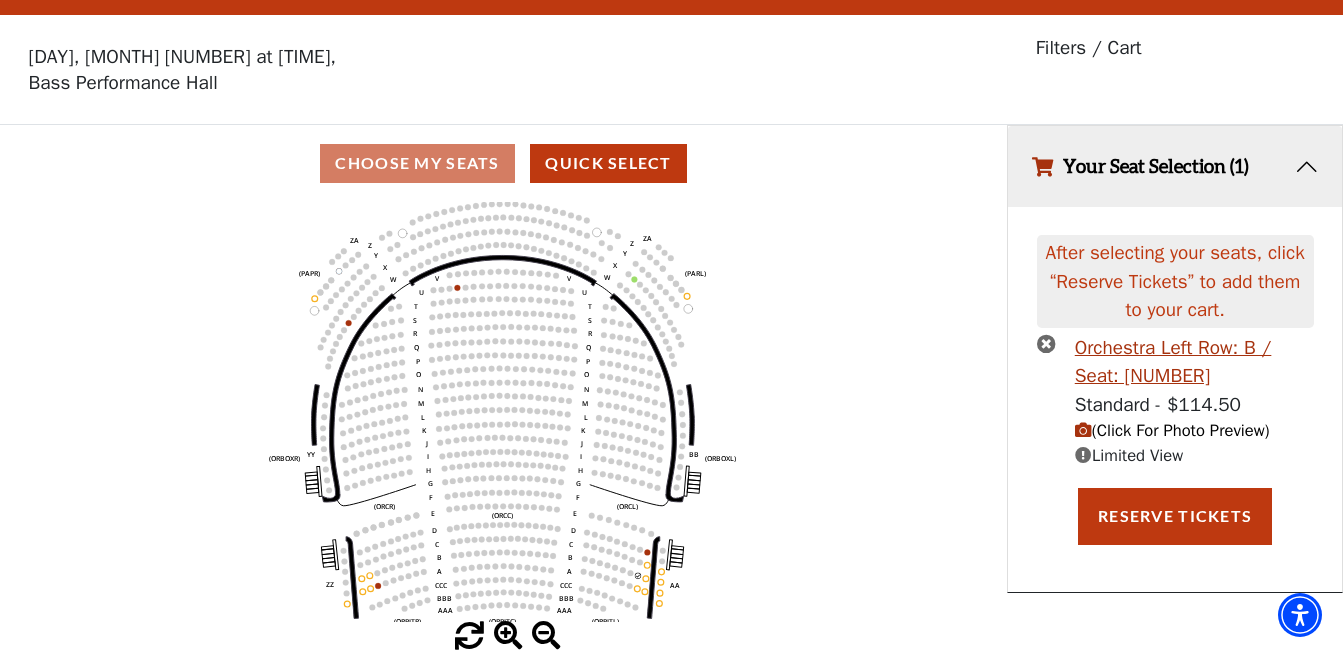 click at bounding box center (508, 636) 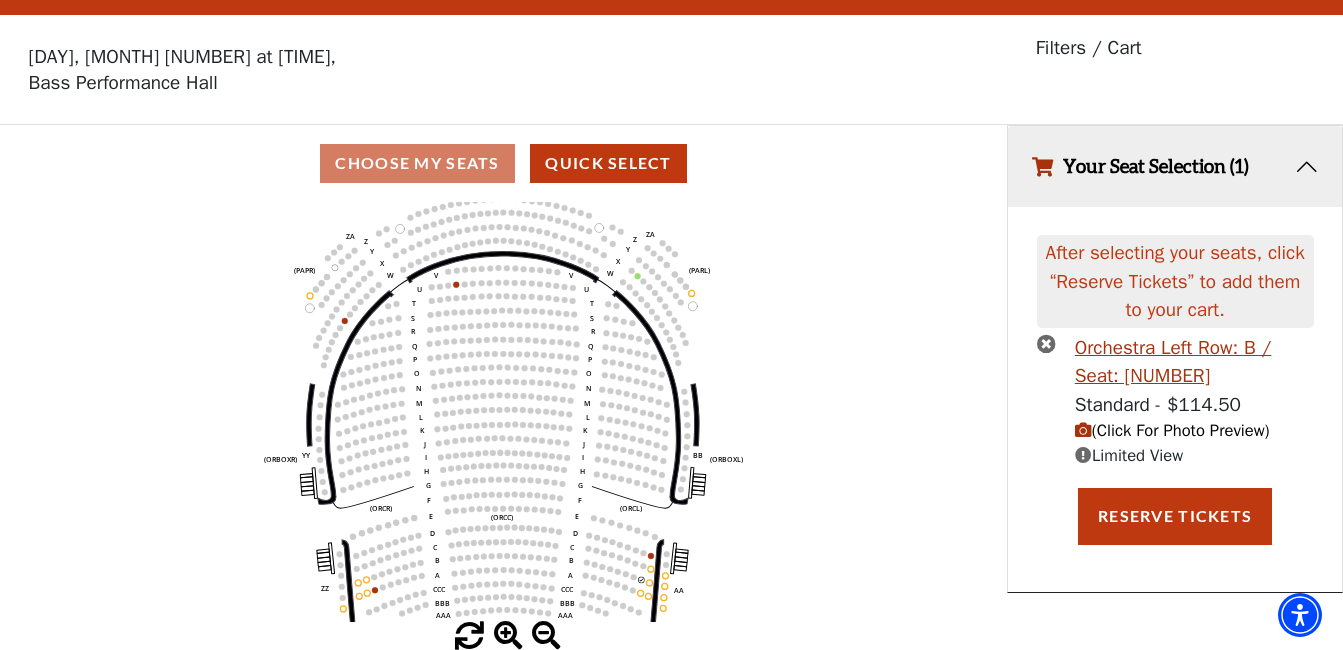 click at bounding box center [508, 636] 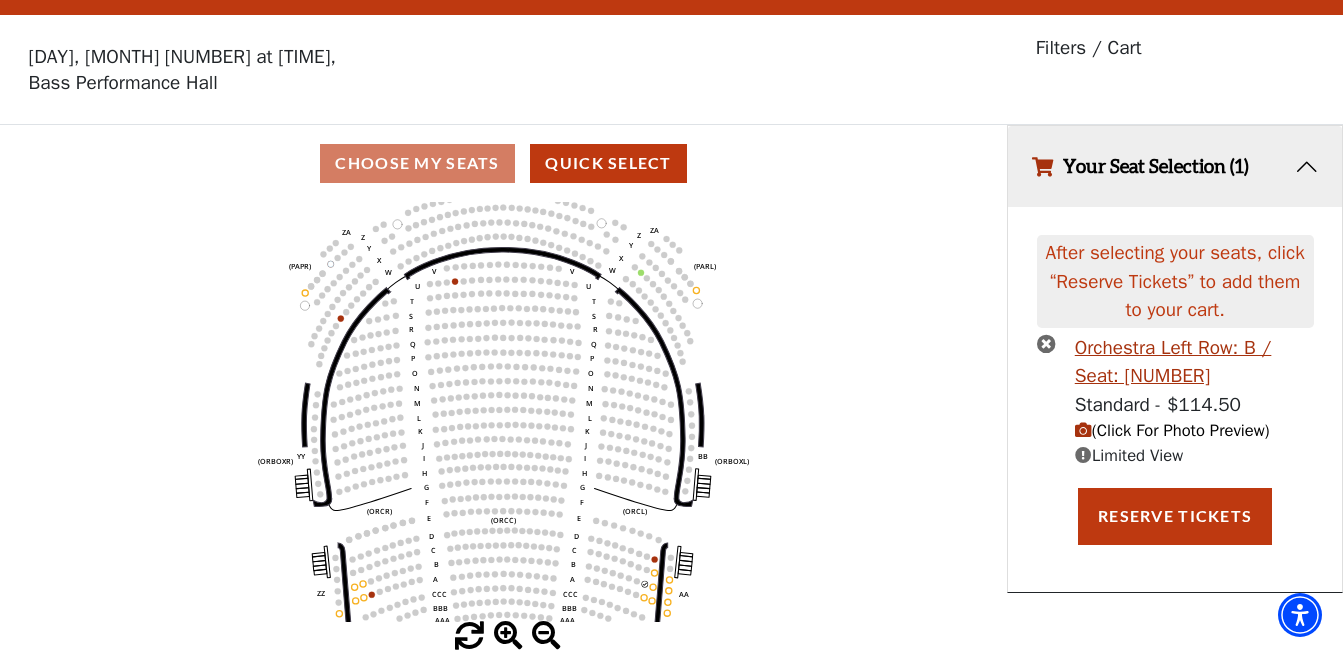 click at bounding box center [508, 636] 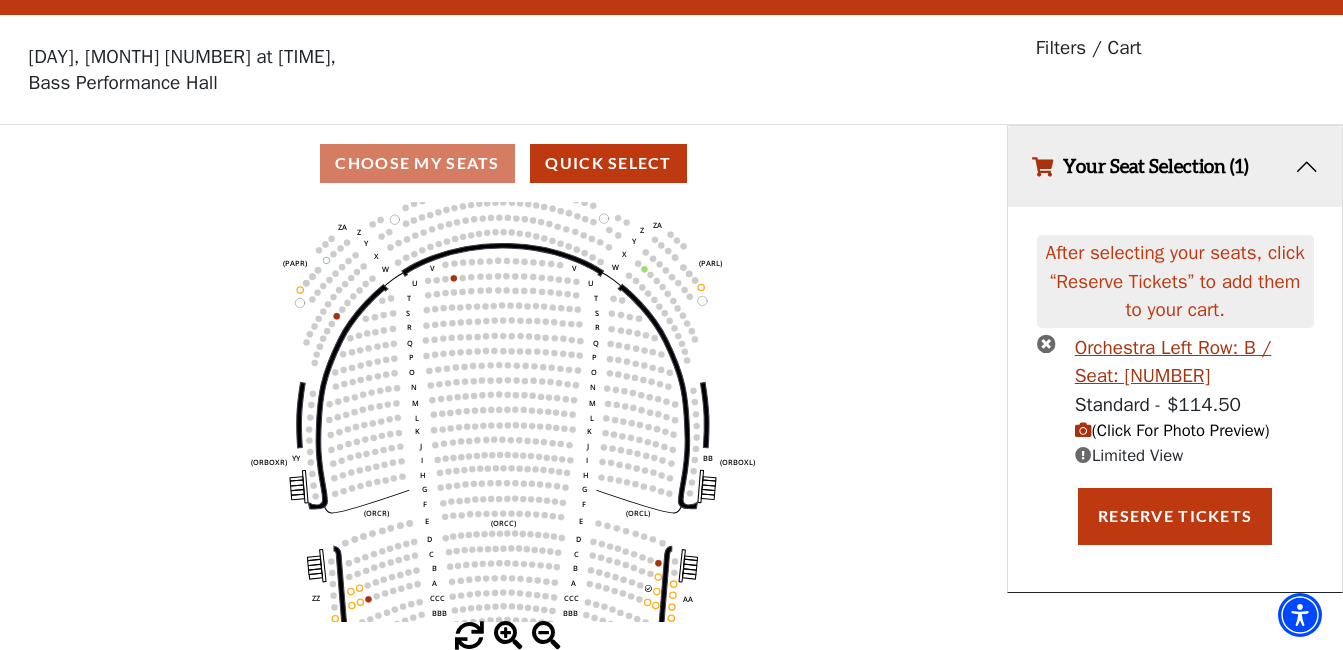 drag, startPoint x: 514, startPoint y: 628, endPoint x: 527, endPoint y: 621, distance: 14.764823 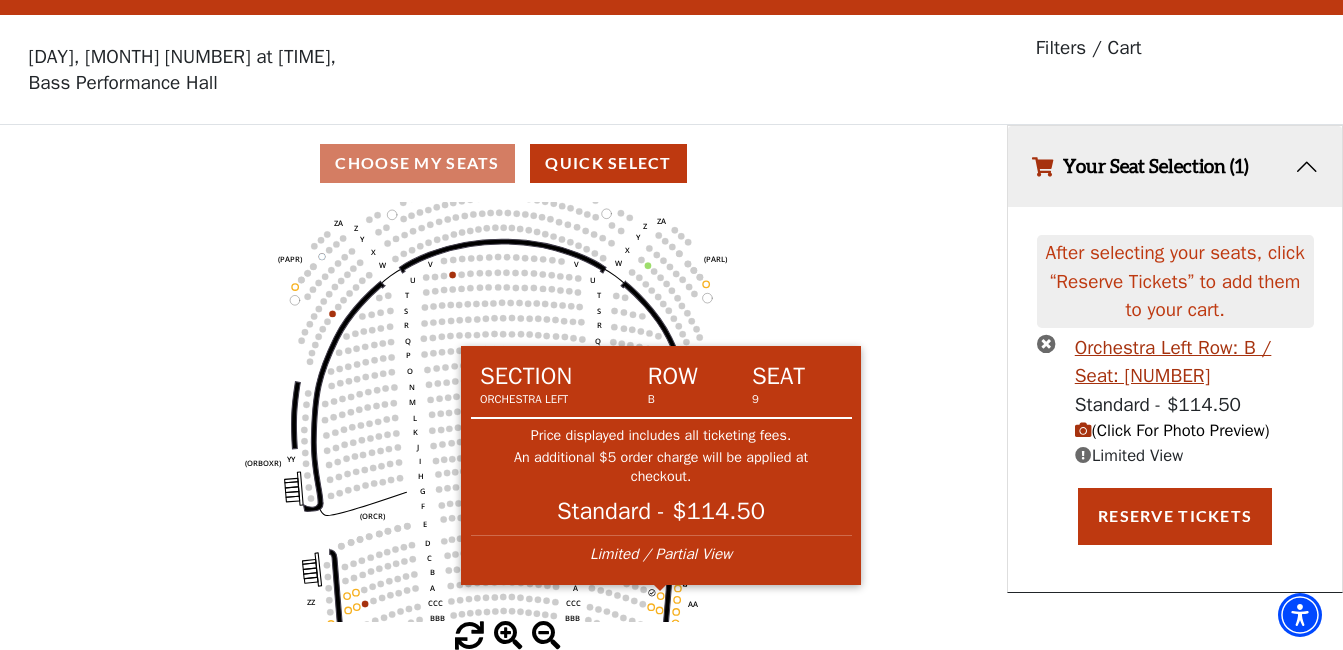 click 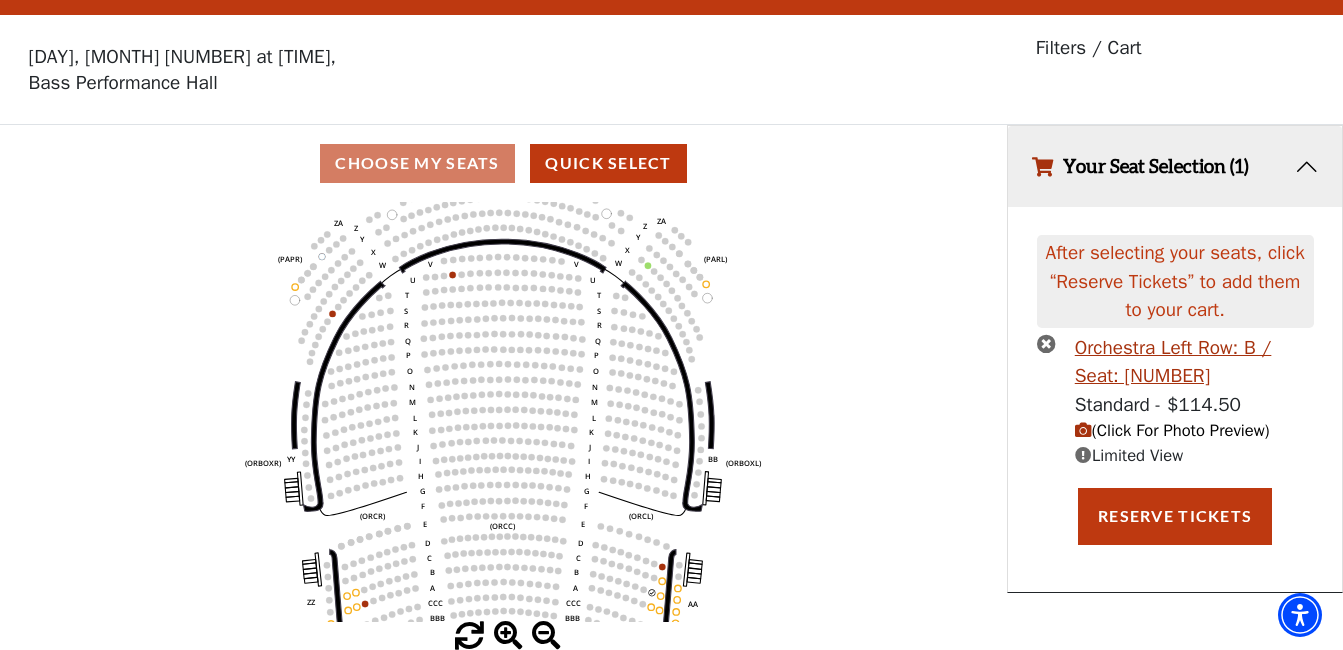 click at bounding box center (1046, 343) 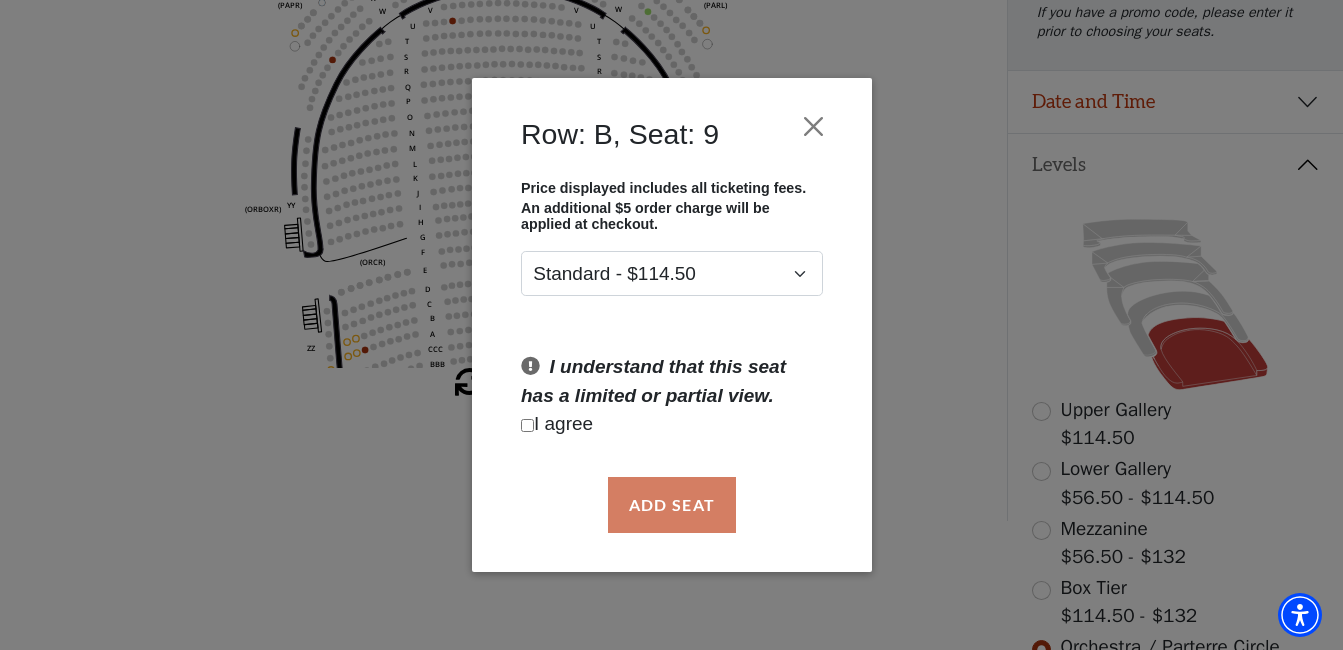 scroll, scrollTop: 373, scrollLeft: 0, axis: vertical 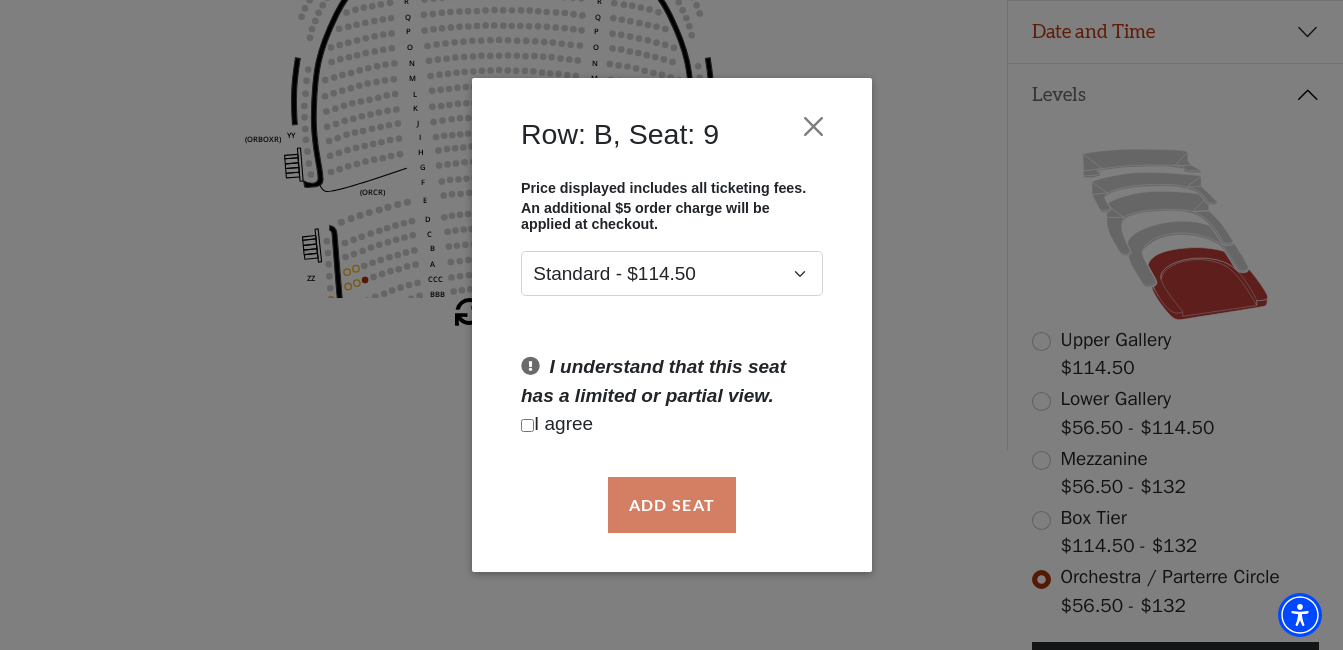 click at bounding box center [527, 425] 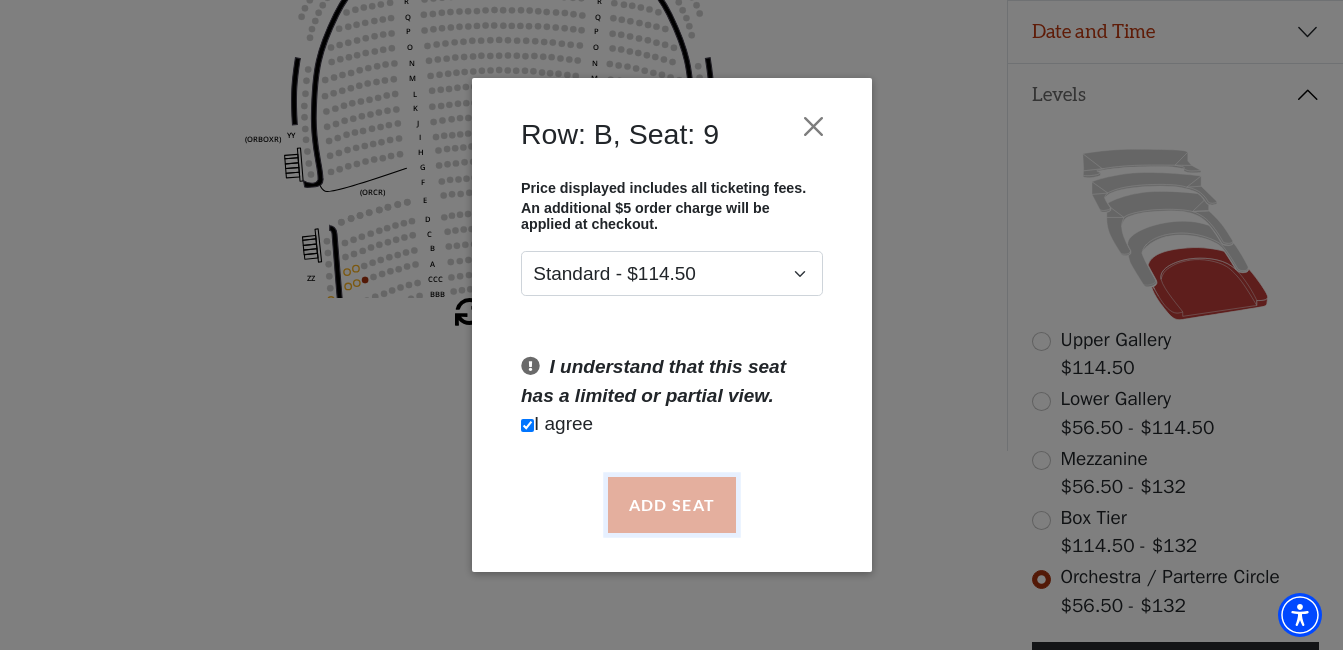 click on "Add Seat" at bounding box center [671, 505] 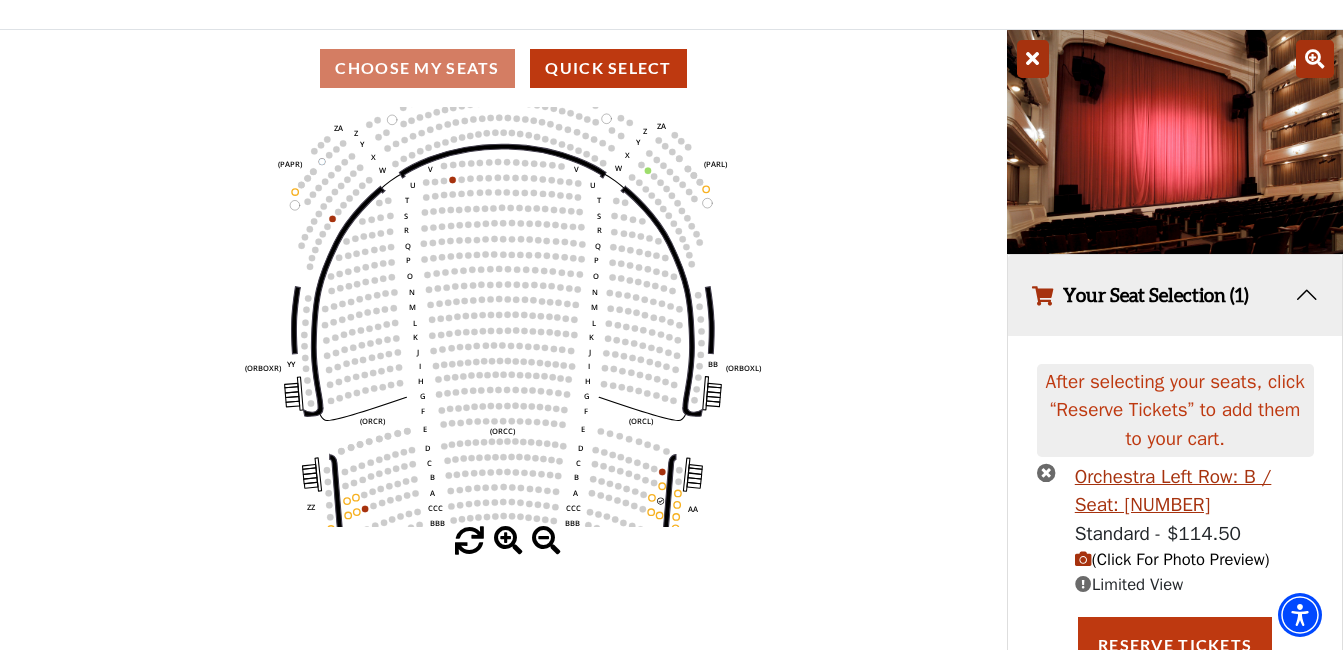 scroll, scrollTop: 216, scrollLeft: 0, axis: vertical 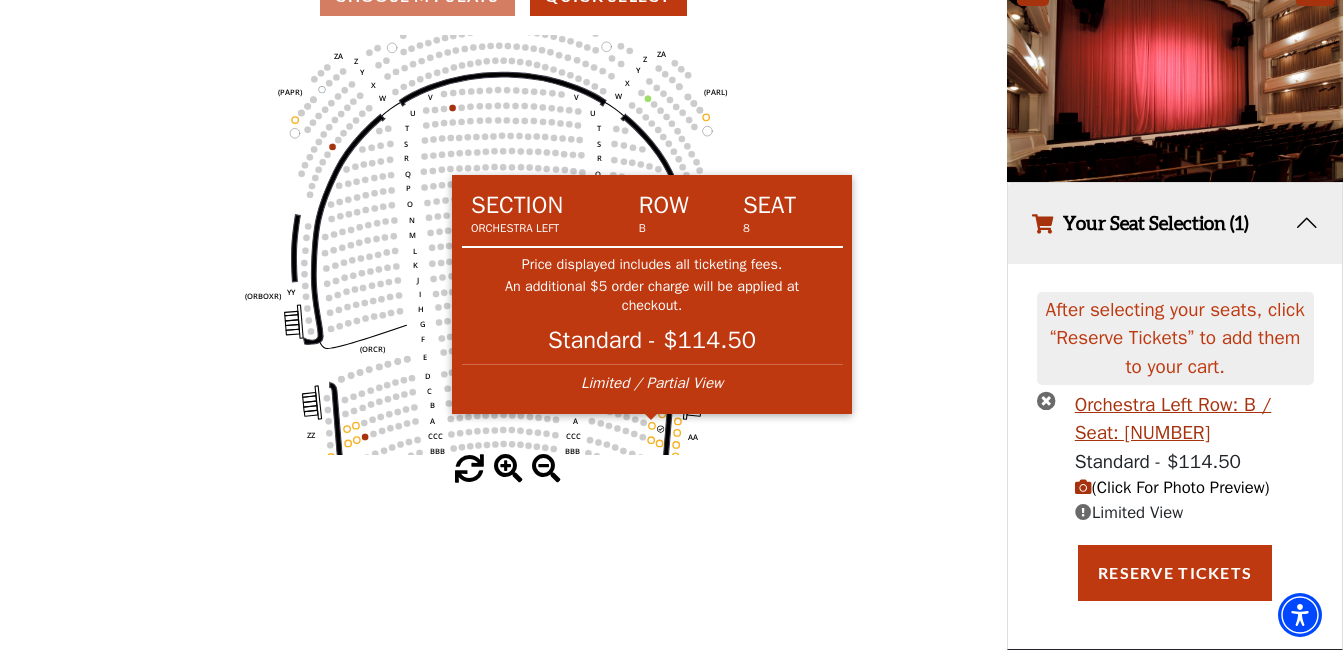 click 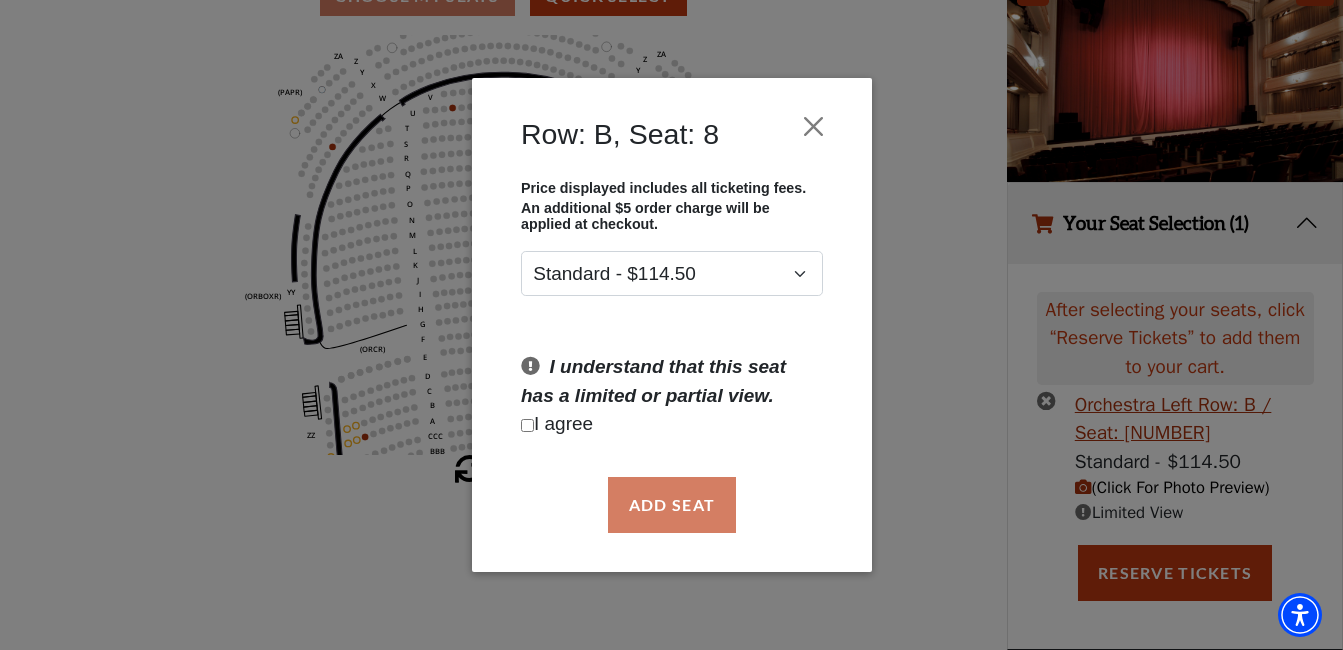 click at bounding box center [527, 425] 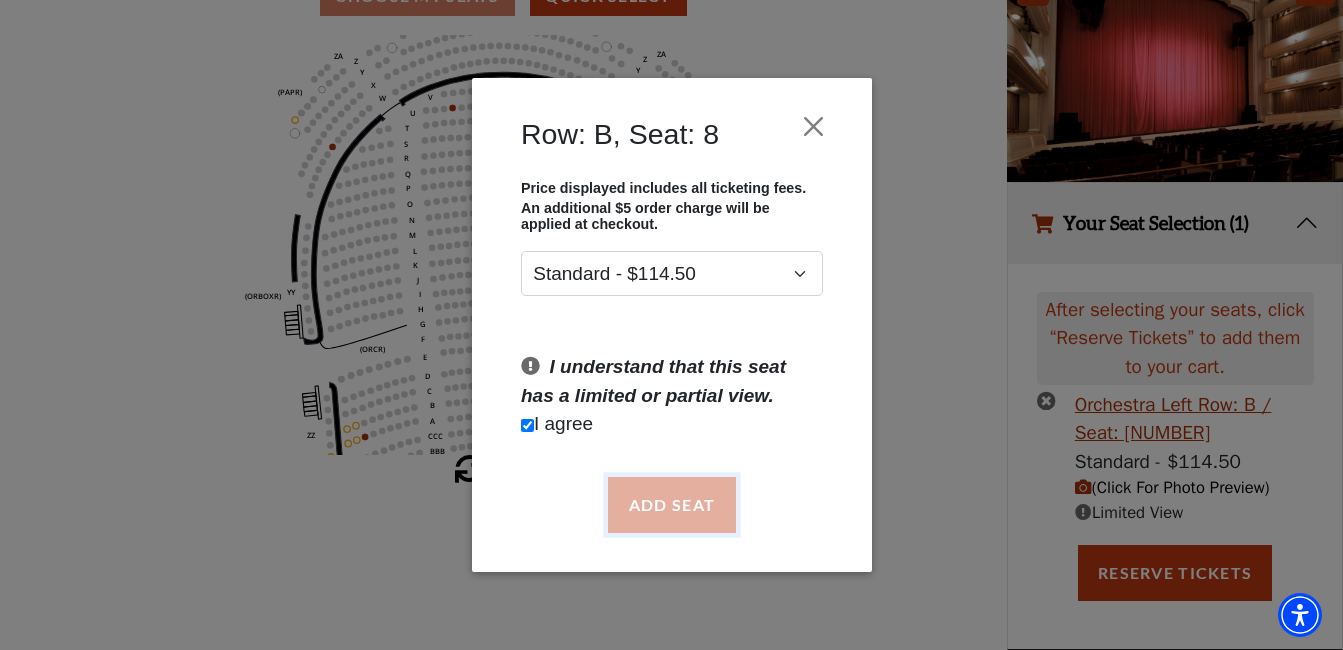 click on "Add Seat" at bounding box center (671, 505) 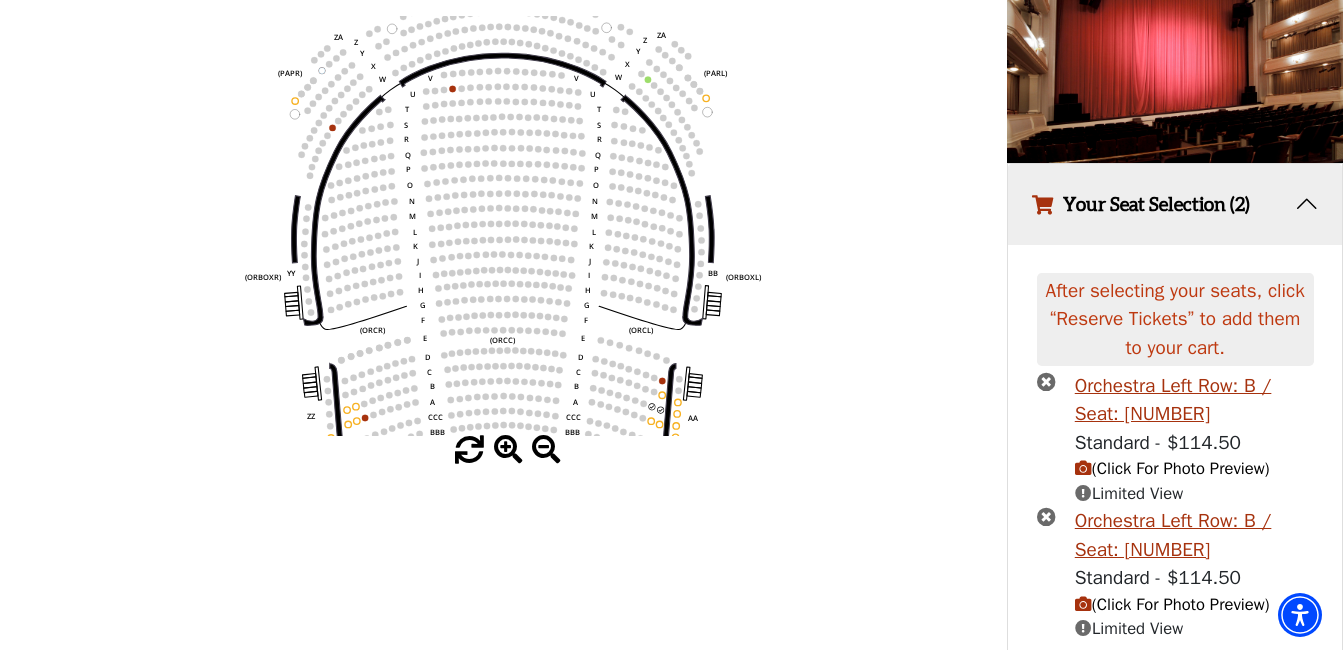 scroll, scrollTop: 303, scrollLeft: 0, axis: vertical 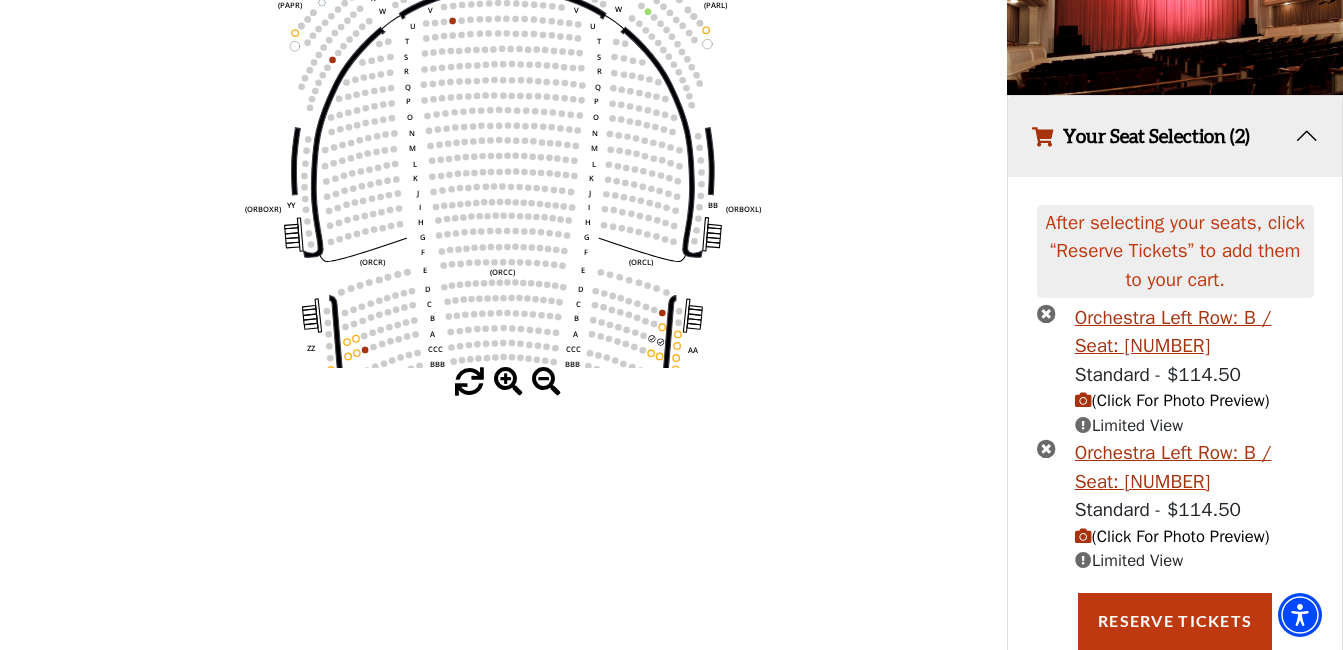 click on "(Click For Photo Preview)" at bounding box center (1172, 536) 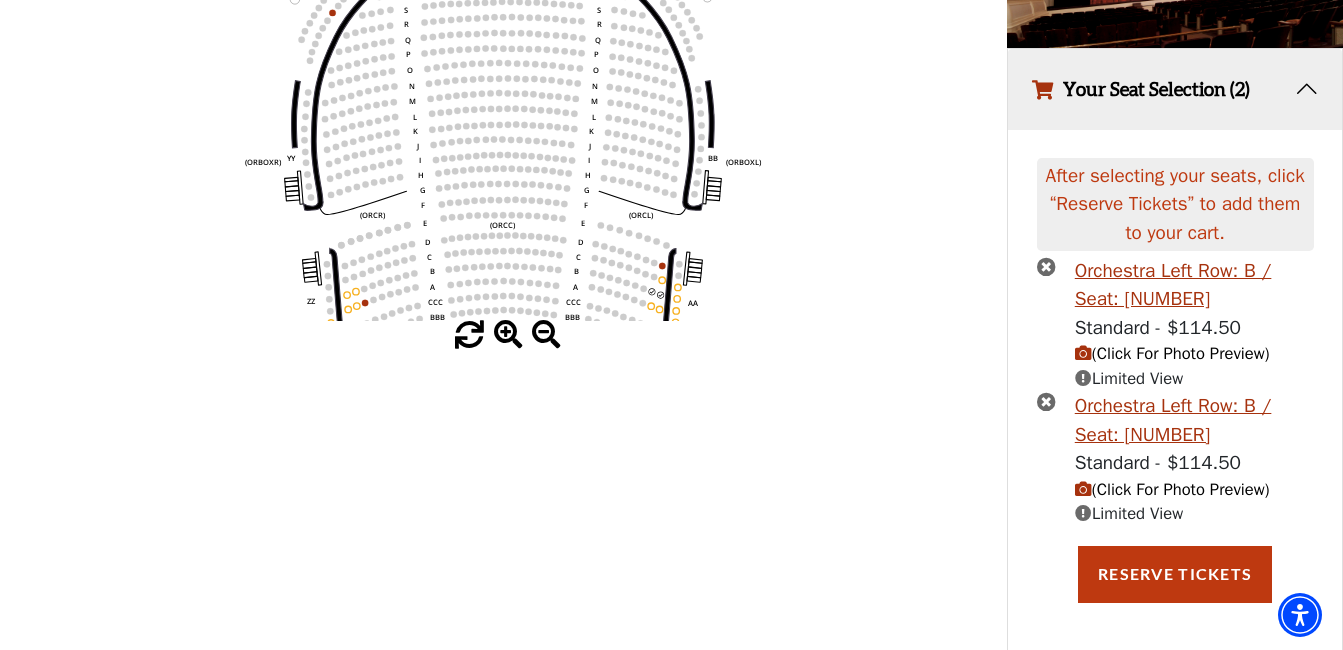 scroll, scrollTop: 351, scrollLeft: 0, axis: vertical 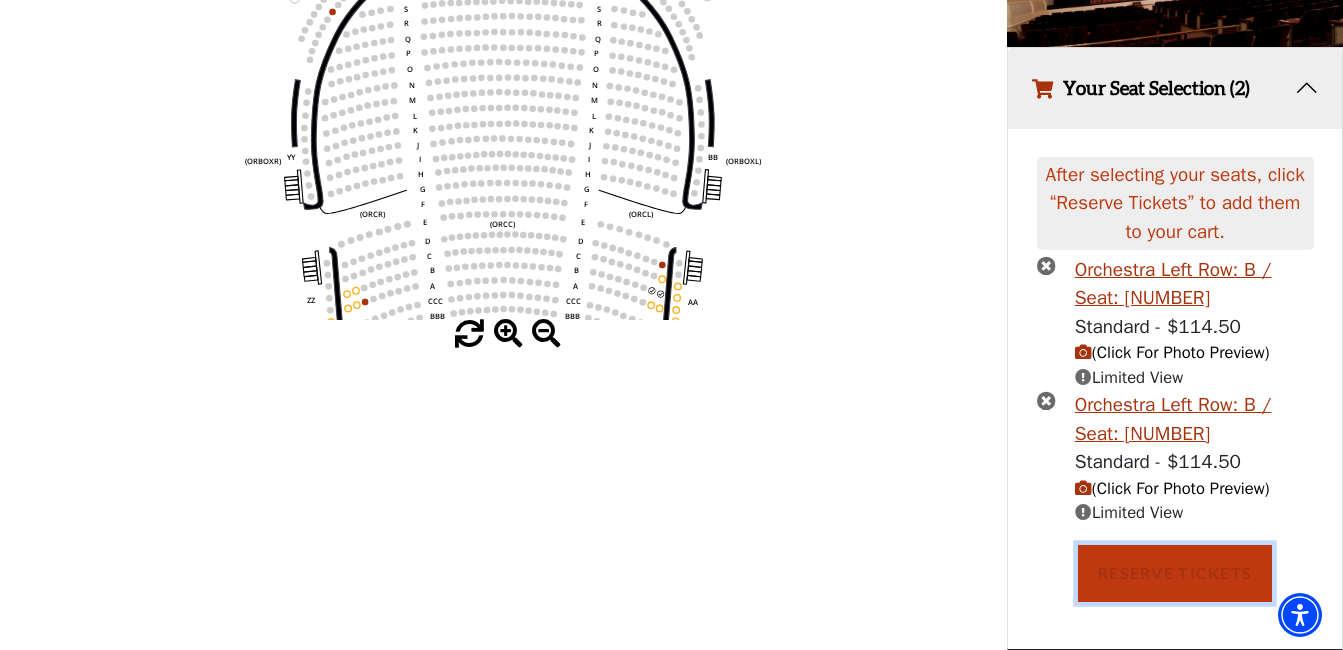 click on "Reserve Tickets" at bounding box center [1175, 573] 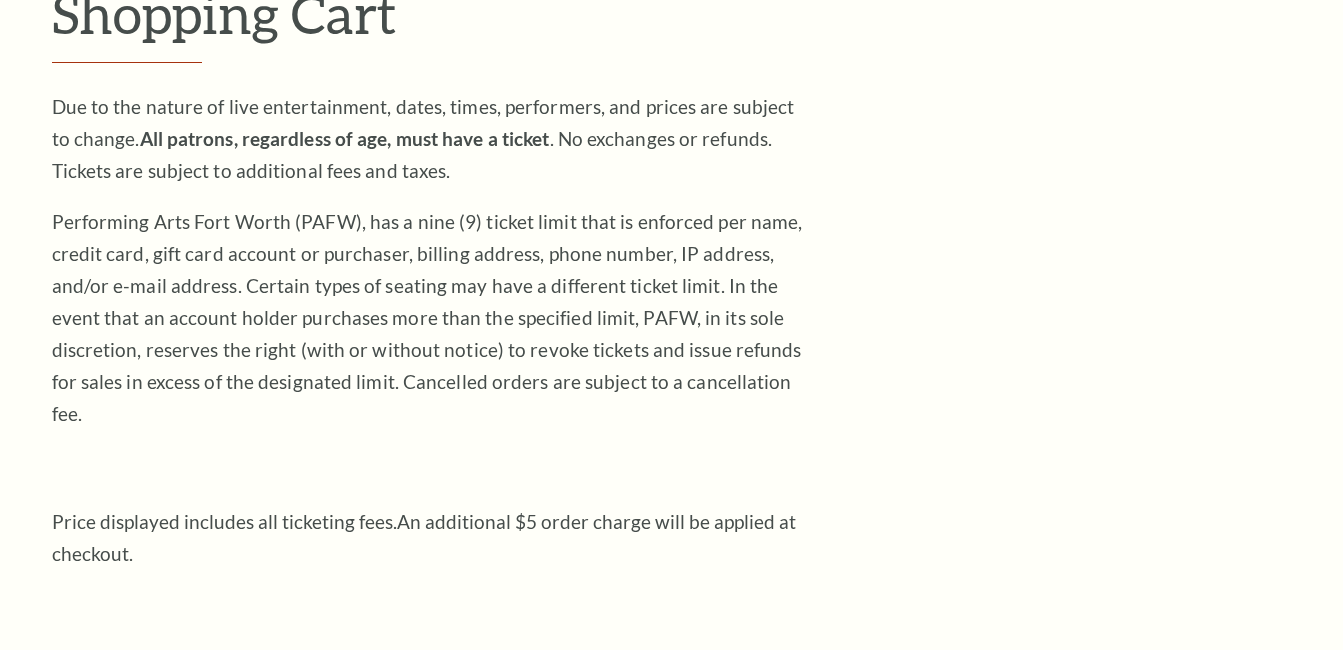scroll, scrollTop: 300, scrollLeft: 0, axis: vertical 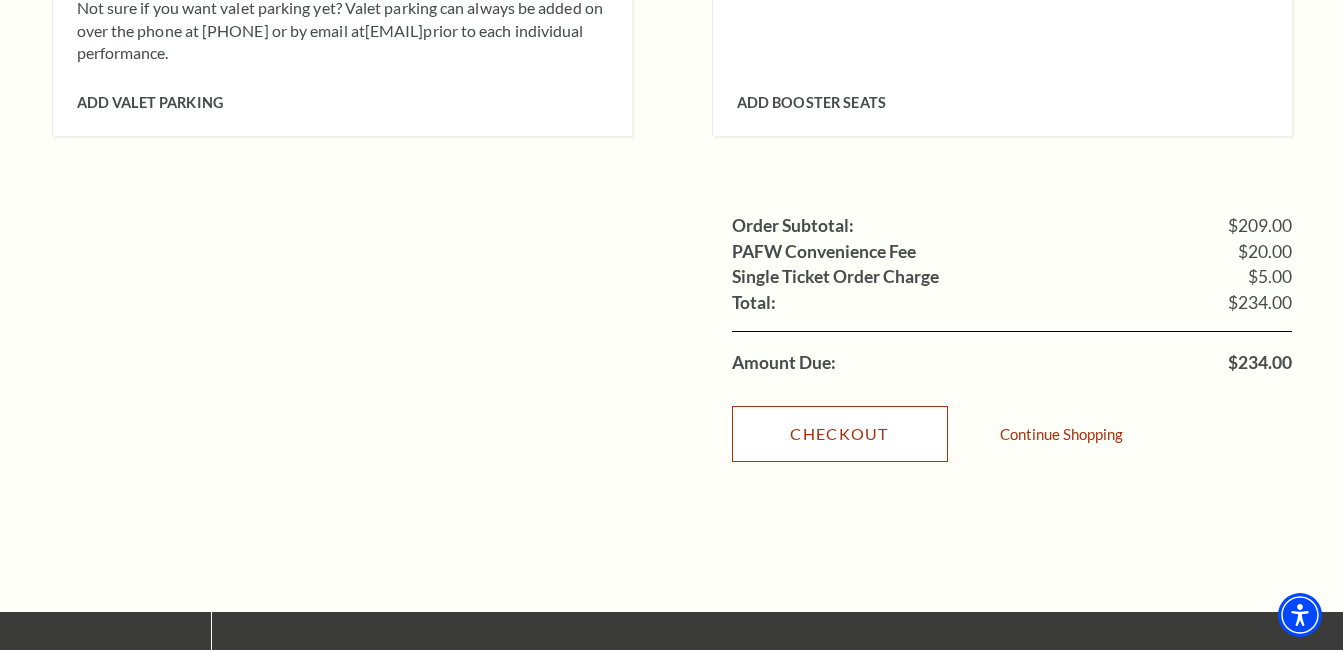 click on "Checkout" at bounding box center (840, 434) 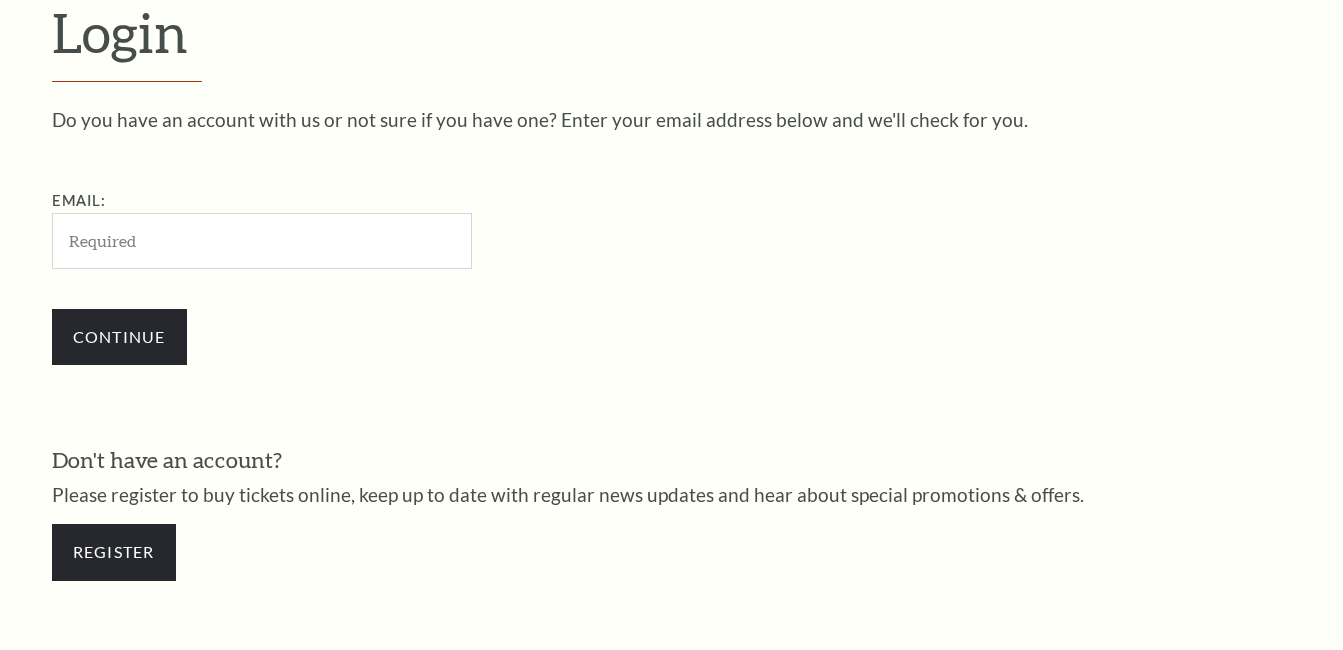 scroll, scrollTop: 557, scrollLeft: 0, axis: vertical 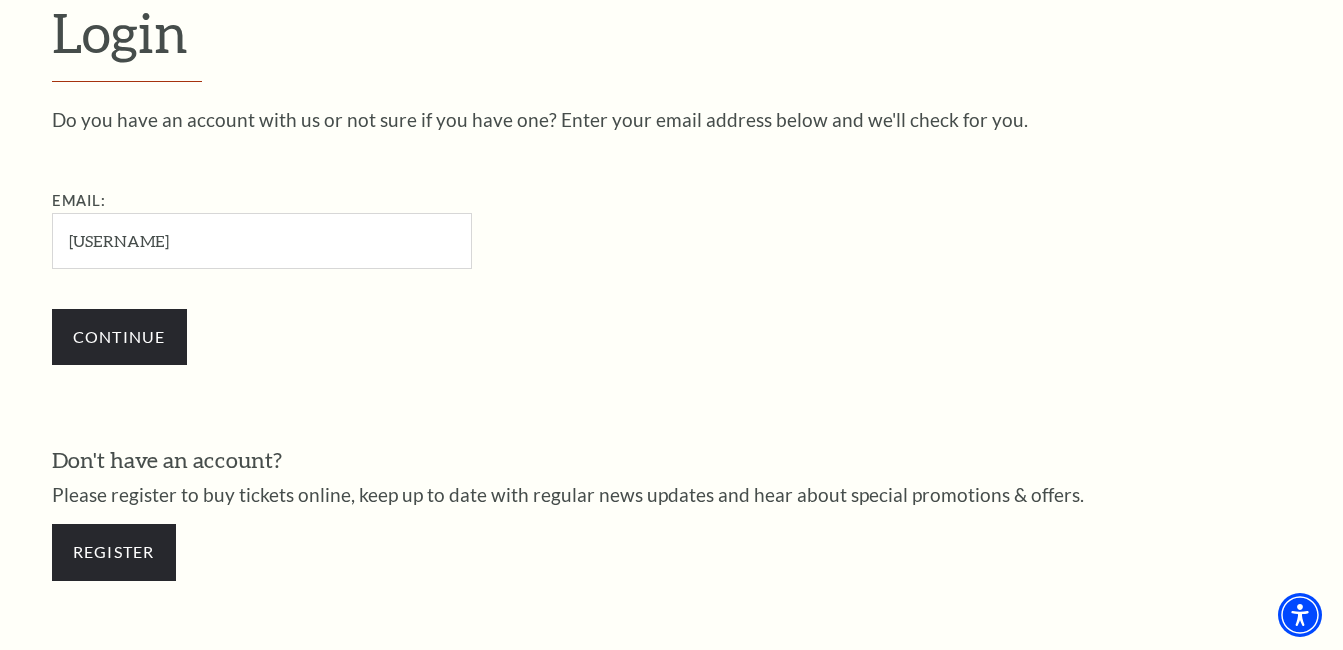 type on "[USERNAME]@[DOMAIN]" 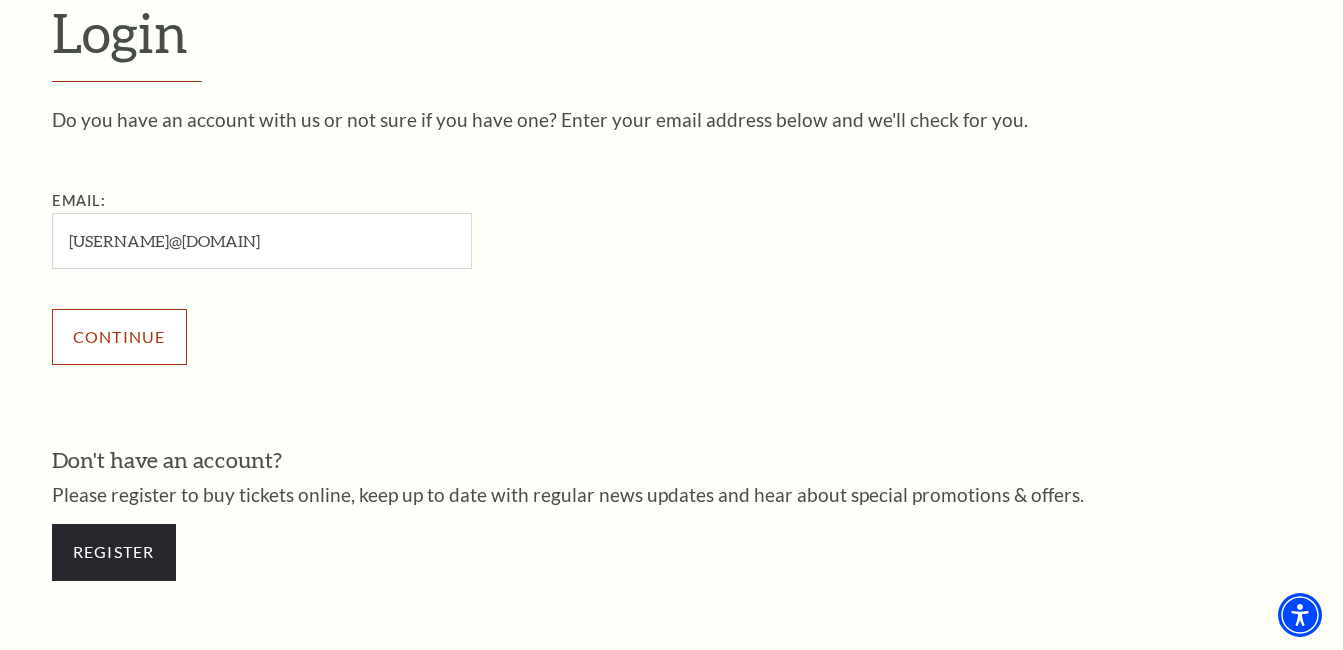 click on "Continue" at bounding box center [119, 337] 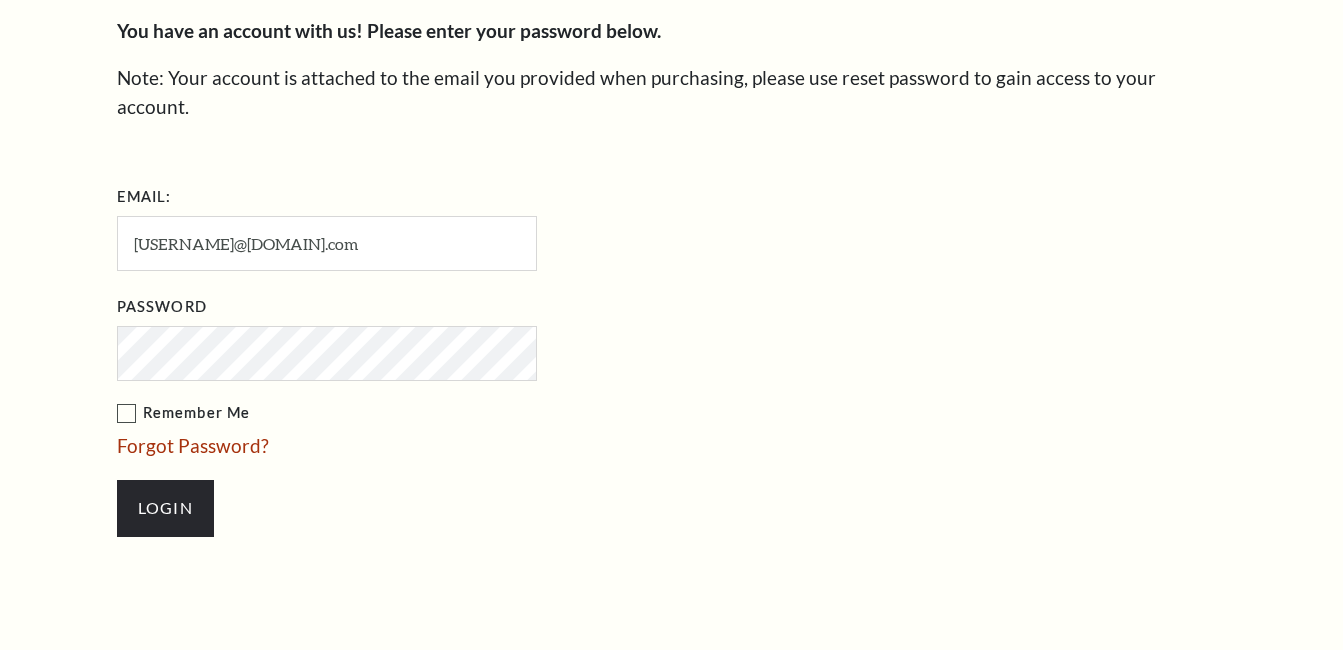 scroll, scrollTop: 581, scrollLeft: 0, axis: vertical 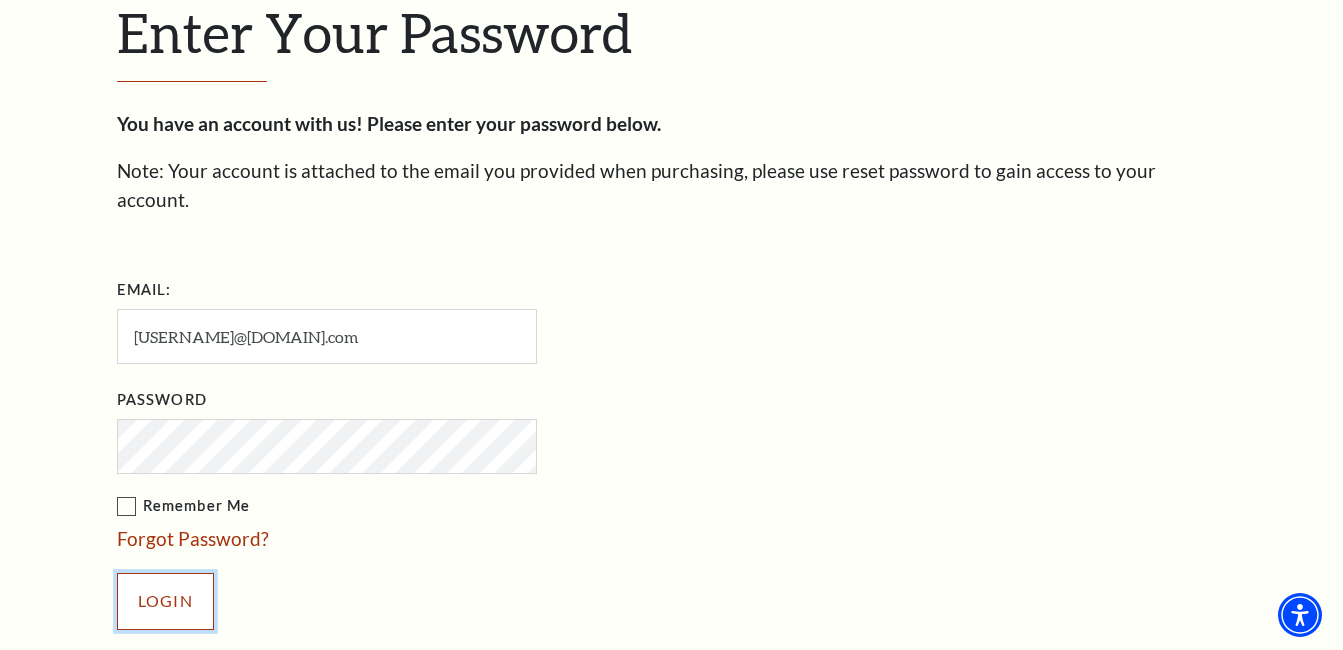 click on "Login" at bounding box center [165, 601] 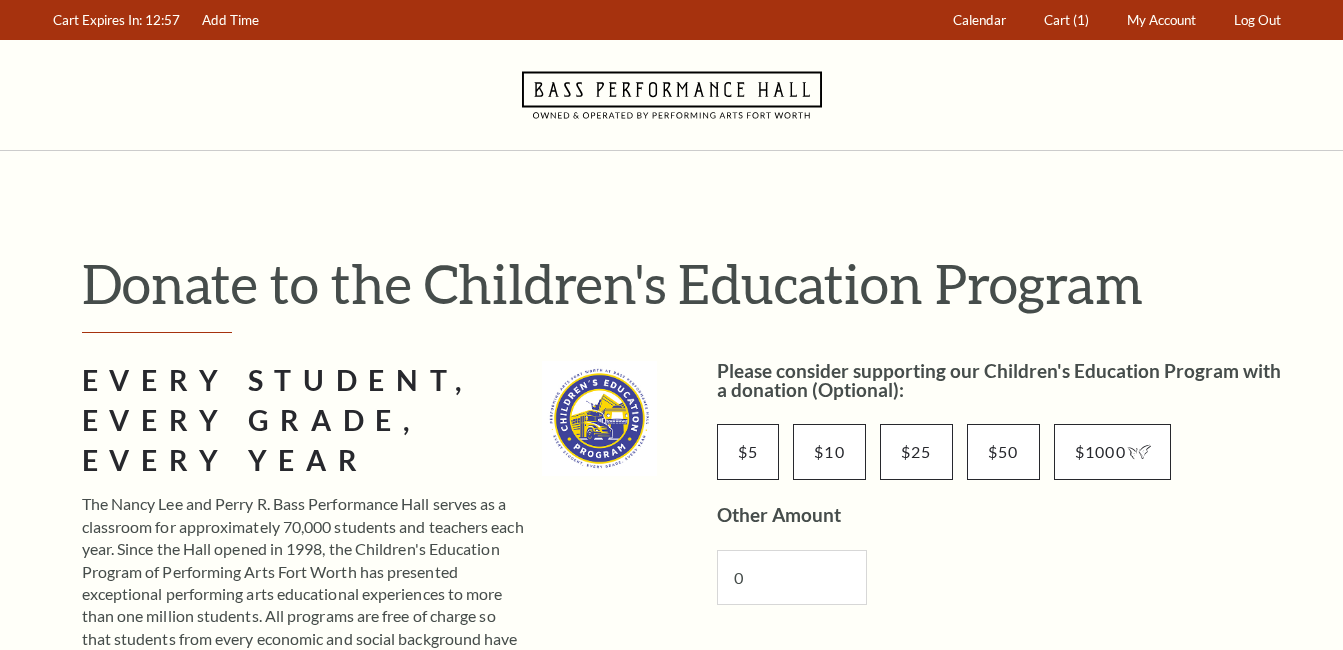scroll, scrollTop: 0, scrollLeft: 0, axis: both 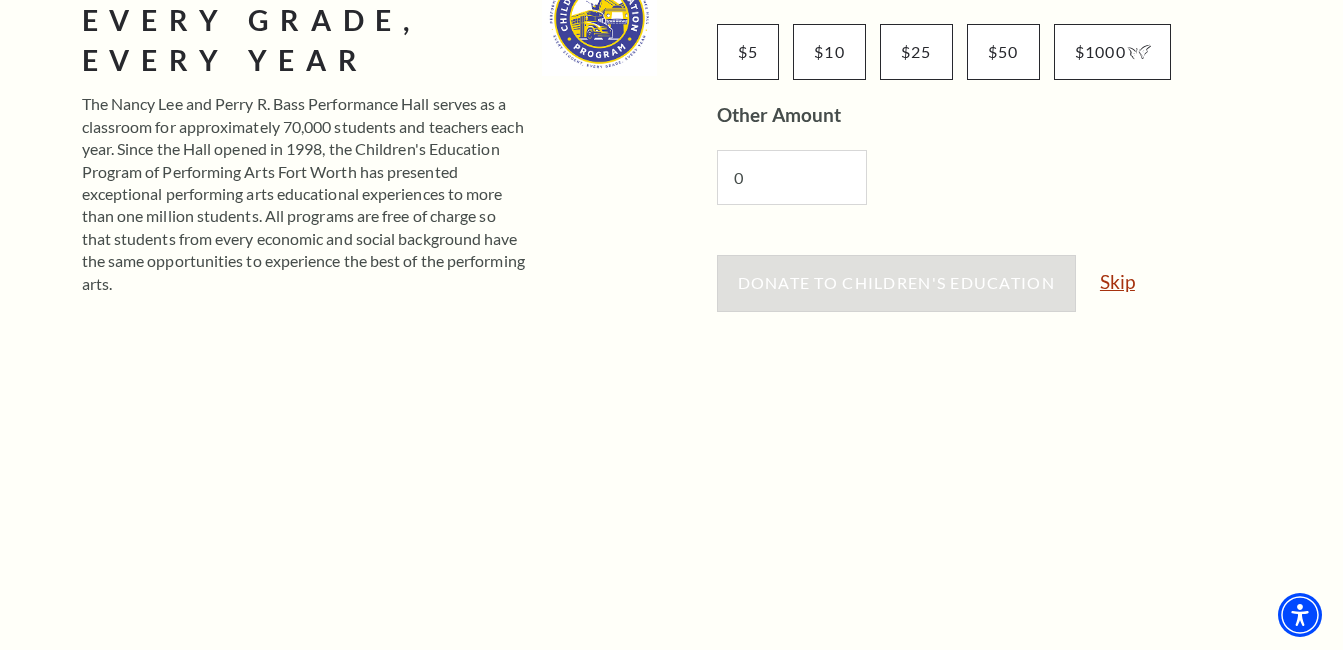click on "Skip" at bounding box center (1117, 281) 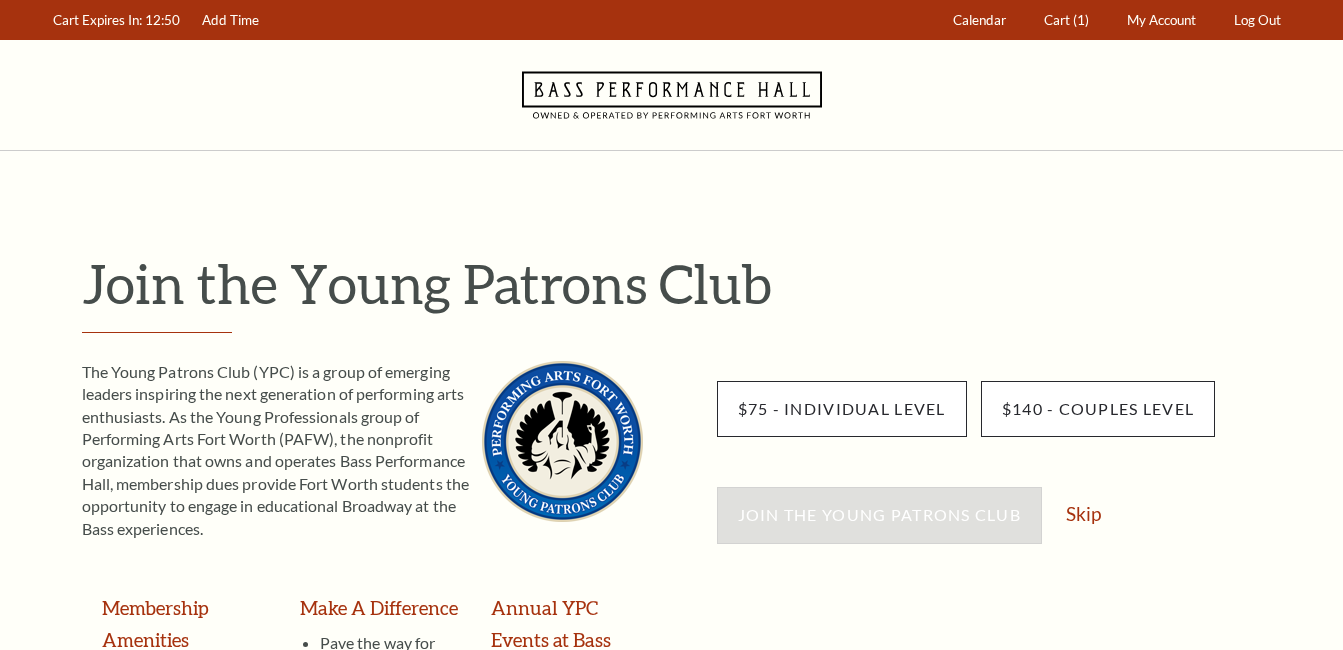 scroll, scrollTop: 0, scrollLeft: 0, axis: both 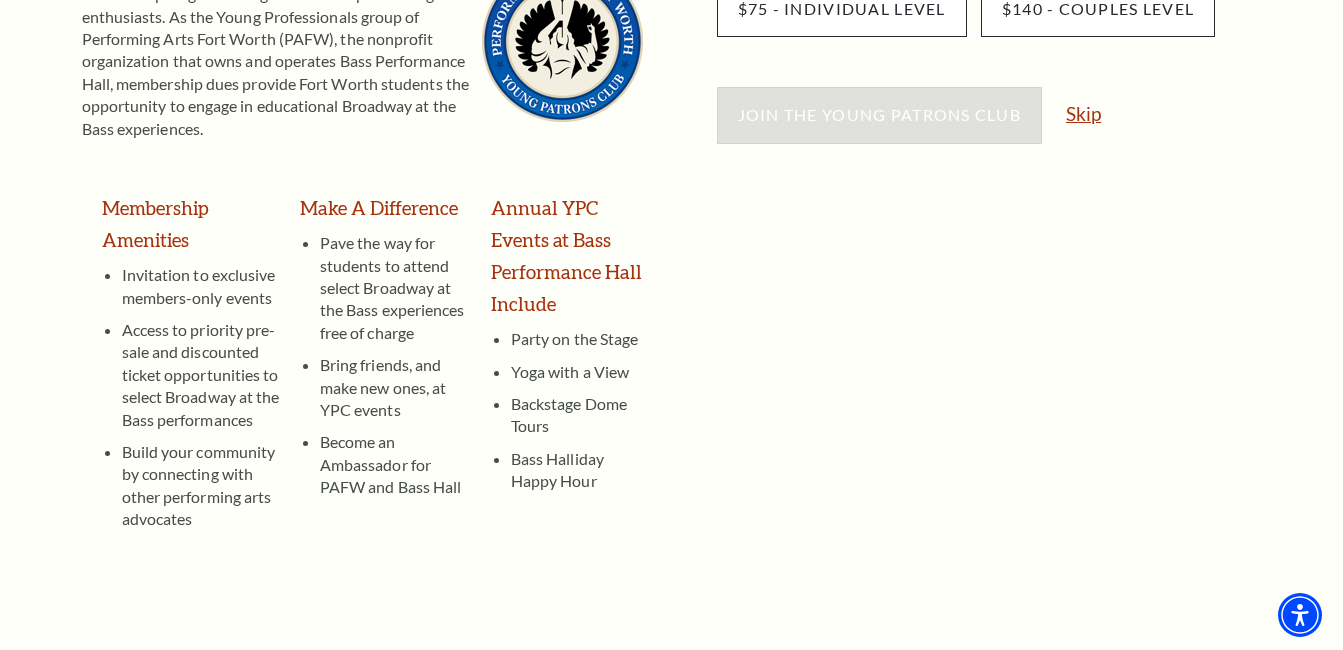click on "Skip" at bounding box center [1083, 113] 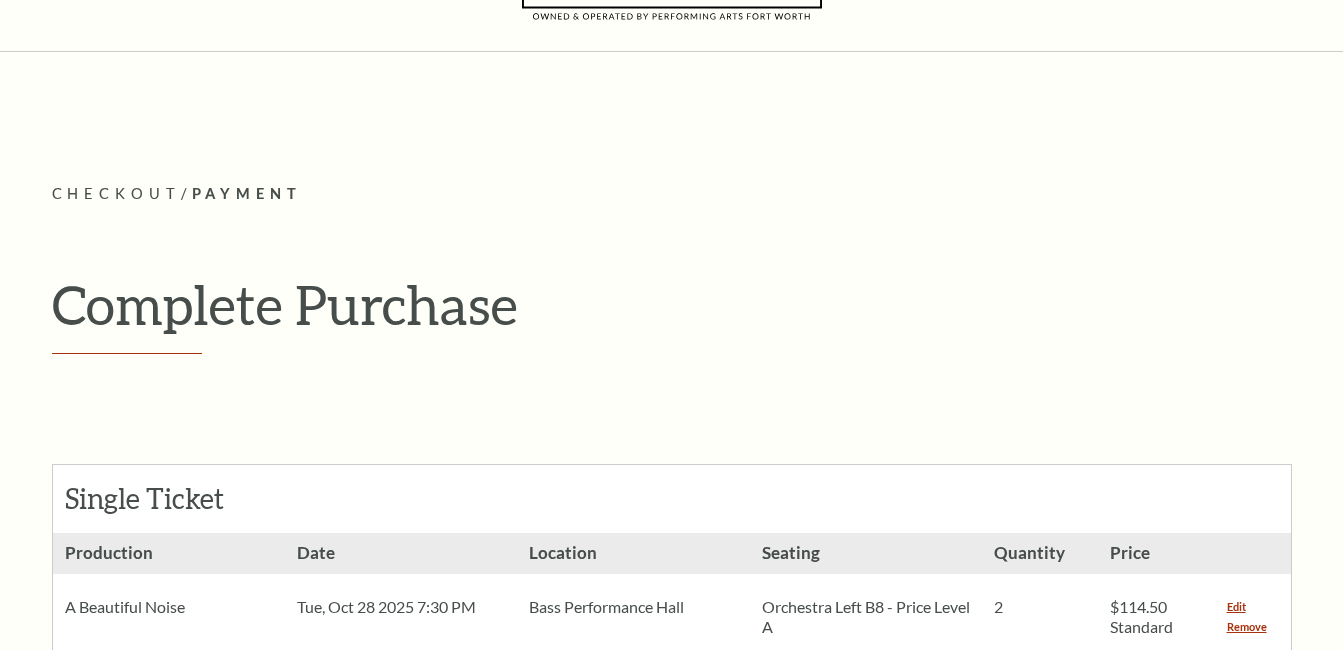 scroll, scrollTop: 0, scrollLeft: 0, axis: both 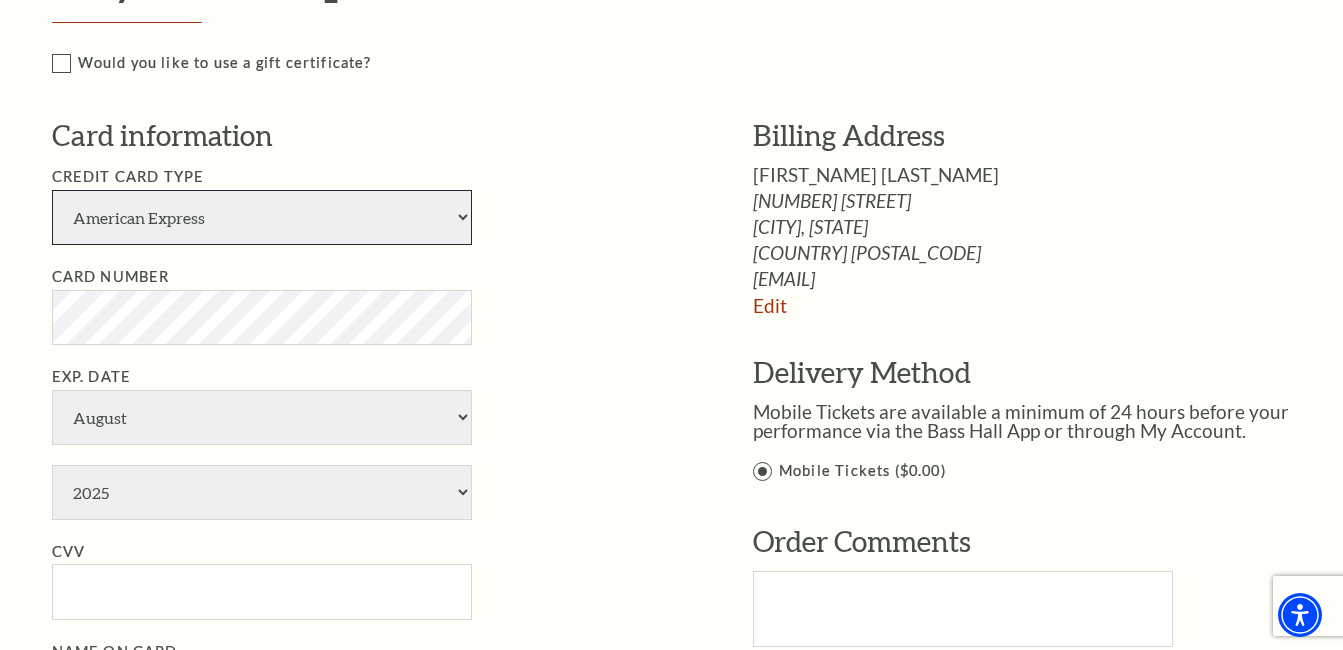 click on "American Express
Visa
Master Card
Discover" at bounding box center (262, 217) 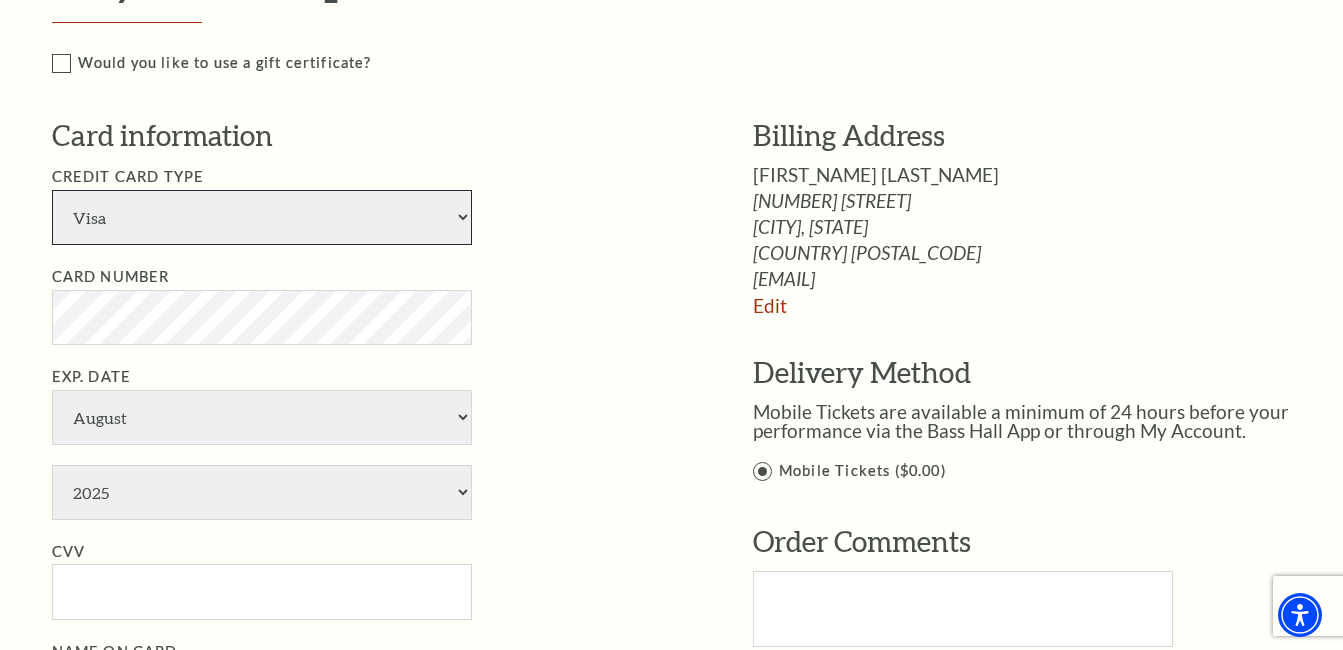 click on "American Express
Visa
Master Card
Discover" at bounding box center [262, 217] 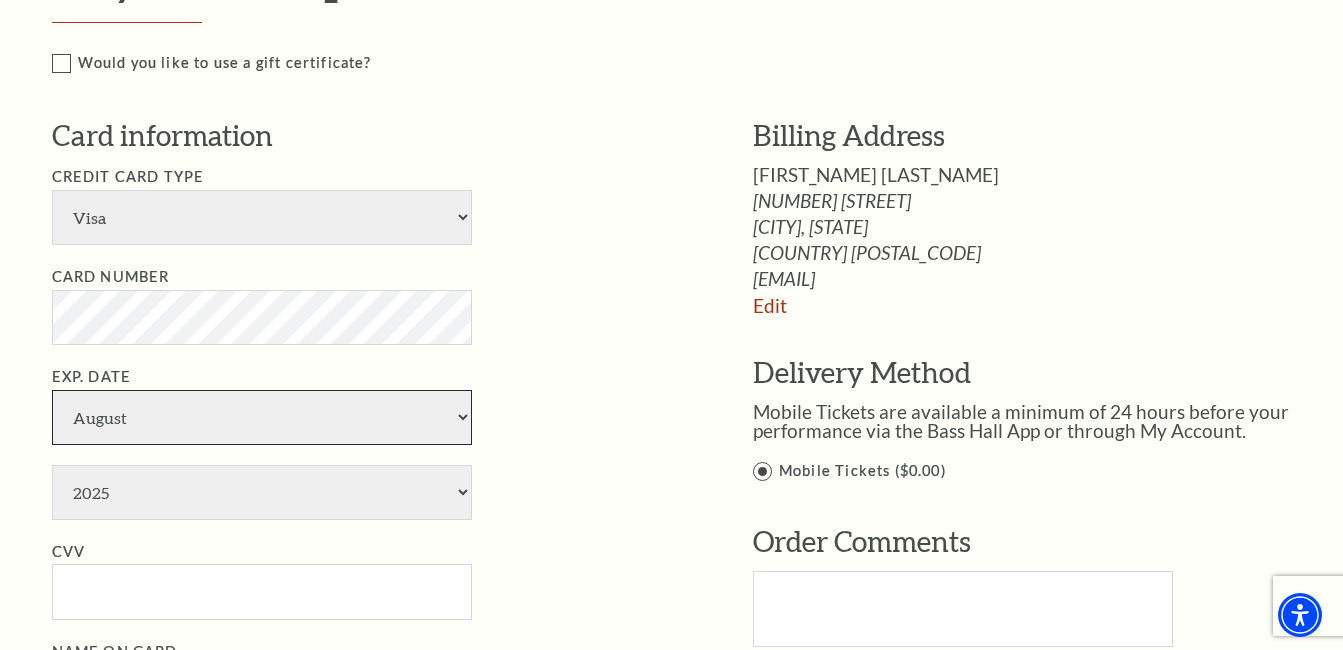click on "January
February
March
April
May
June
July
August
September
October
November
December" at bounding box center (262, 417) 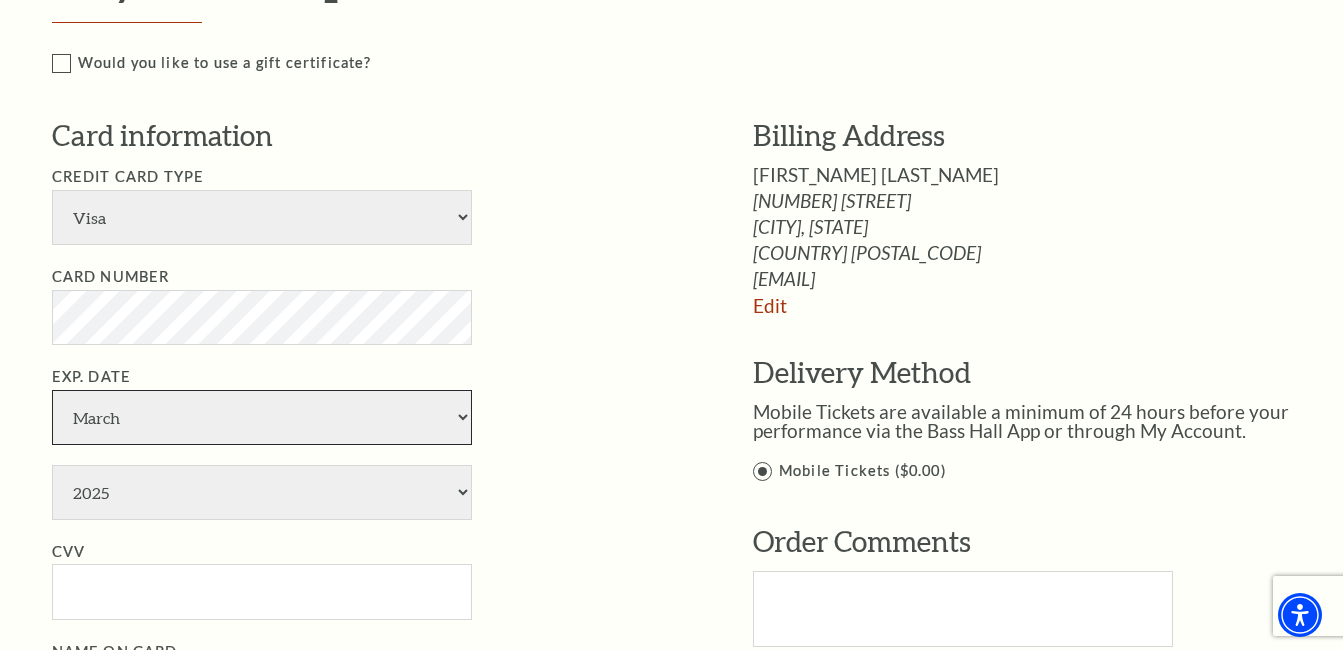 click on "January
February
March
April
May
June
July
August
September
October
November
December" at bounding box center [262, 417] 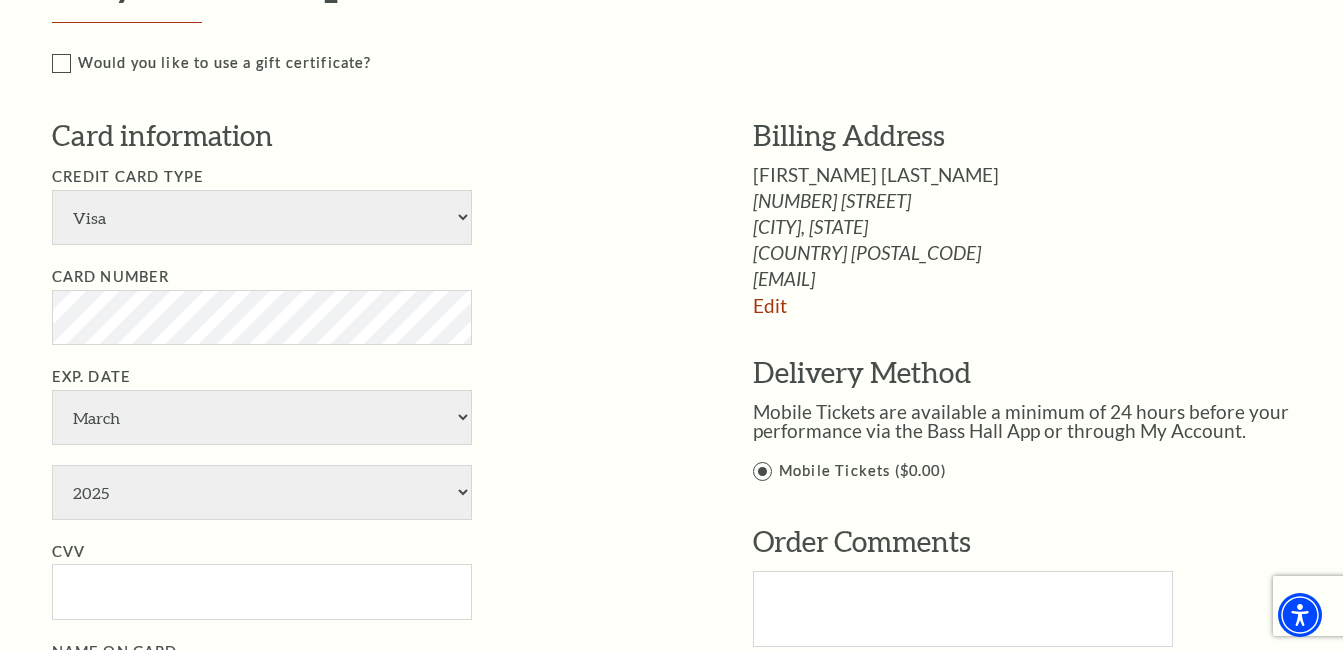 click on "Card information" at bounding box center (372, 136) 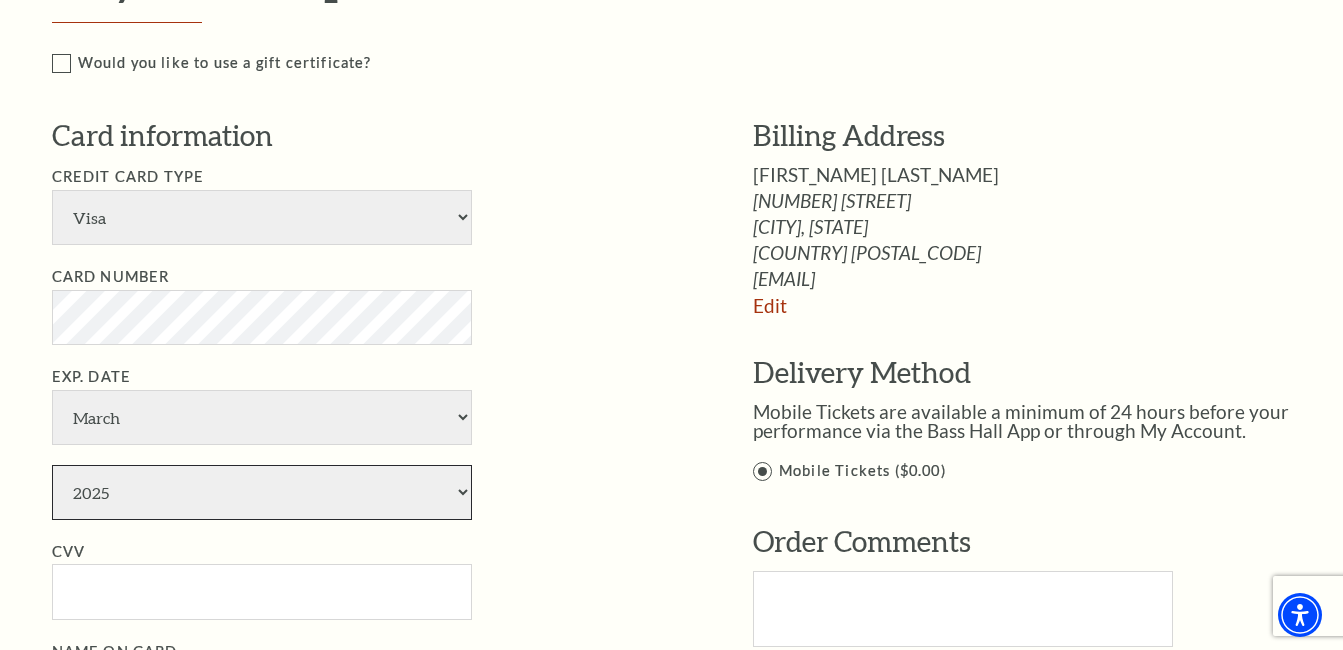 click on "2025
2026
2027
2028
2029
2030
2031
2032
2033
2034" at bounding box center [262, 492] 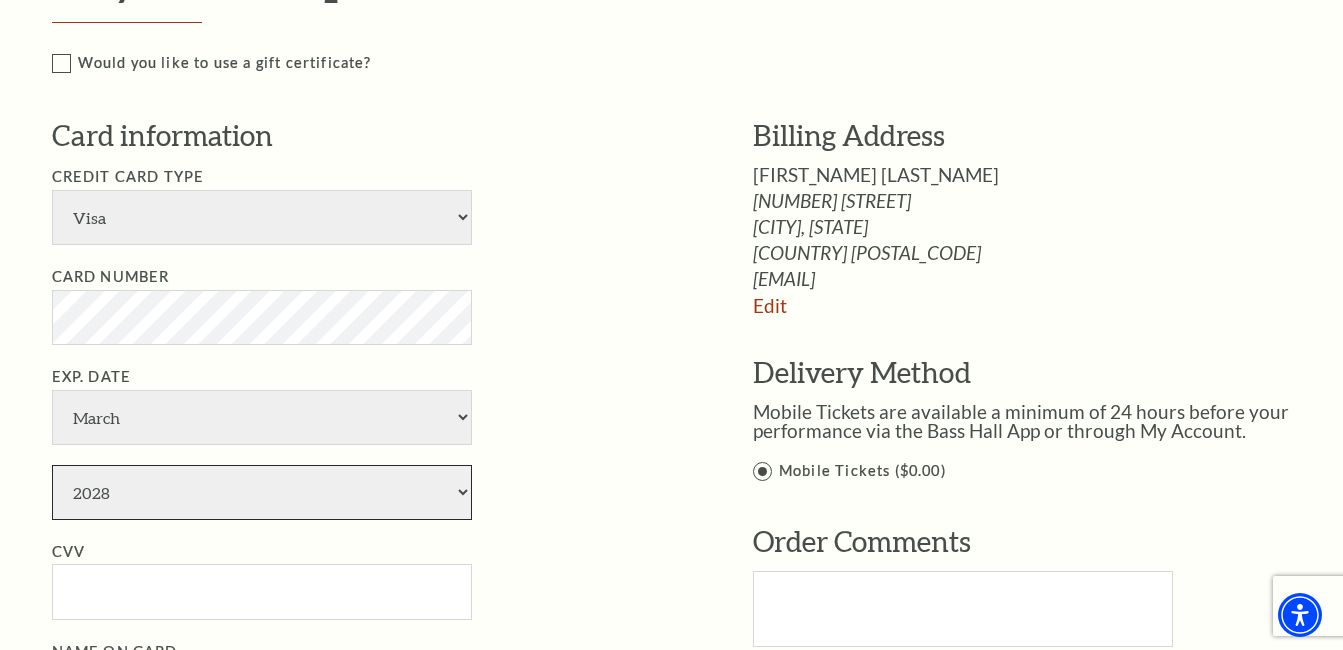 click on "2025
2026
2027
2028
2029
2030
2031
2032
2033
2034" at bounding box center (262, 492) 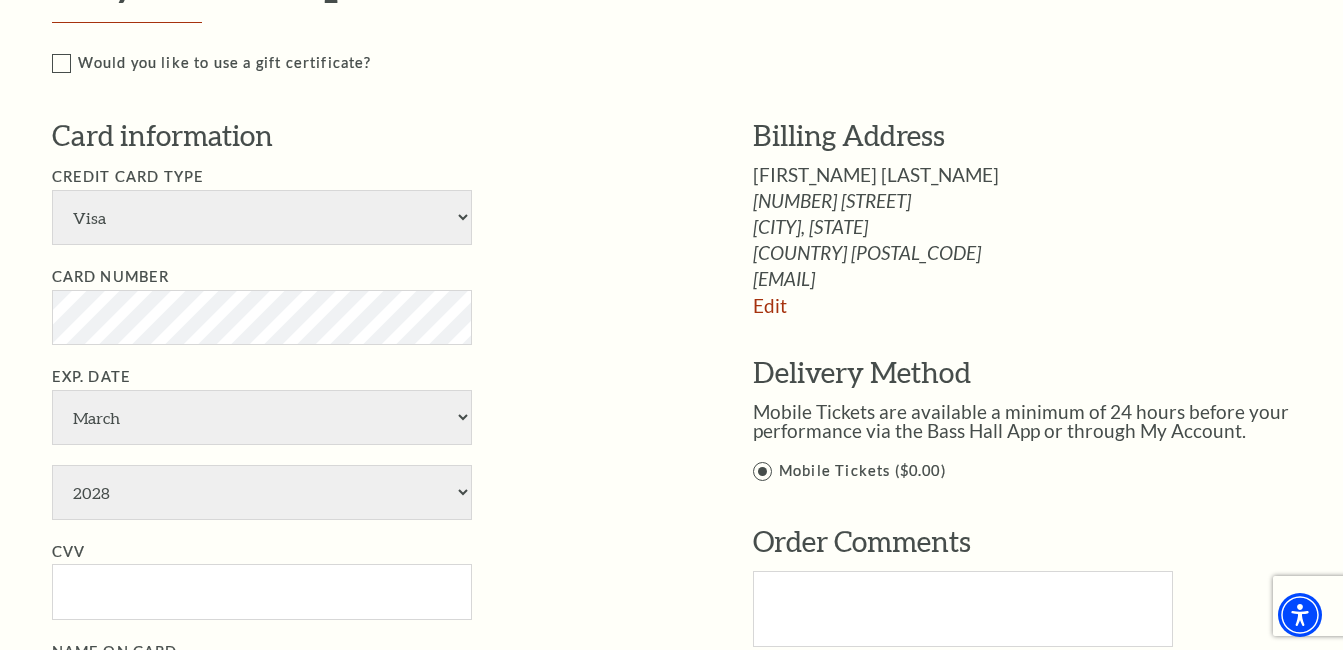 click on "Card Number" at bounding box center (372, 305) 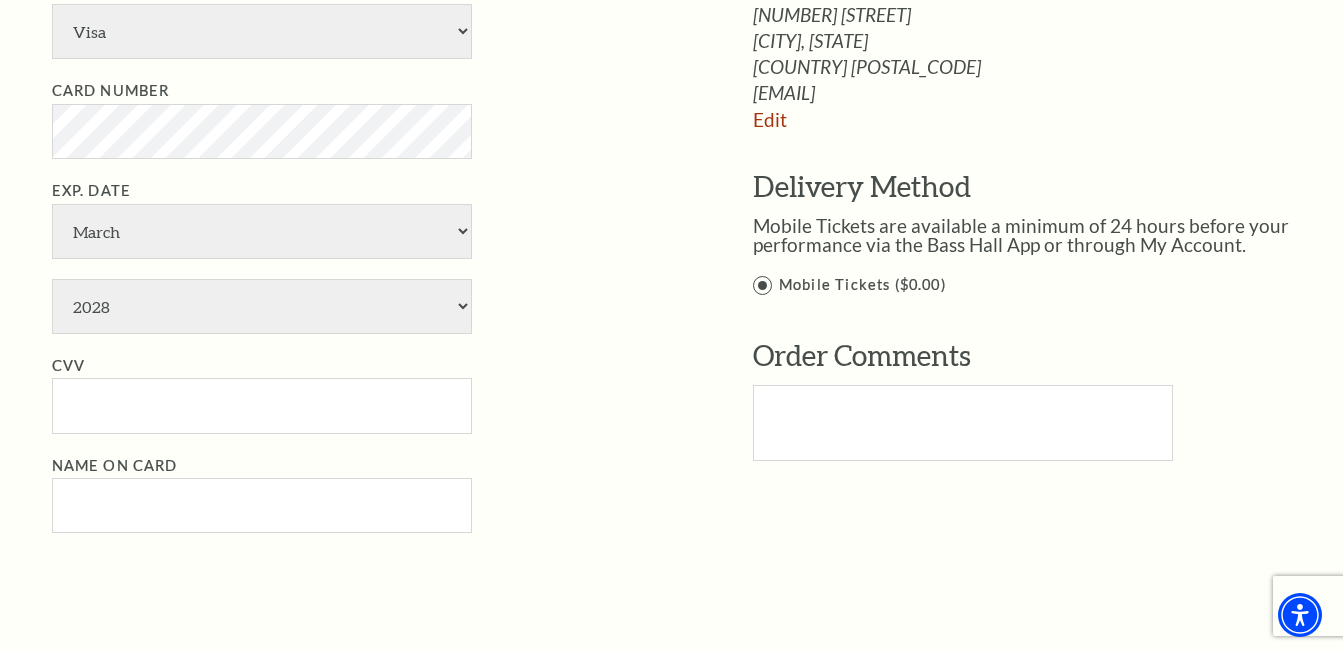 scroll, scrollTop: 1300, scrollLeft: 0, axis: vertical 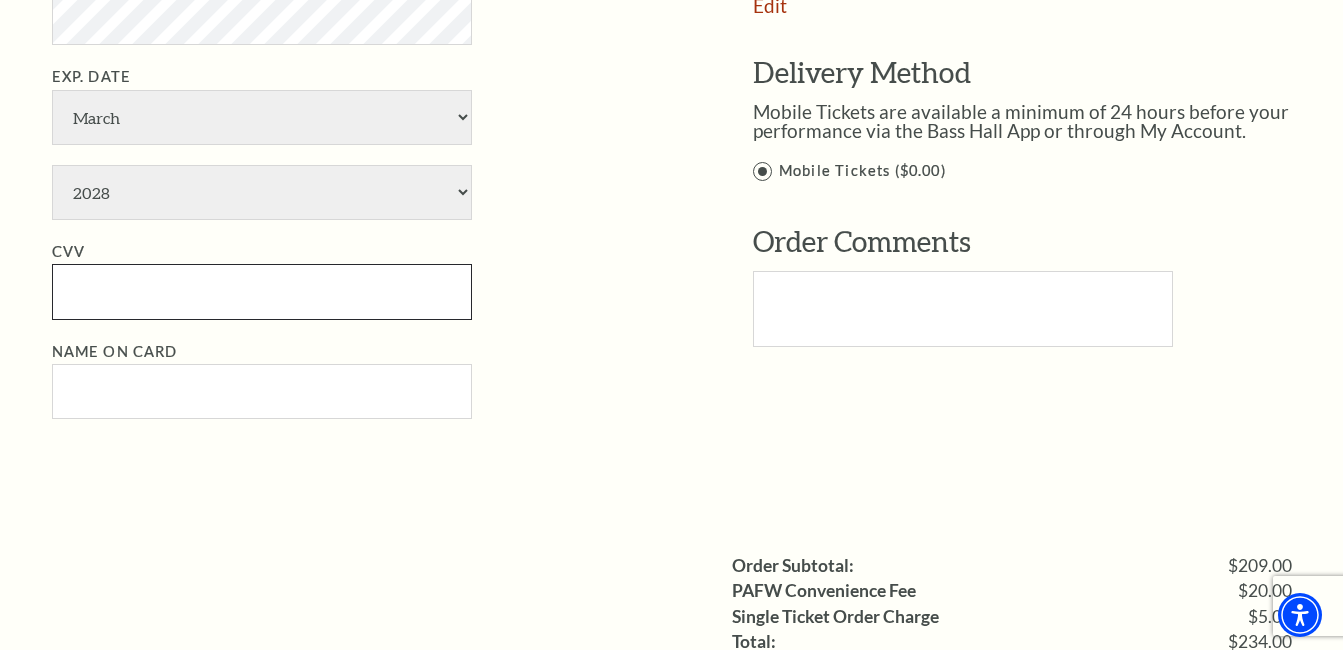drag, startPoint x: 114, startPoint y: 295, endPoint x: 137, endPoint y: 299, distance: 23.345236 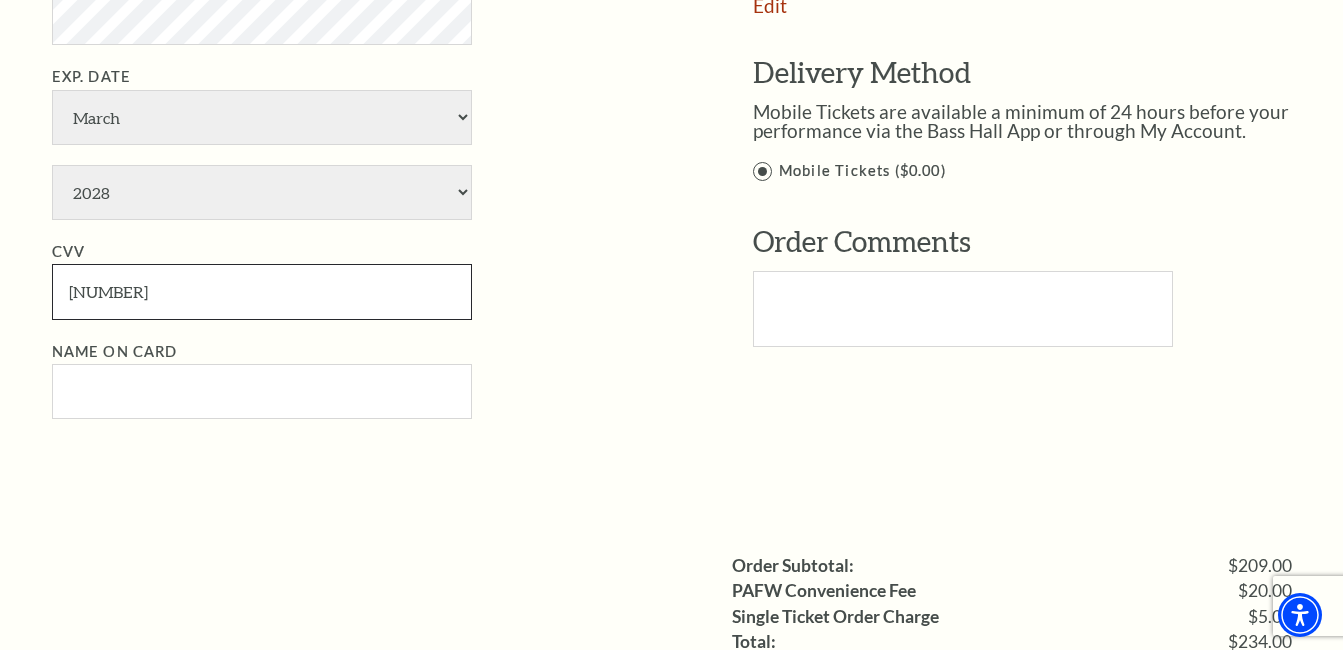 type on "199" 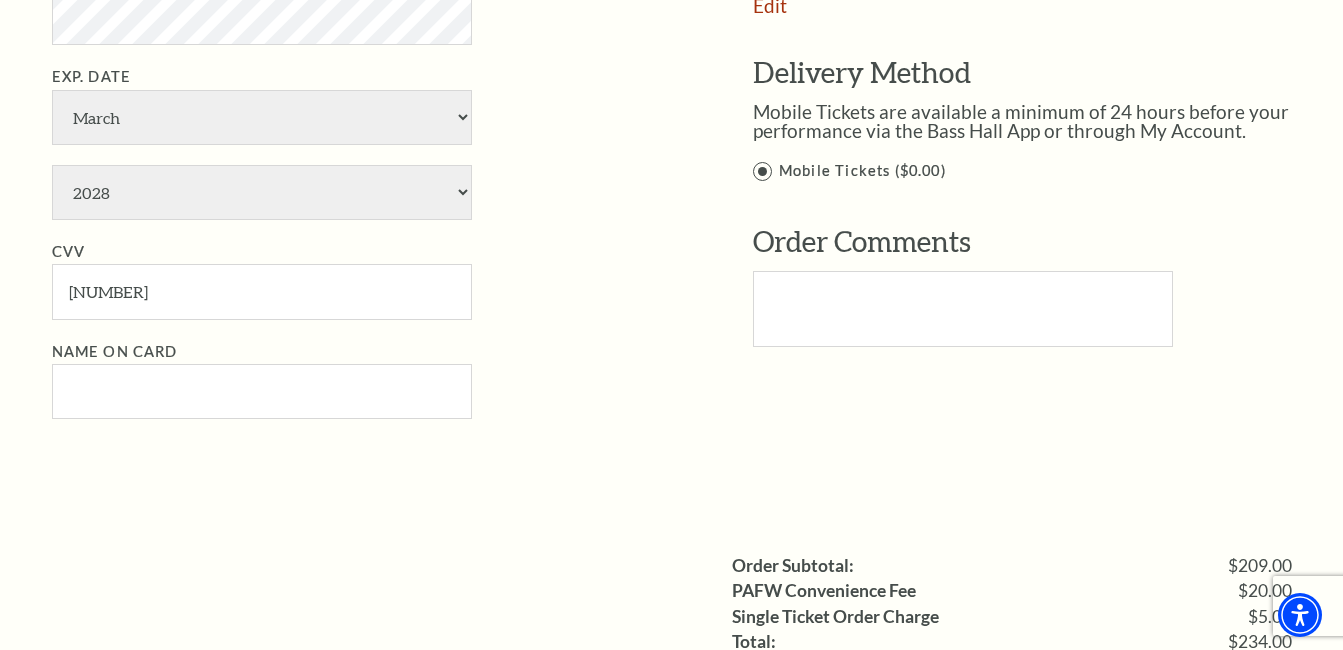 click on "Name on Card" at bounding box center (372, 380) 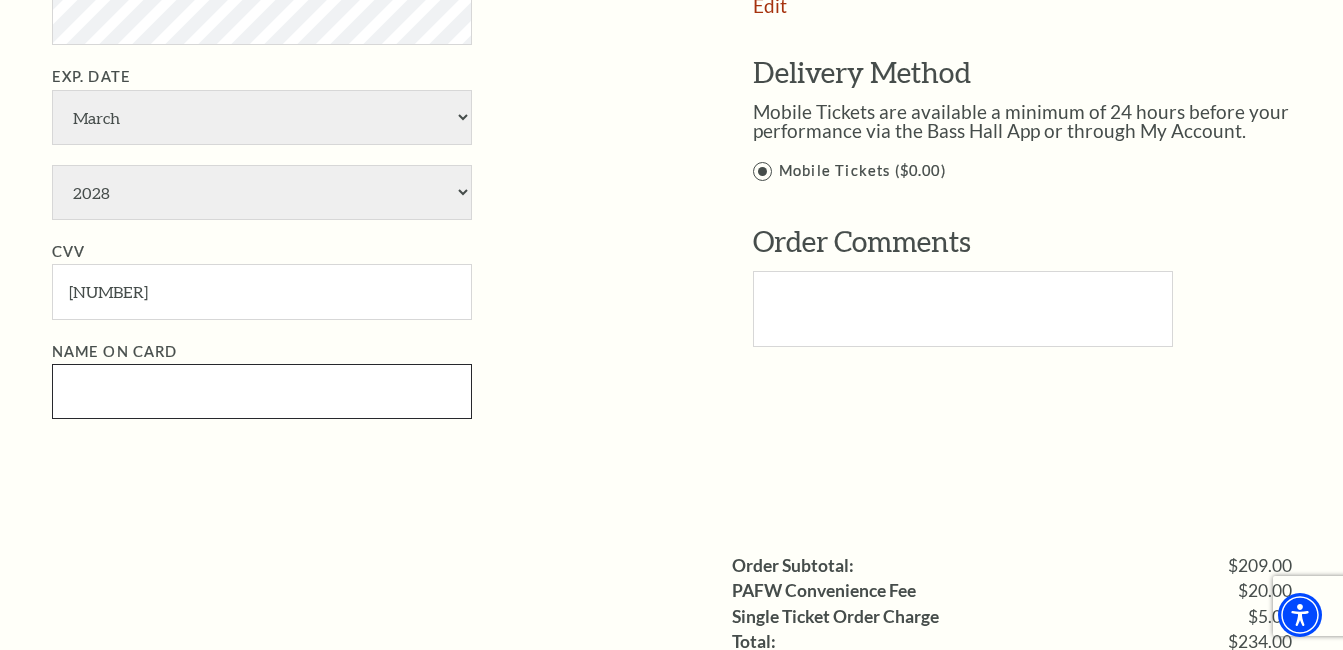 click on "Name on Card" at bounding box center [262, 391] 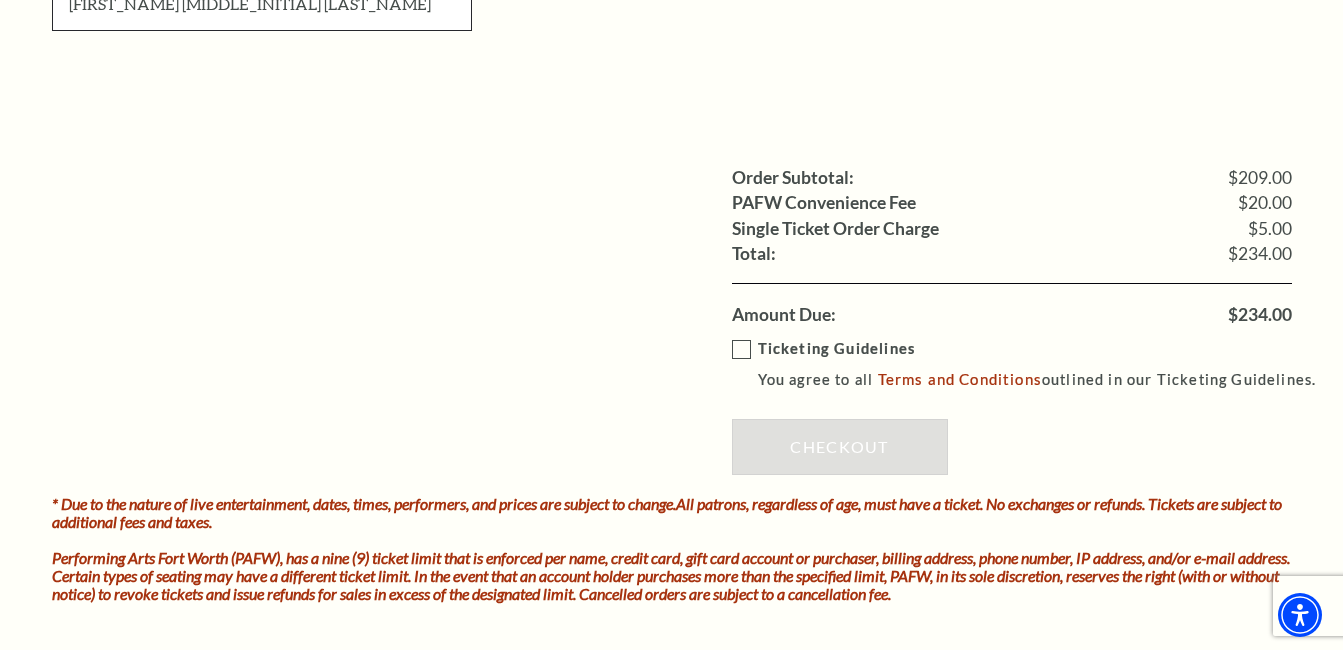 scroll, scrollTop: 1700, scrollLeft: 0, axis: vertical 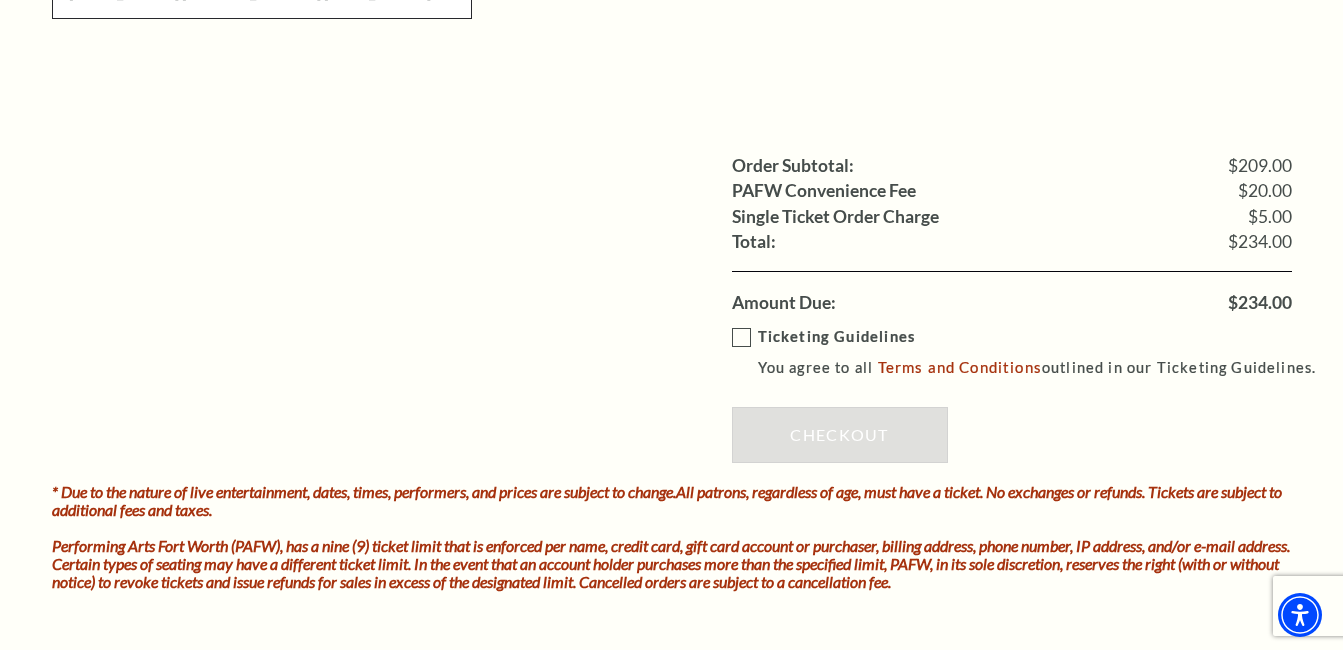 type on "Michael D Mitchell" 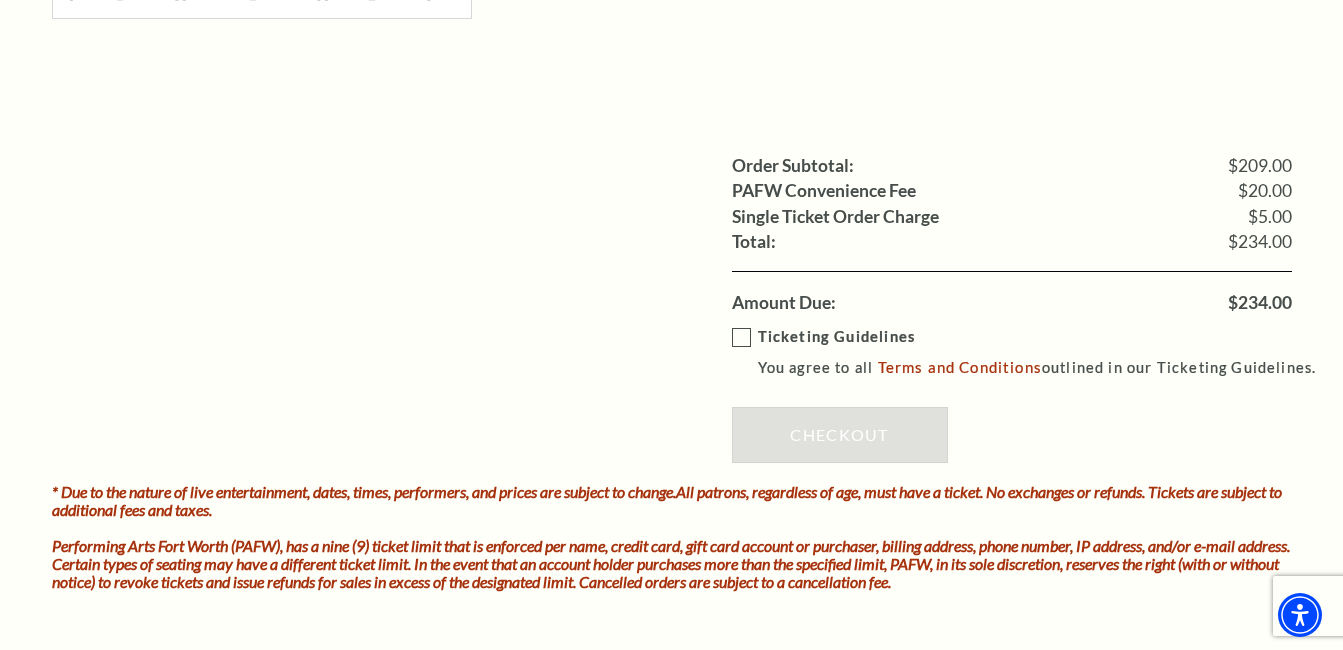 click on "Ticketing Guidelines
You agree to all   Terms and Conditions  outlined in our Ticketing Guidelines." at bounding box center (1033, 352) 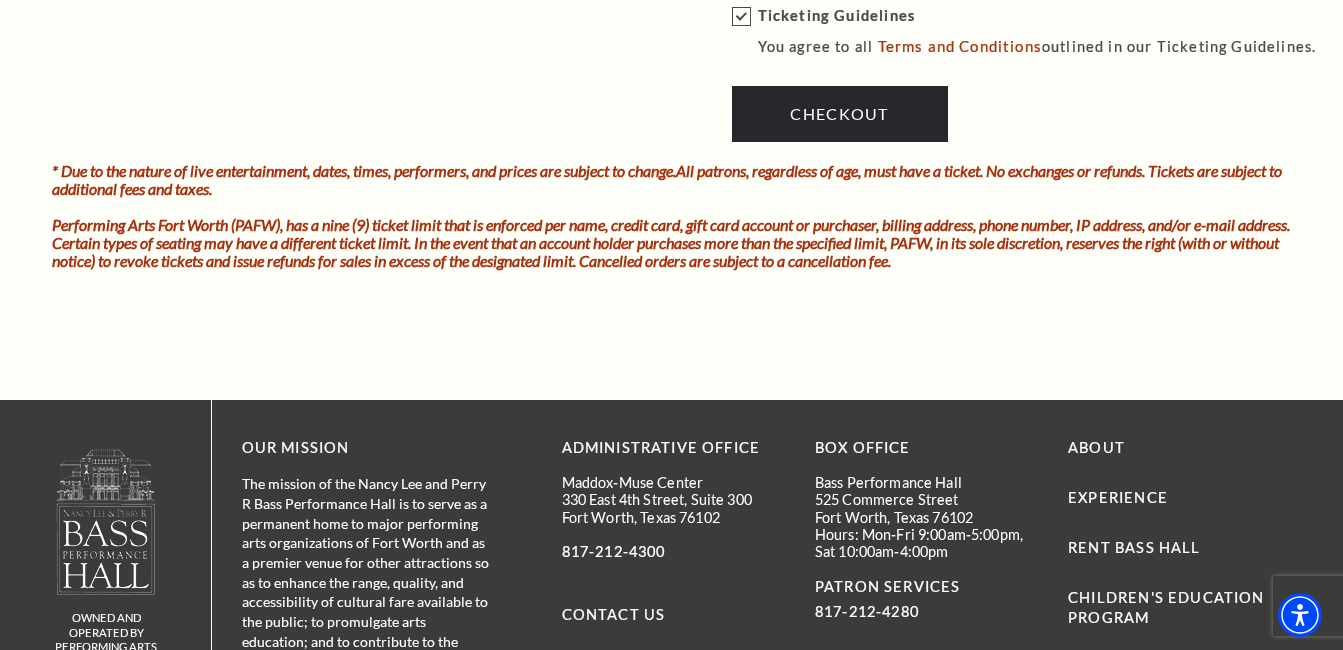 scroll, scrollTop: 1865, scrollLeft: 0, axis: vertical 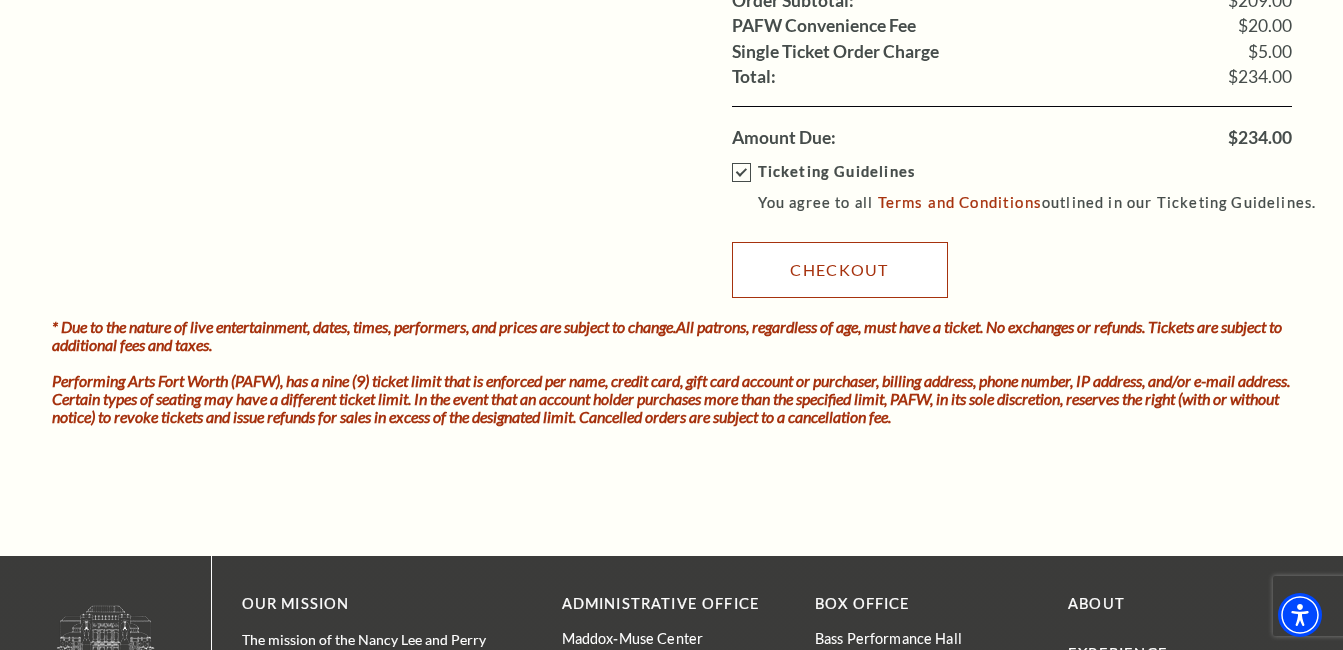 click on "Checkout" at bounding box center (840, 270) 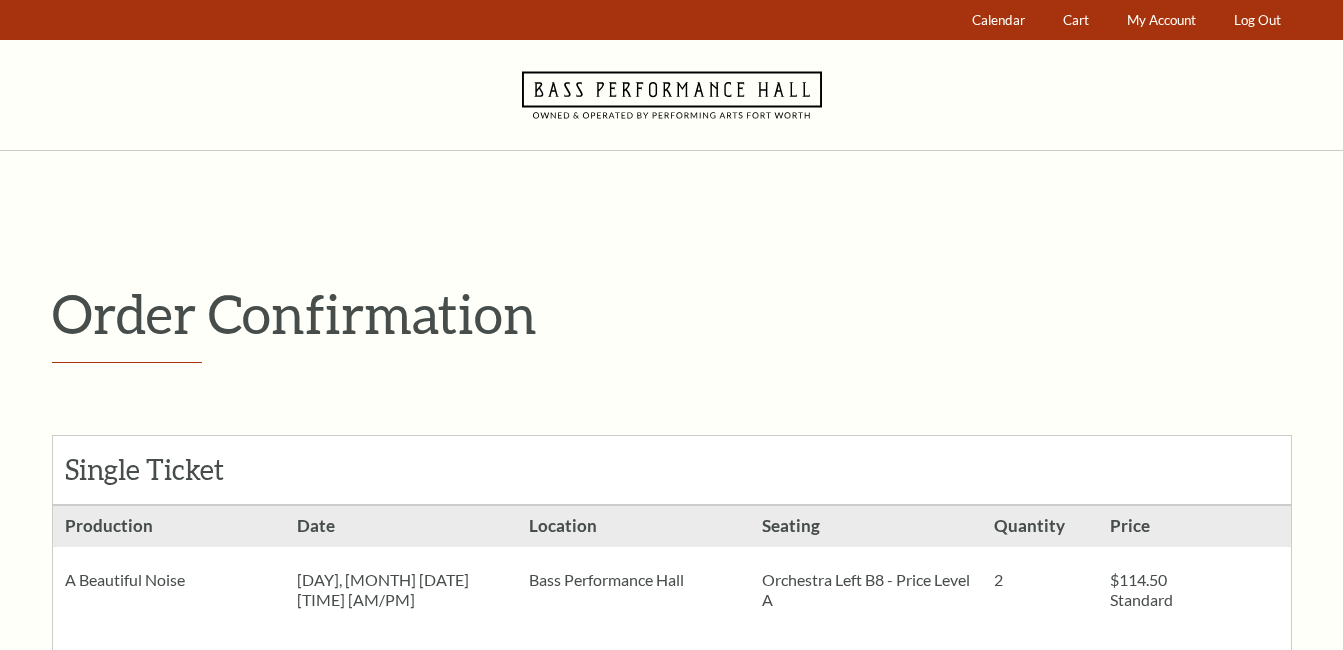 scroll, scrollTop: 0, scrollLeft: 0, axis: both 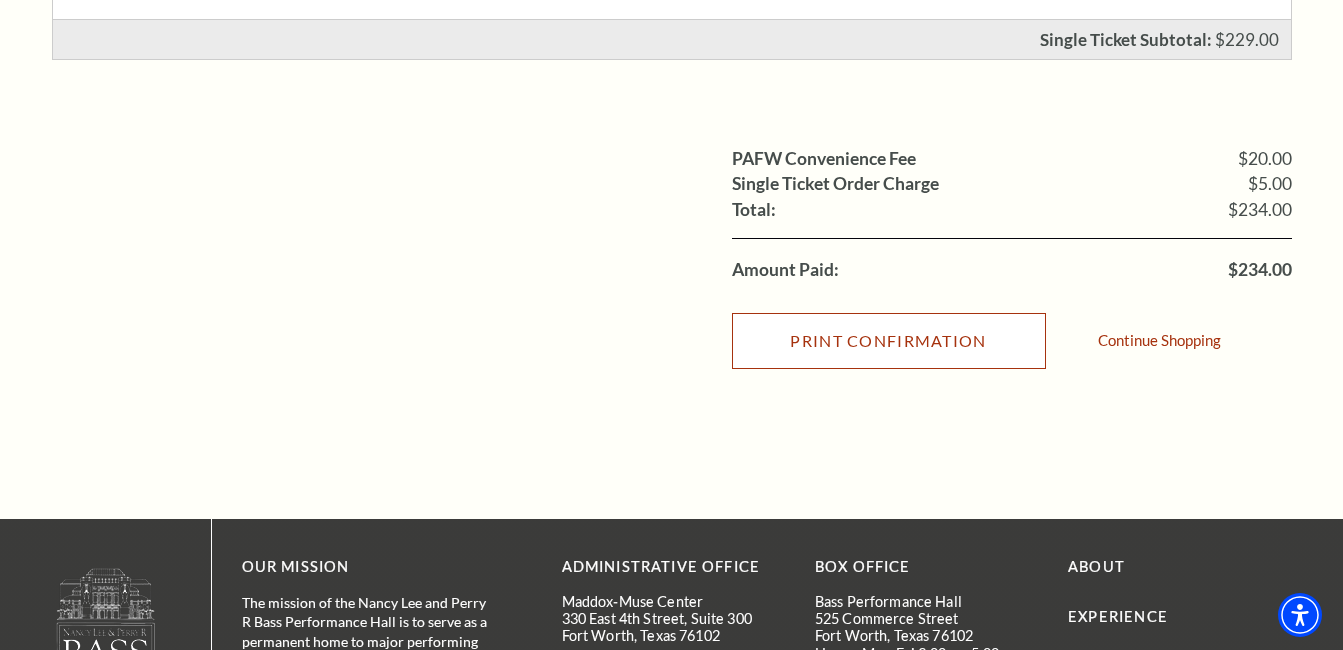 click on "Print Confirmation" at bounding box center (889, 341) 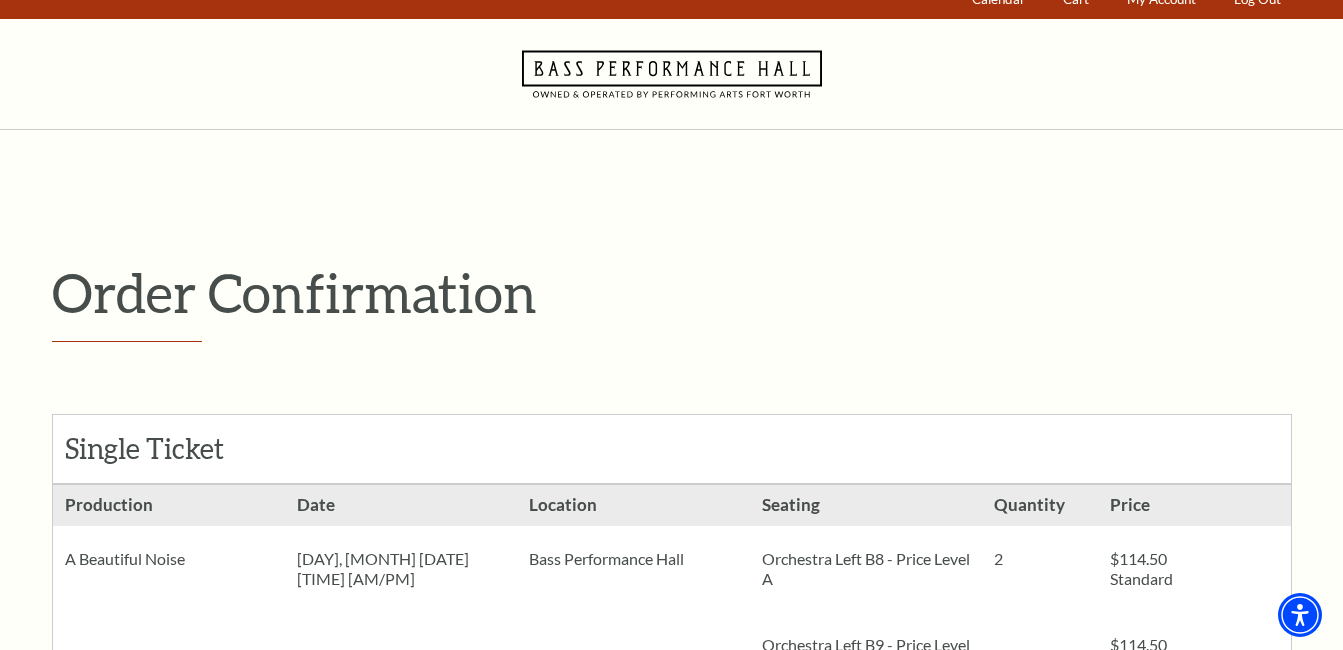 scroll, scrollTop: 0, scrollLeft: 0, axis: both 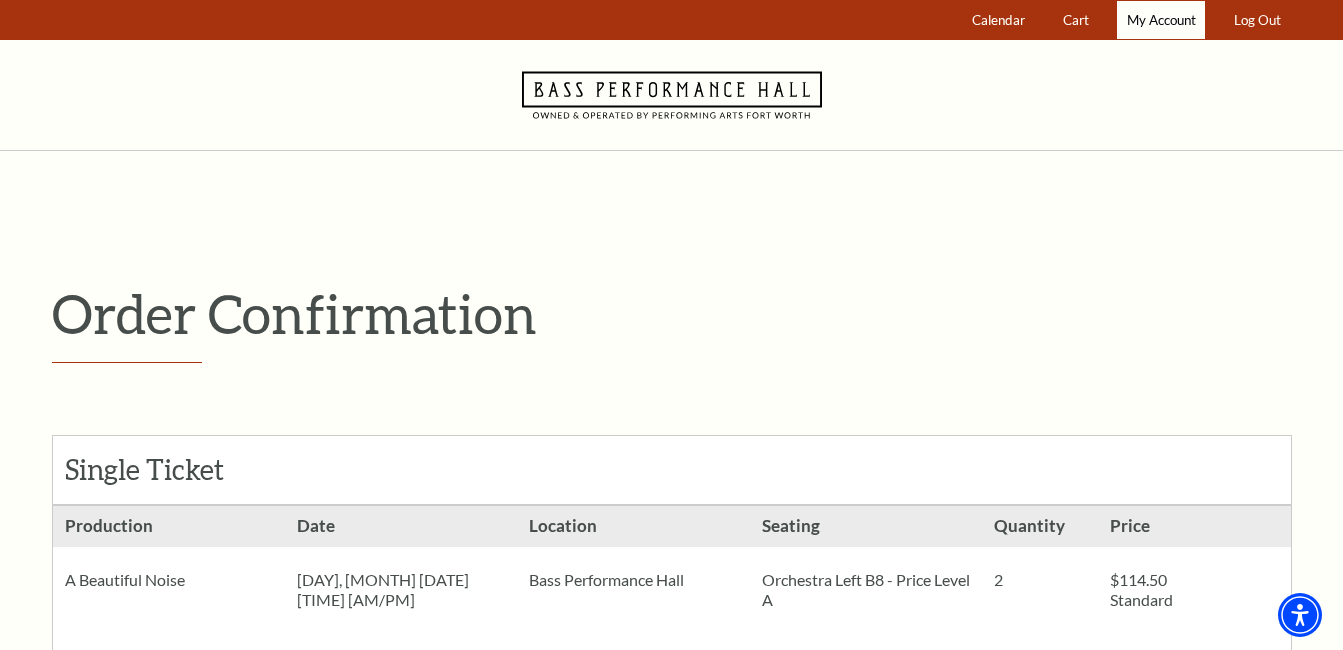click on "My Account" at bounding box center (1161, 20) 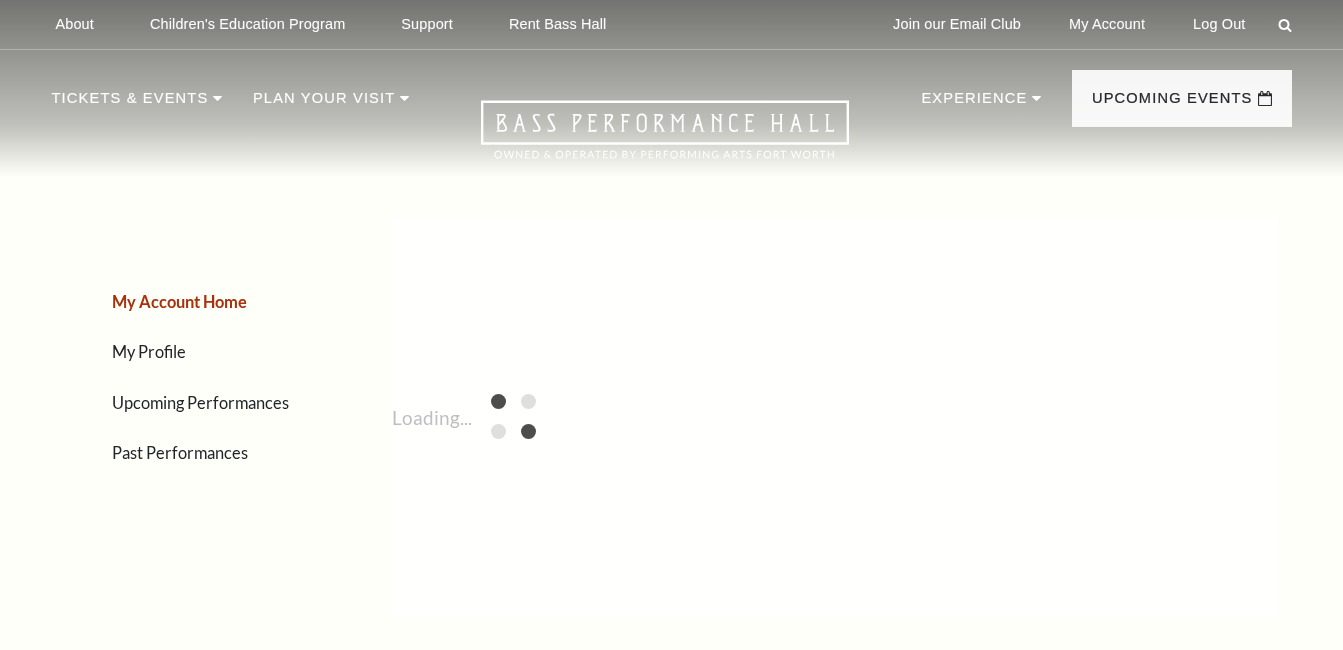 scroll, scrollTop: 0, scrollLeft: 0, axis: both 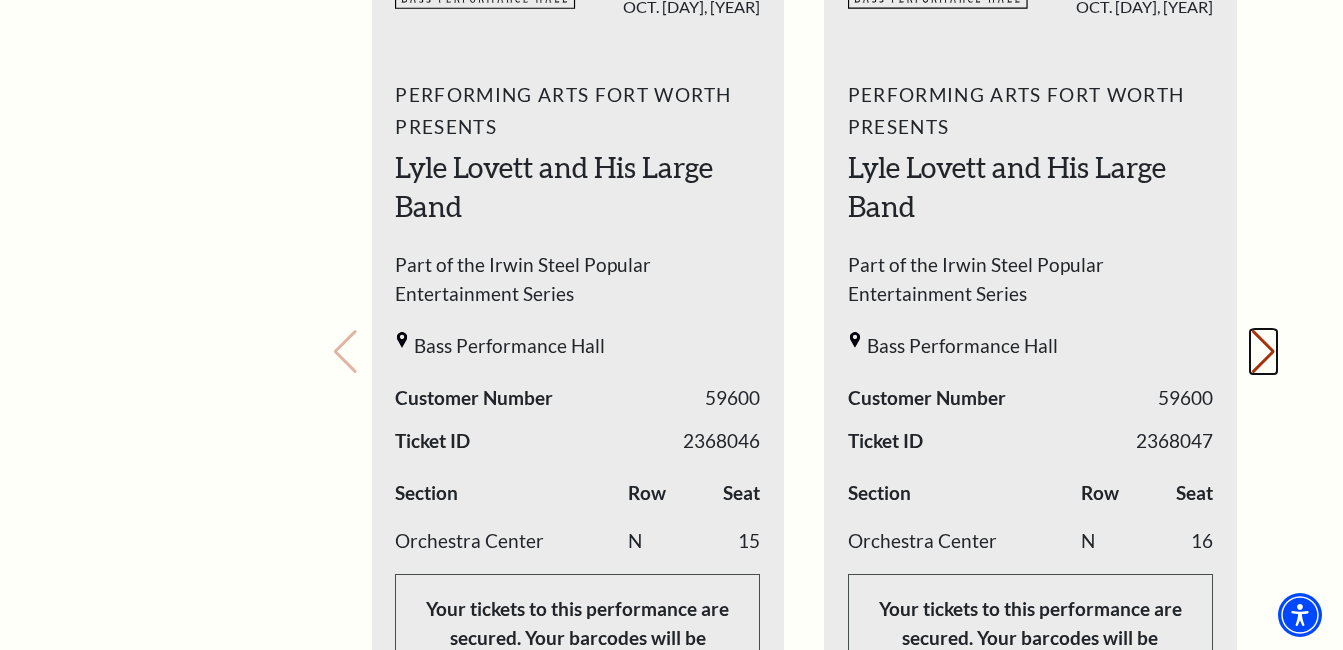 click on "Next slide." at bounding box center [1263, 352] 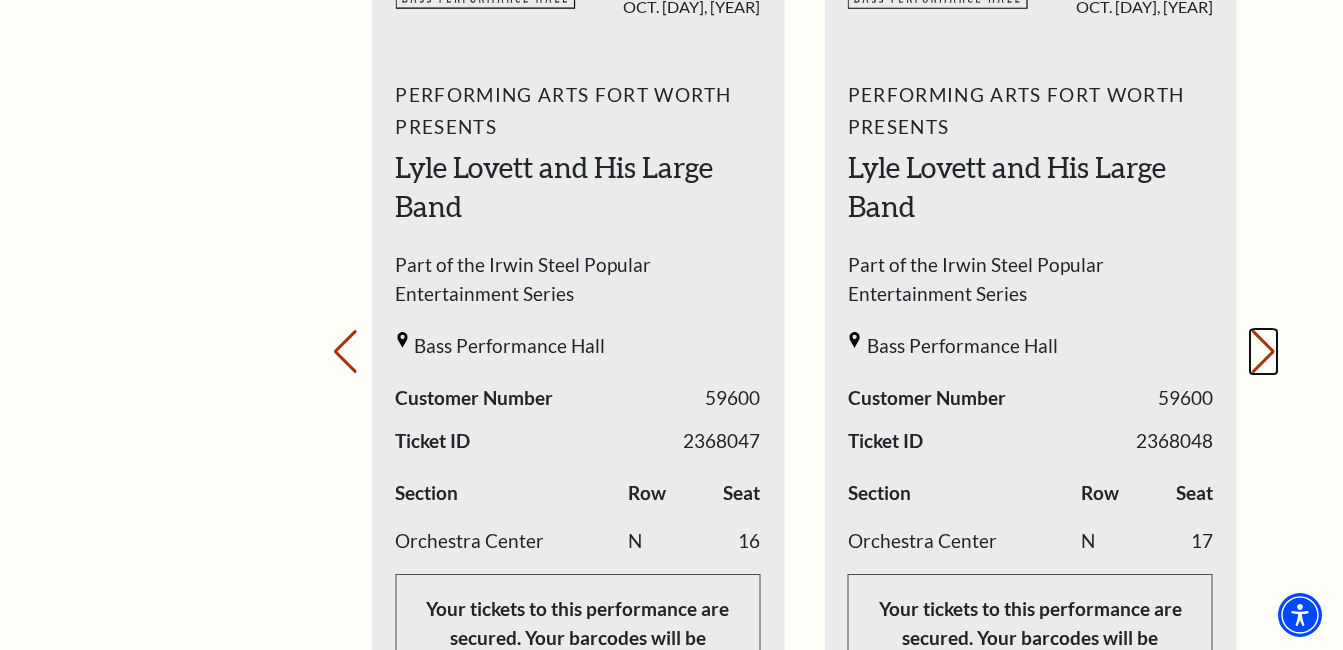 click on "Next slide." at bounding box center (1263, 352) 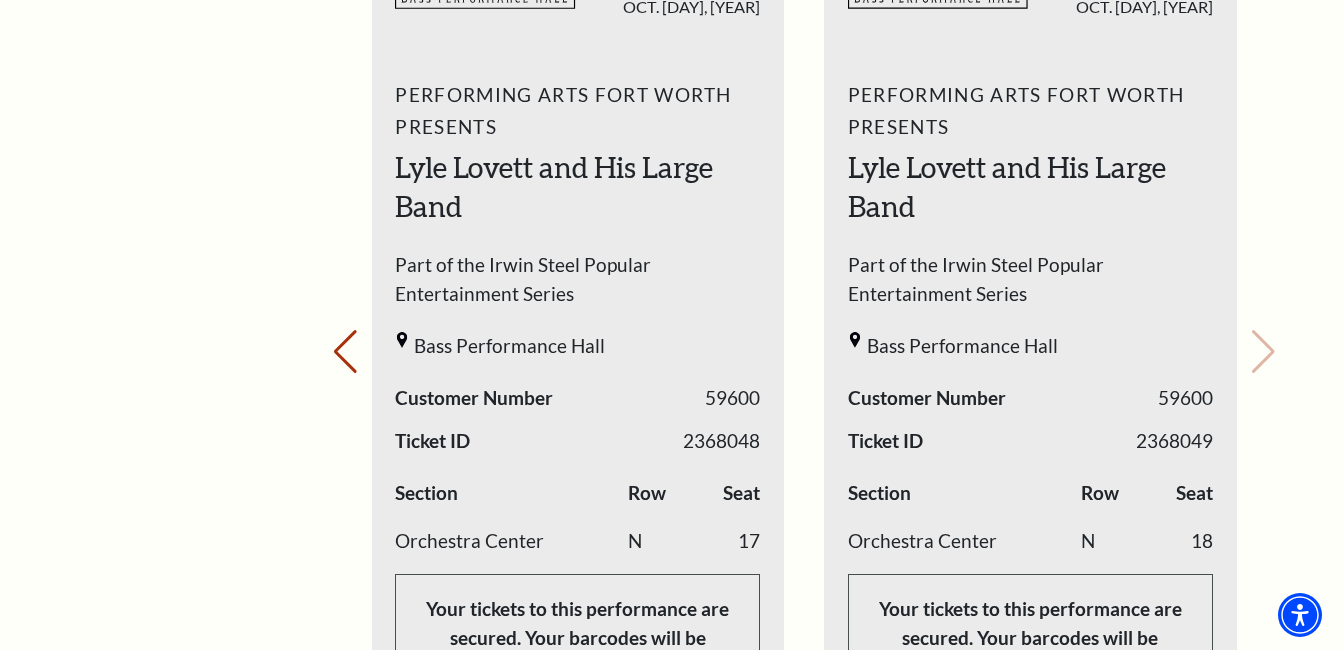 click on "Your next show
Previous slide.
Next slide." at bounding box center [804, 324] 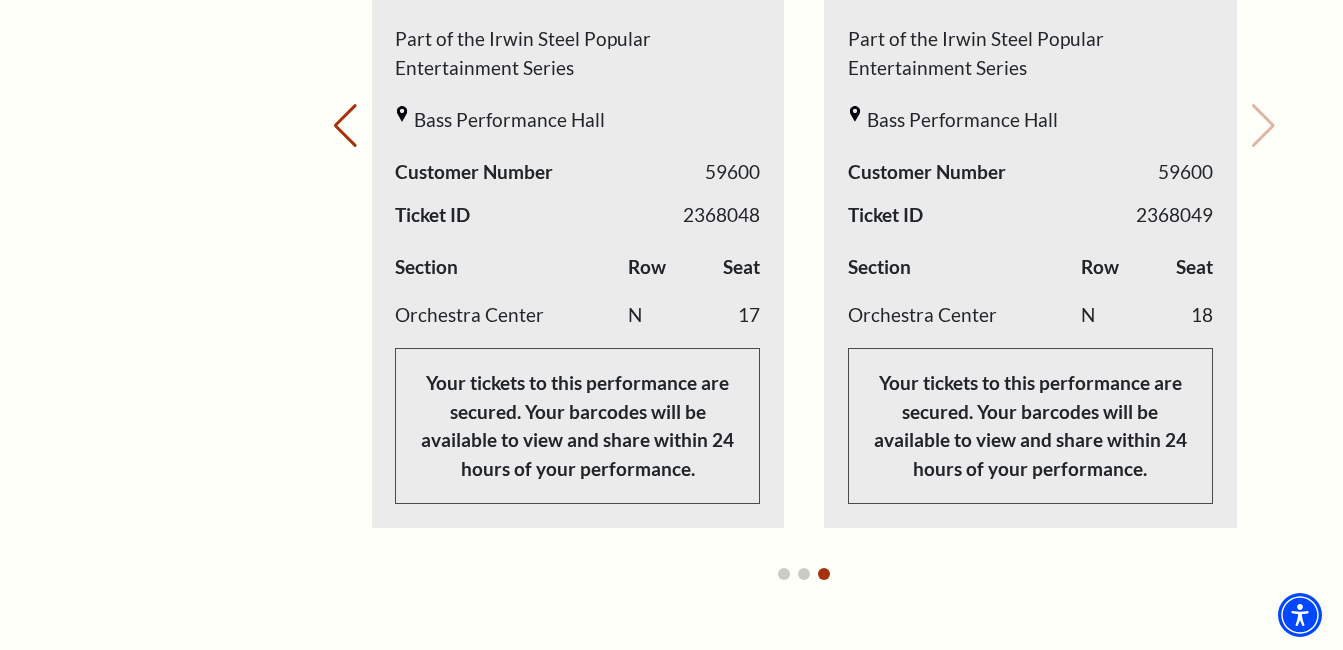 scroll, scrollTop: 1200, scrollLeft: 0, axis: vertical 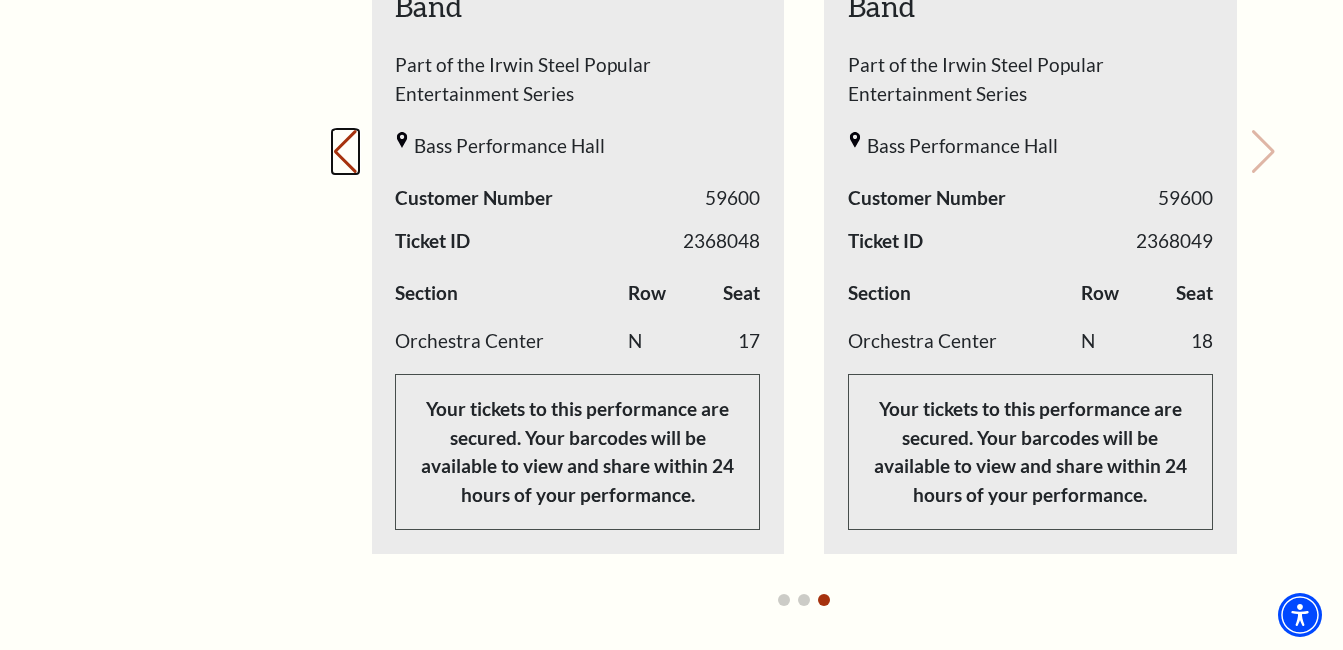 click on "Previous slide." at bounding box center (345, 152) 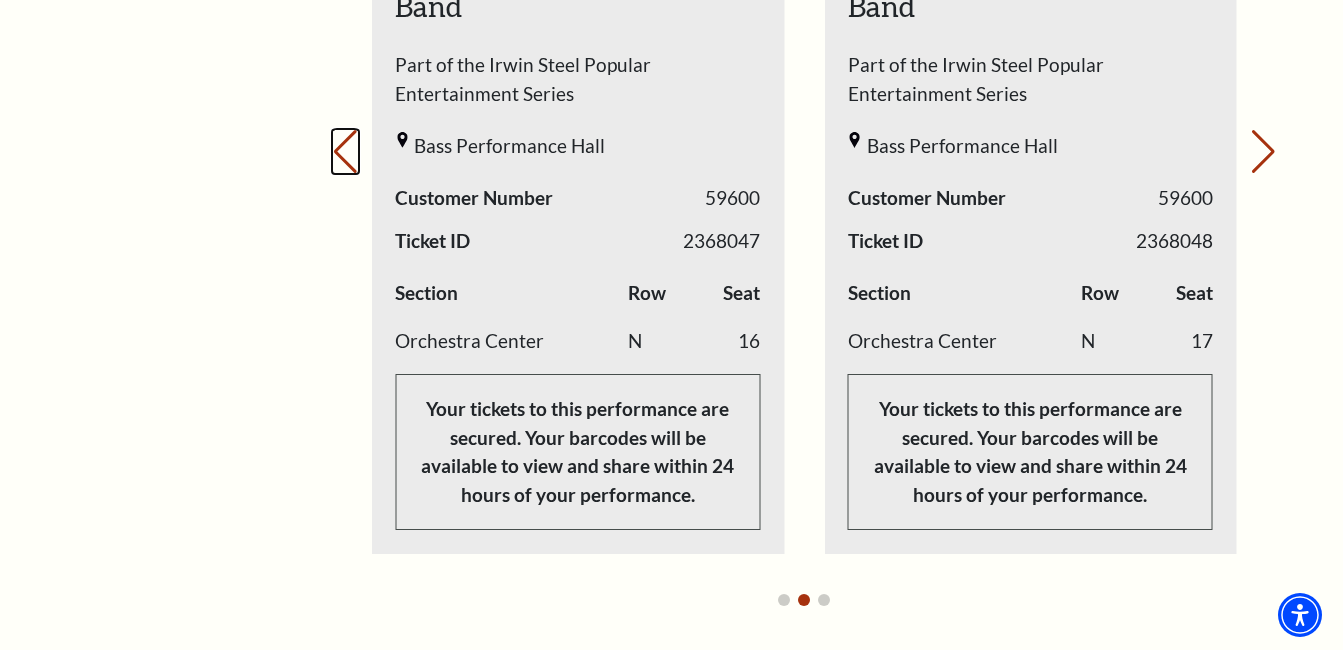 click on "Previous slide." at bounding box center (345, 152) 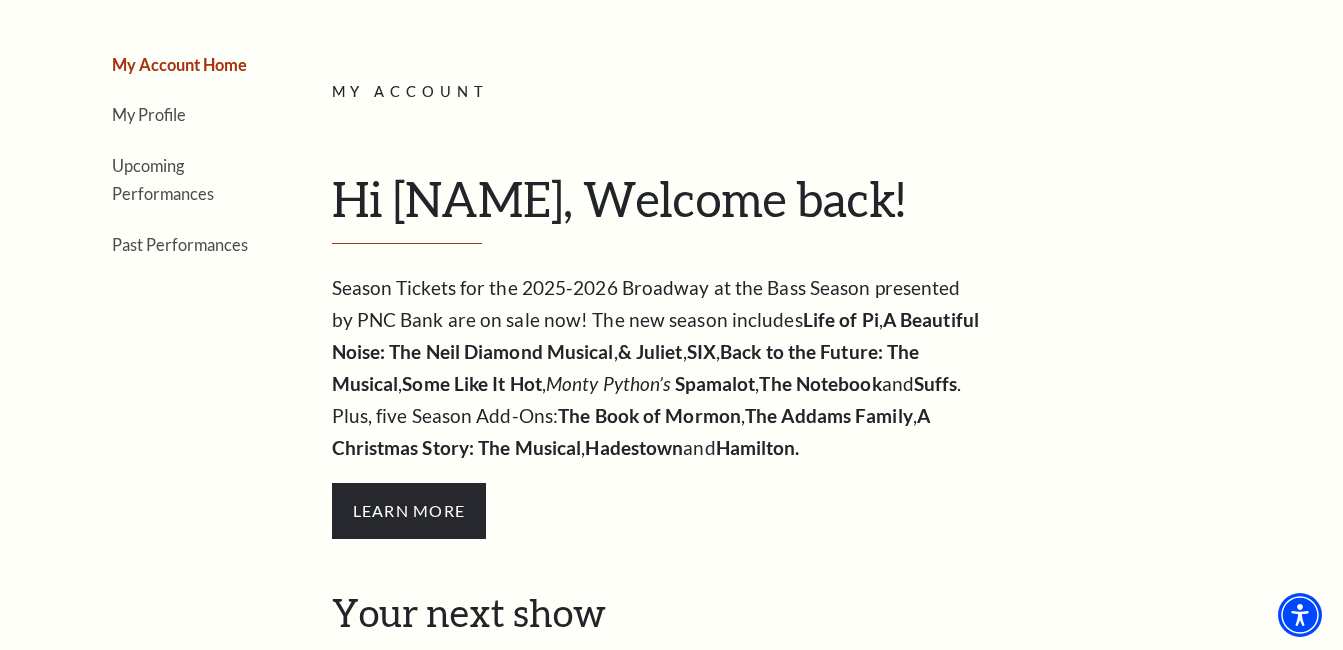 scroll, scrollTop: 0, scrollLeft: 0, axis: both 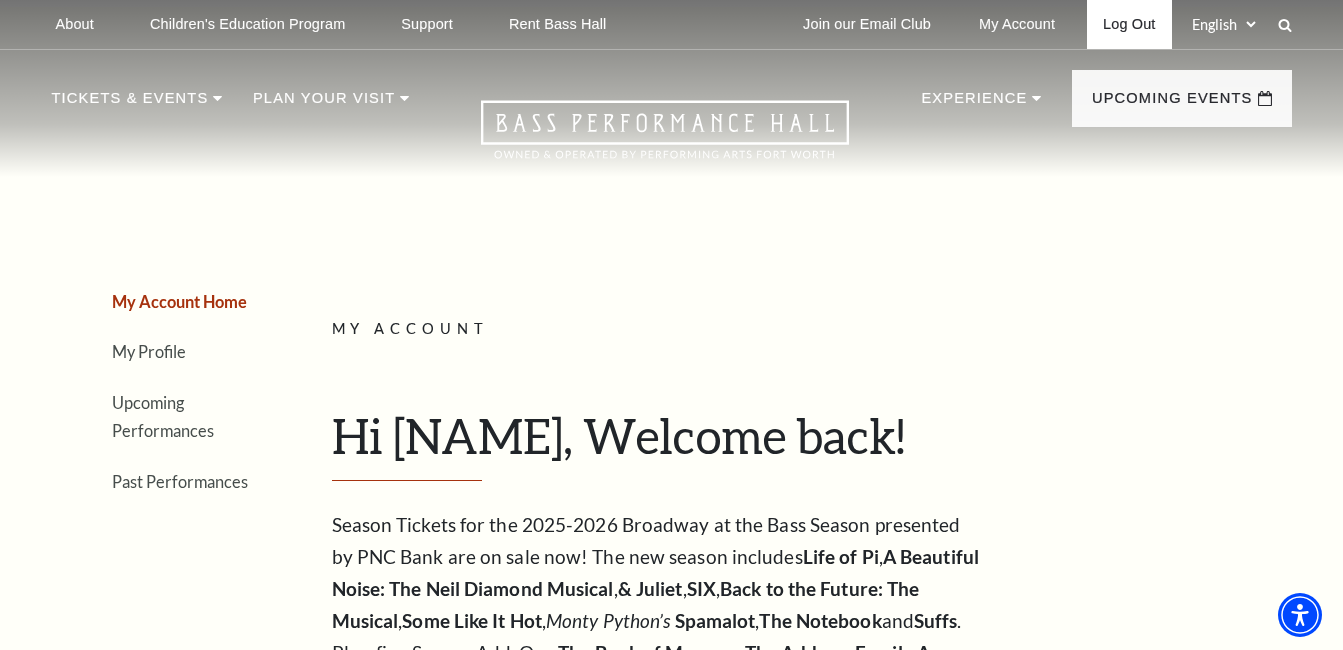 click on "Log Out" at bounding box center (1129, 24) 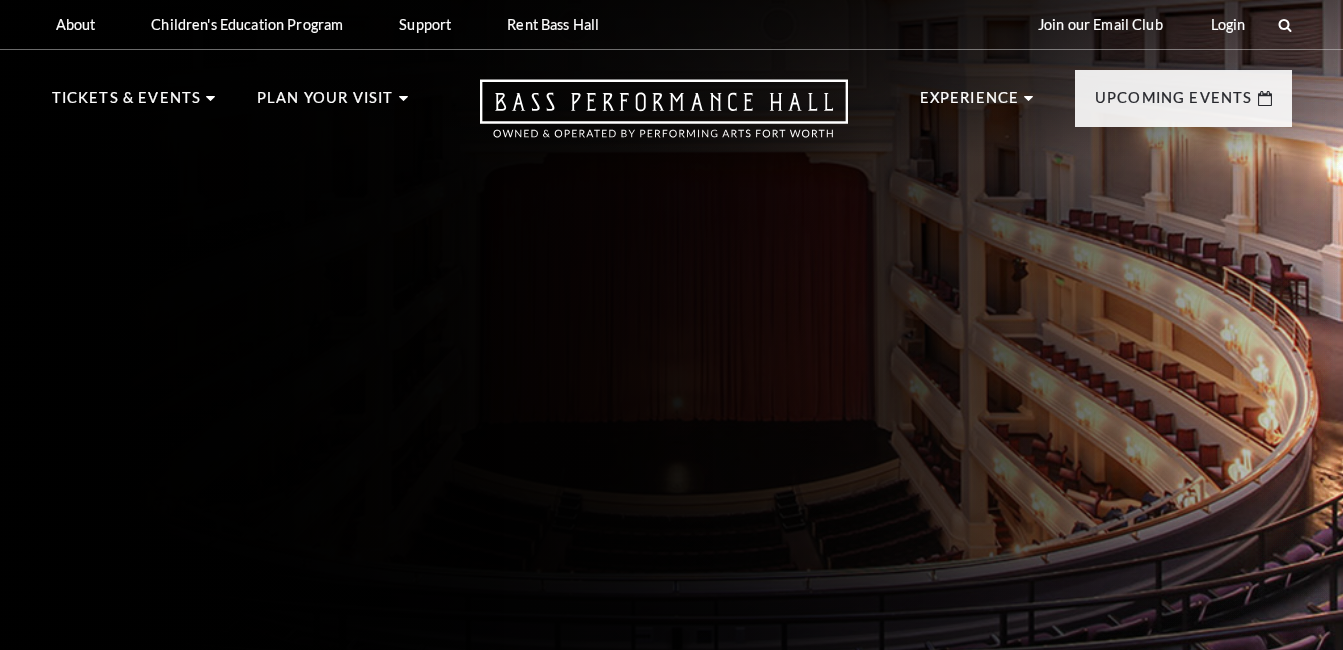 scroll, scrollTop: 0, scrollLeft: 0, axis: both 